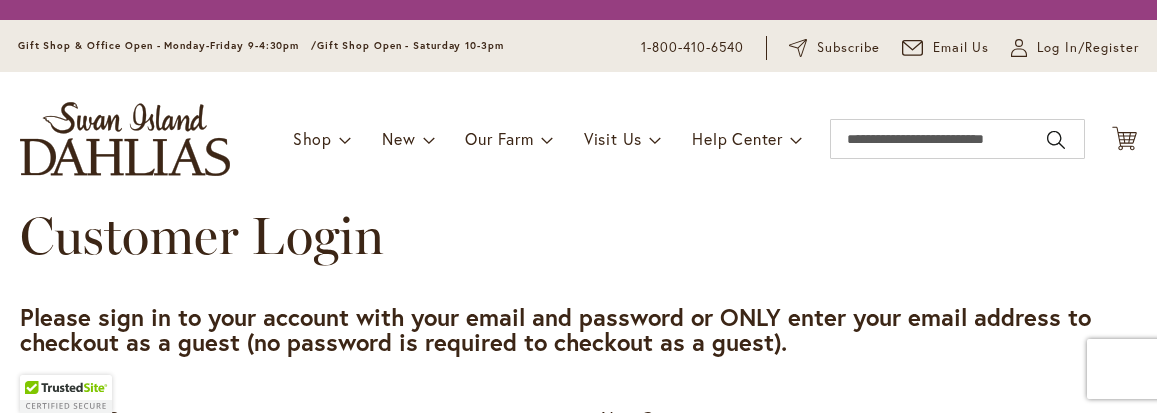 scroll, scrollTop: 0, scrollLeft: 0, axis: both 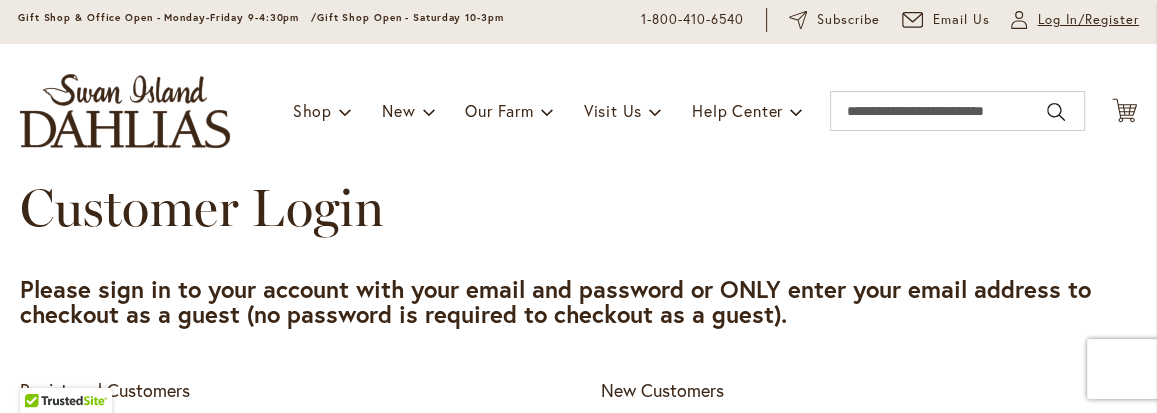 click on "Log In/Register" at bounding box center [1088, 20] 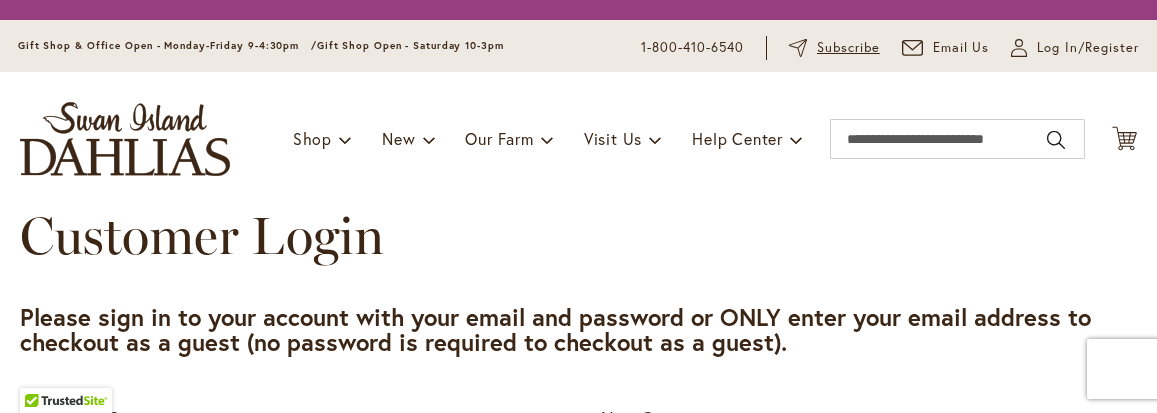 scroll, scrollTop: 0, scrollLeft: 0, axis: both 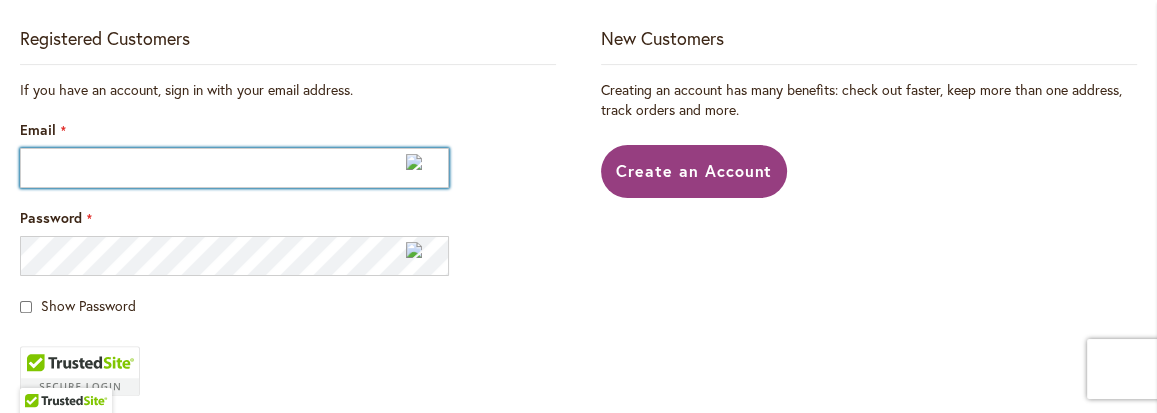type on "**********" 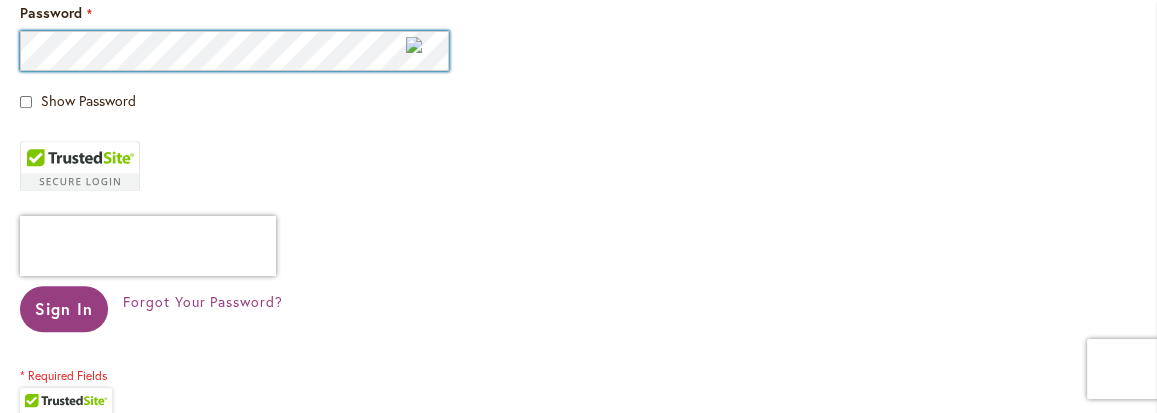 scroll, scrollTop: 656, scrollLeft: 0, axis: vertical 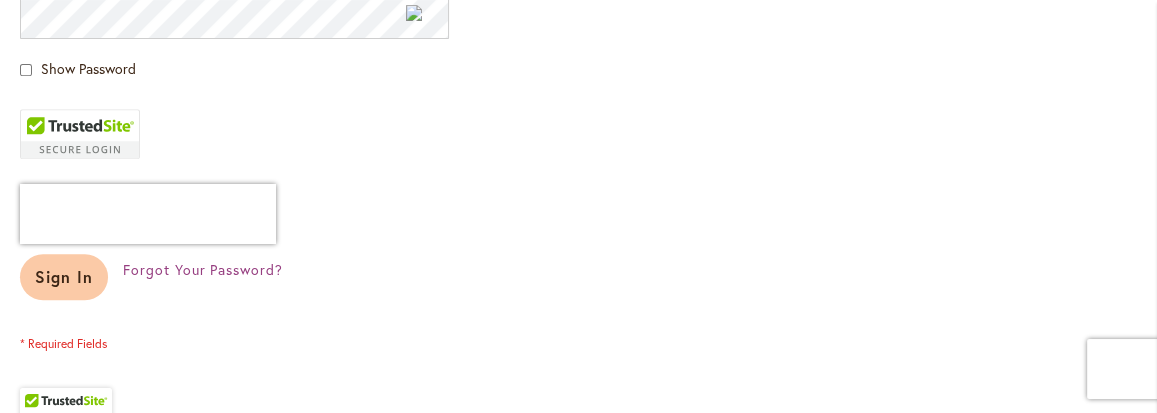 click on "Sign In" at bounding box center [64, 276] 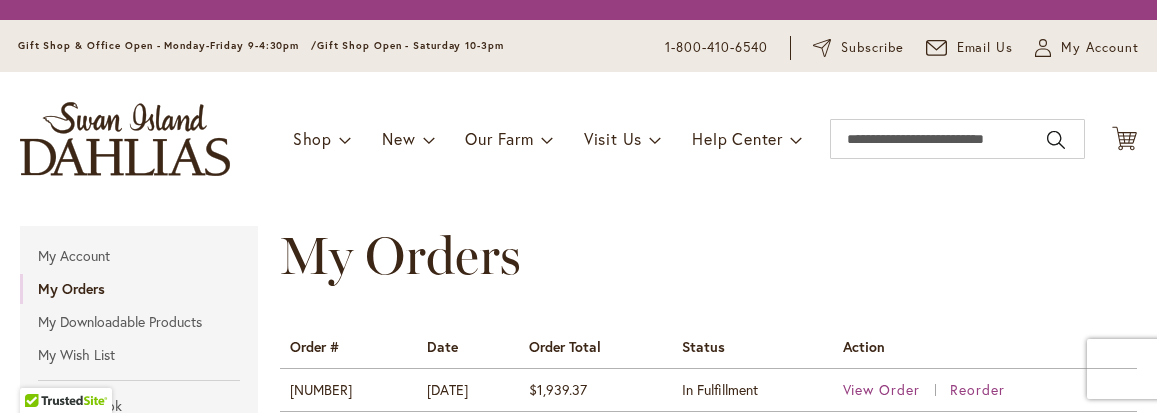 scroll, scrollTop: 0, scrollLeft: 0, axis: both 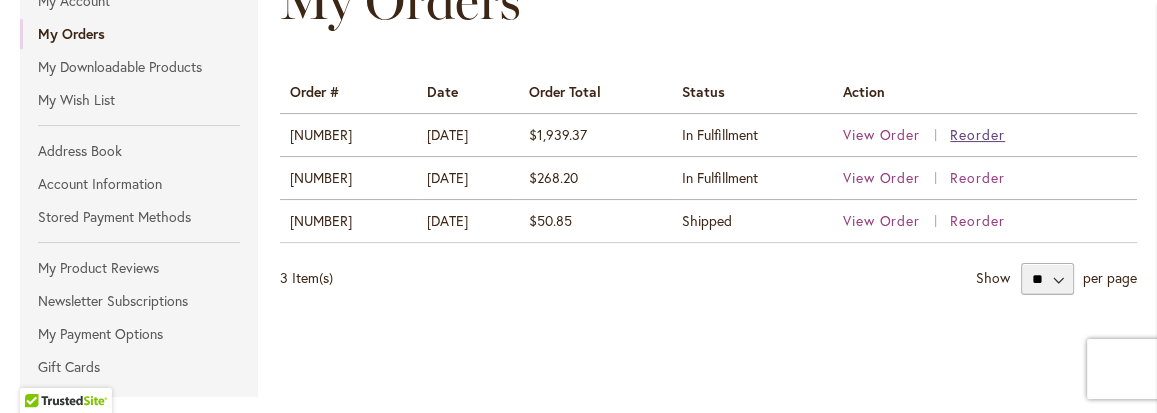 click on "Reorder" at bounding box center [977, 134] 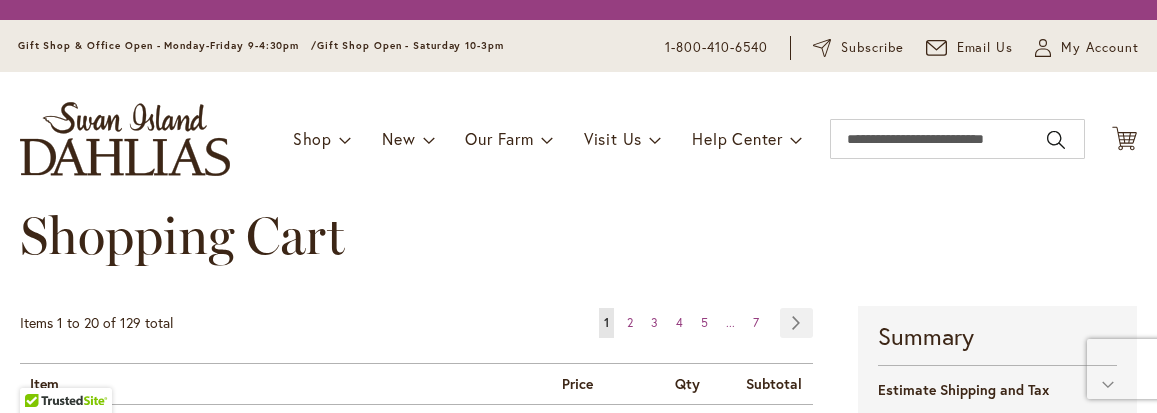 scroll, scrollTop: 0, scrollLeft: 0, axis: both 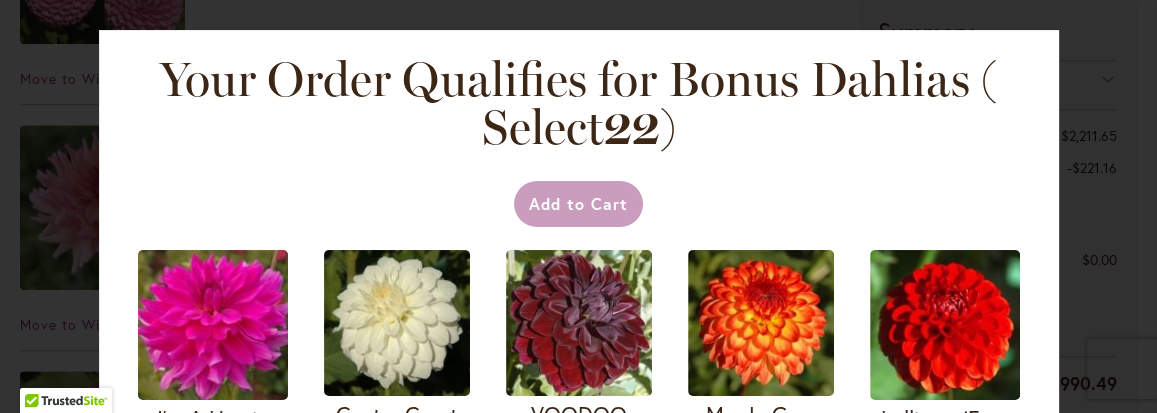 click on "Your Order Qualifies for Bonus Dahlias ( Select                     22
)" at bounding box center (579, 103) 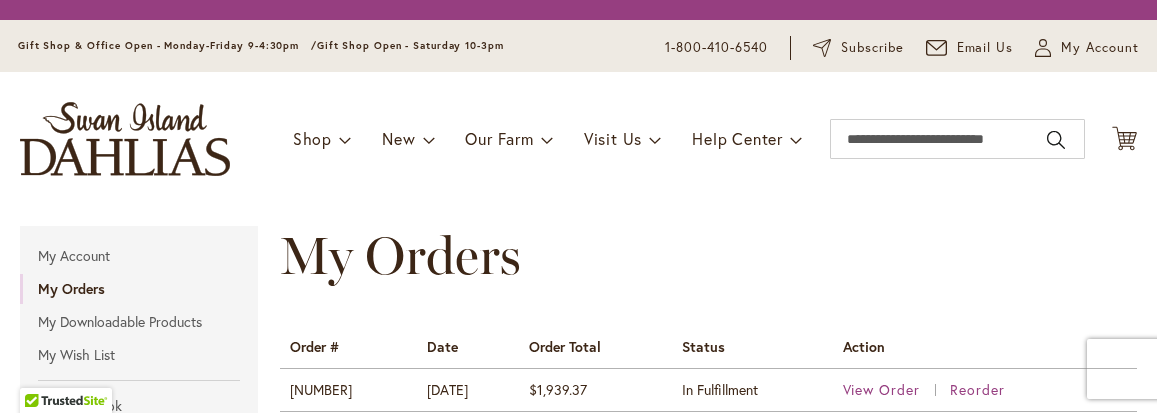 scroll, scrollTop: 0, scrollLeft: 0, axis: both 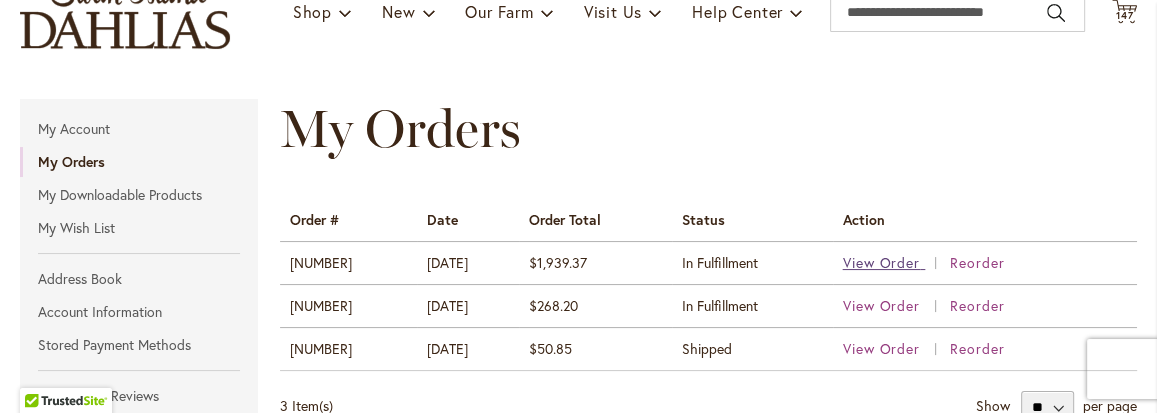 click on "View Order" at bounding box center [882, 262] 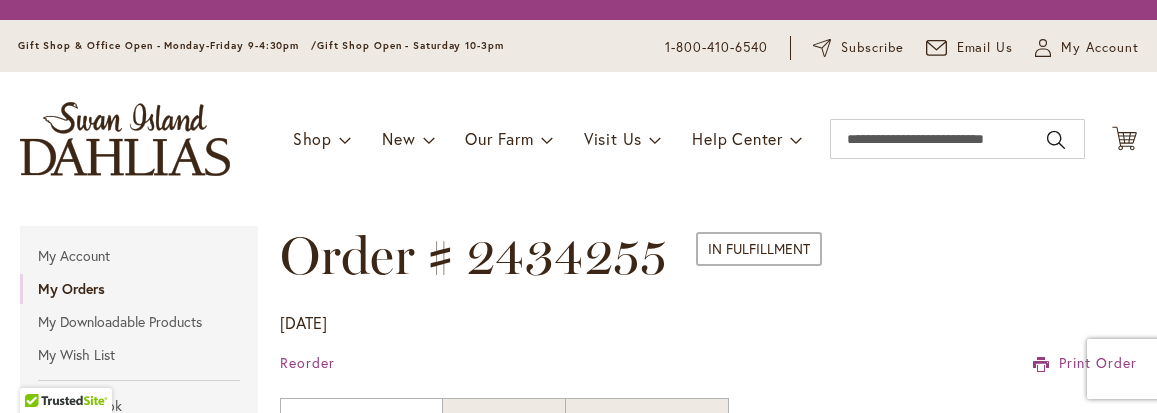 scroll, scrollTop: 0, scrollLeft: 0, axis: both 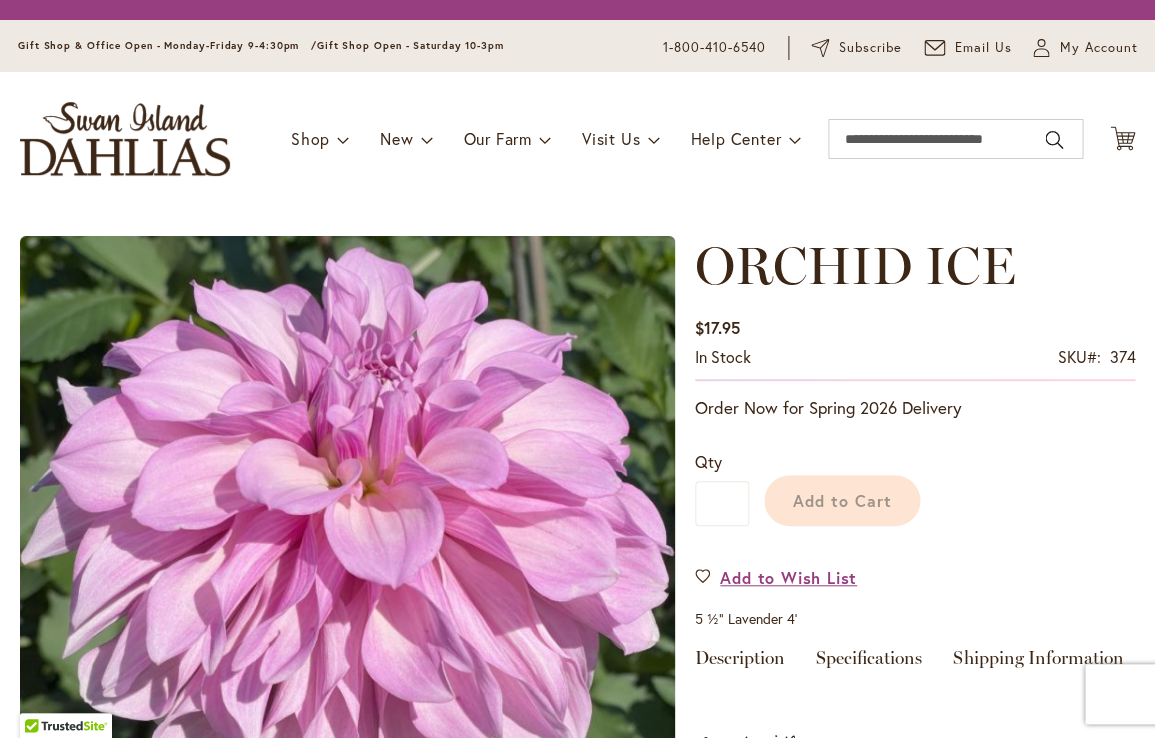 type on "*********" 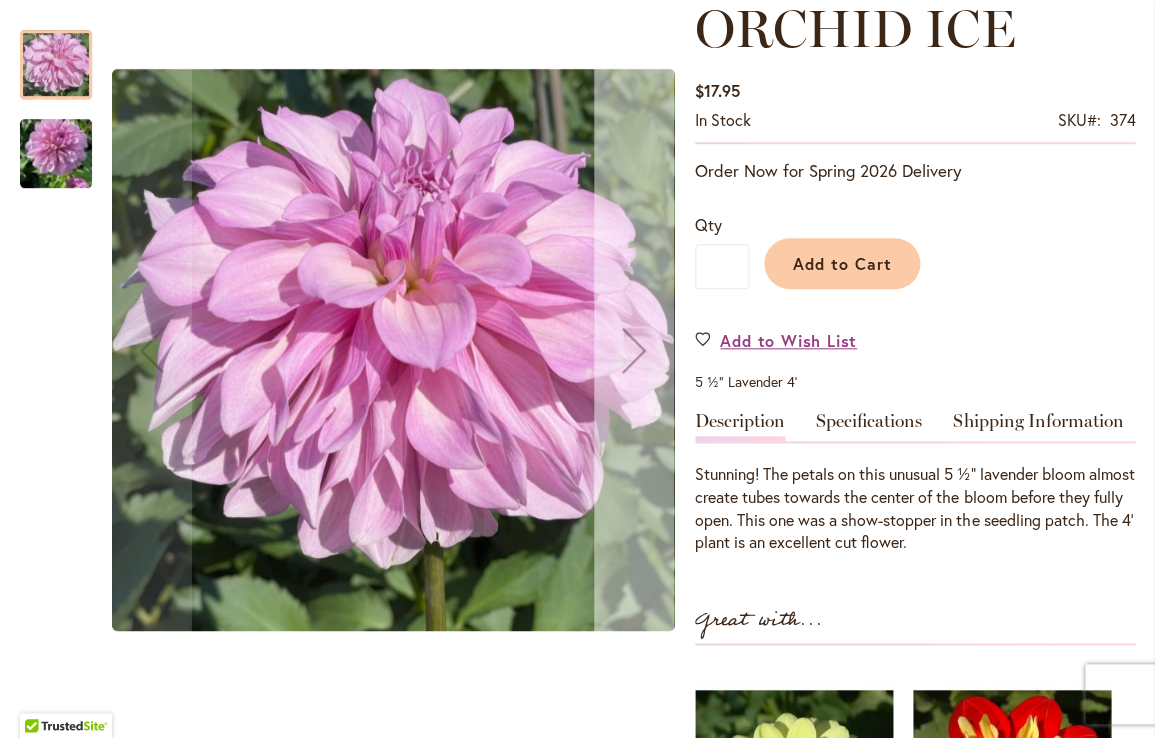 scroll, scrollTop: 292, scrollLeft: 0, axis: vertical 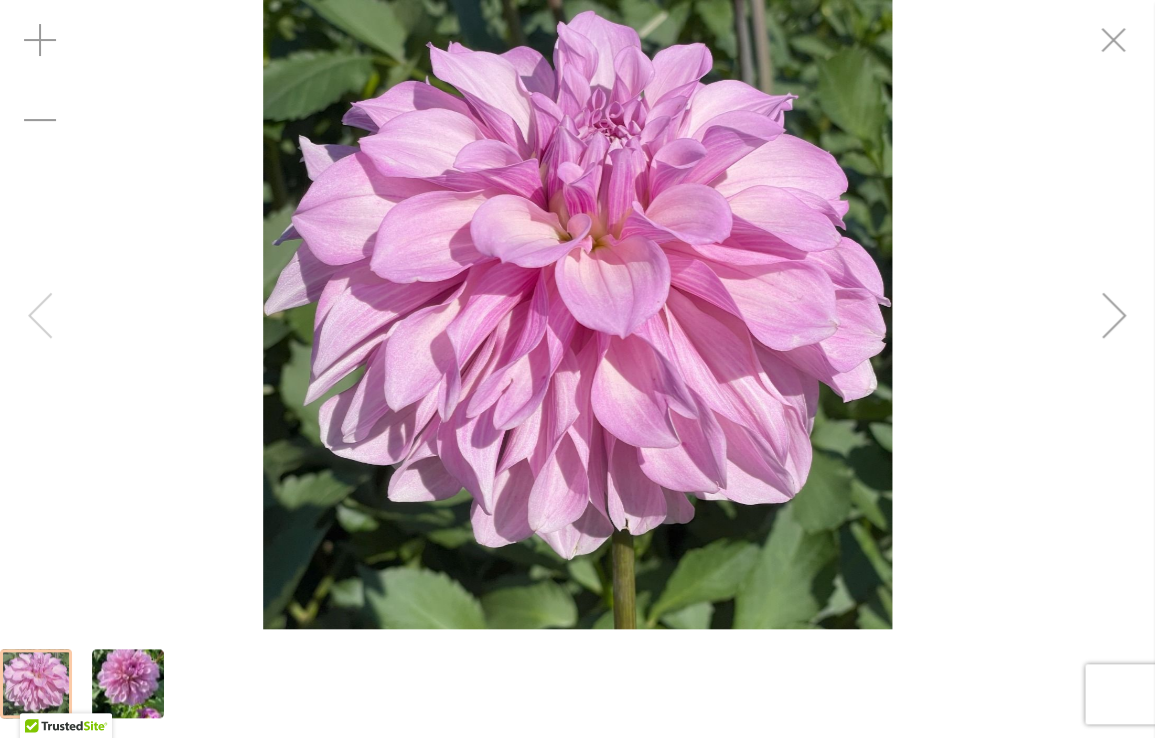 click at bounding box center [128, 683] 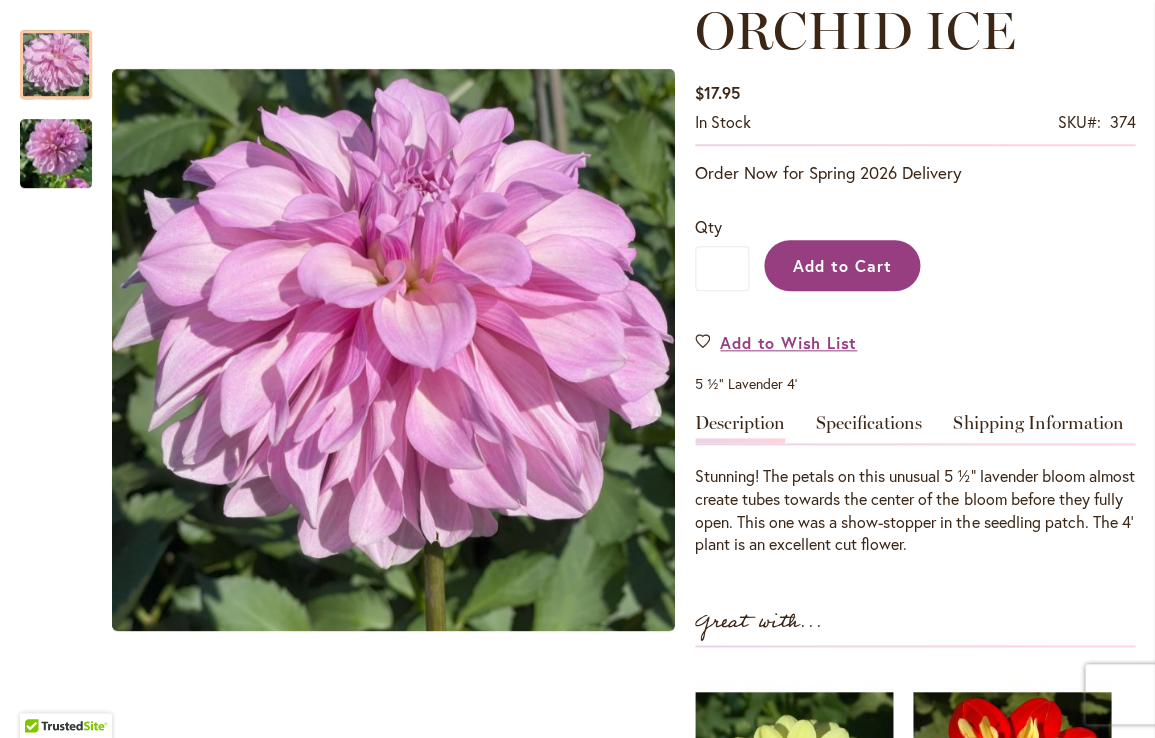 click on "Add to Cart" at bounding box center (842, 265) 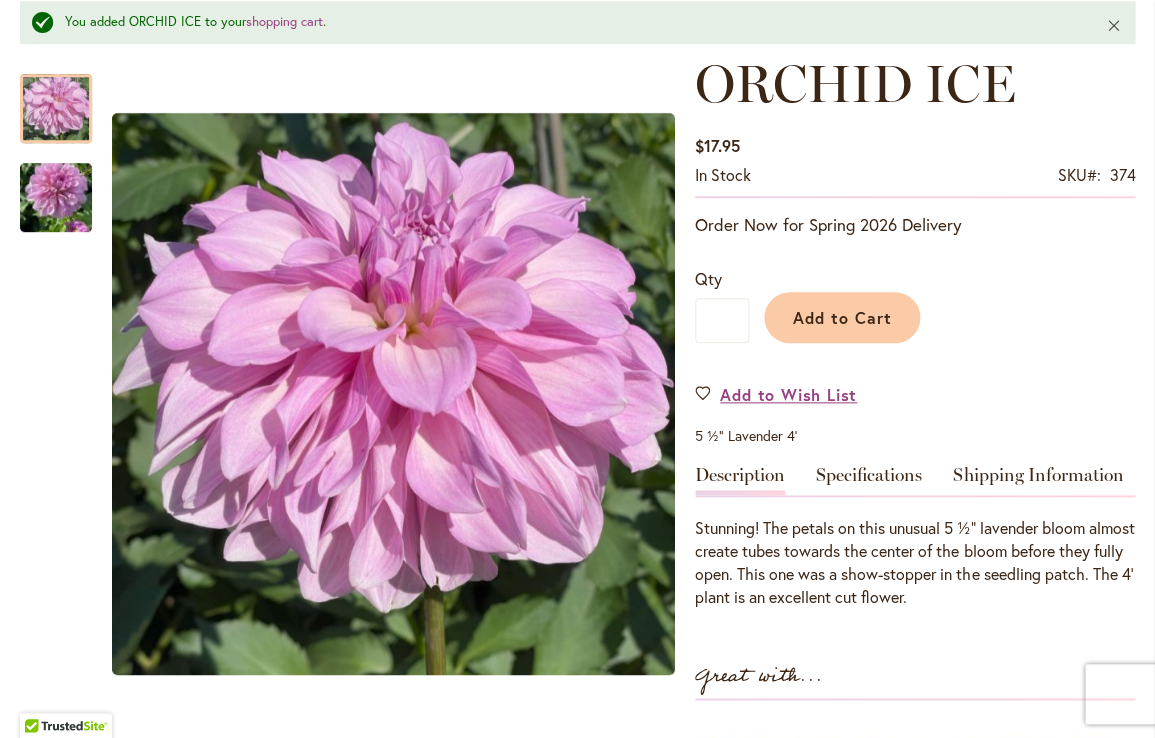 click on "Close" at bounding box center (1113, 25) 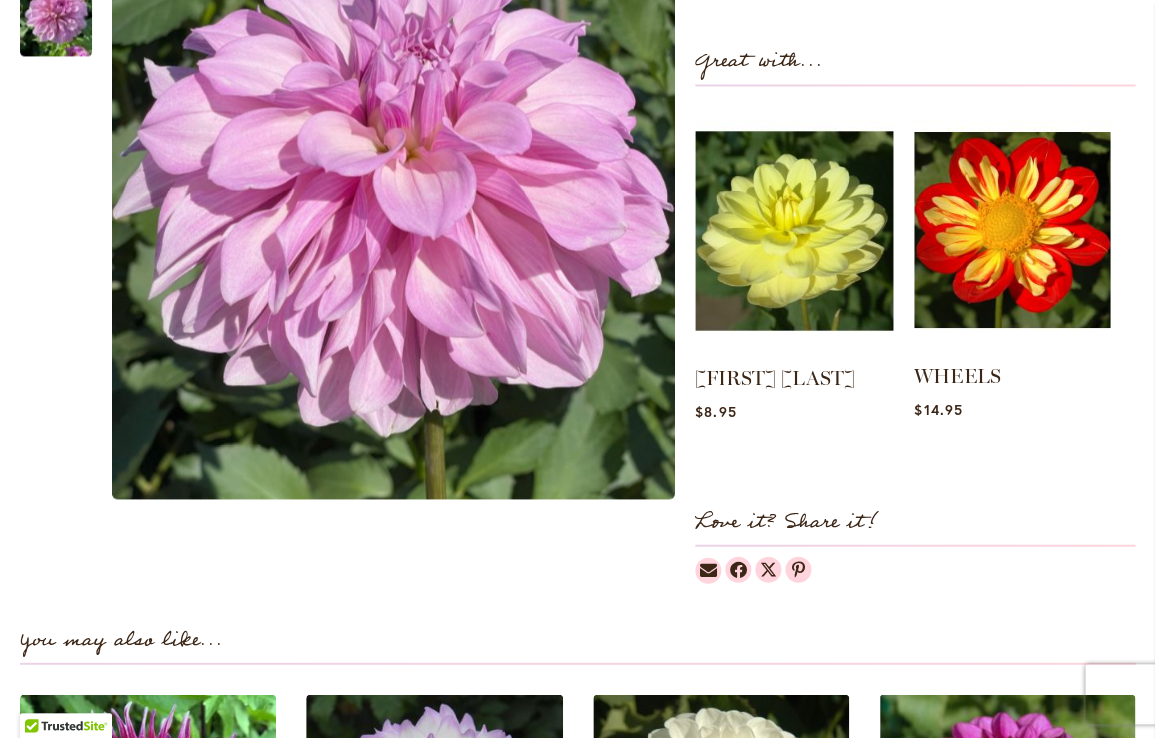scroll, scrollTop: 856, scrollLeft: 0, axis: vertical 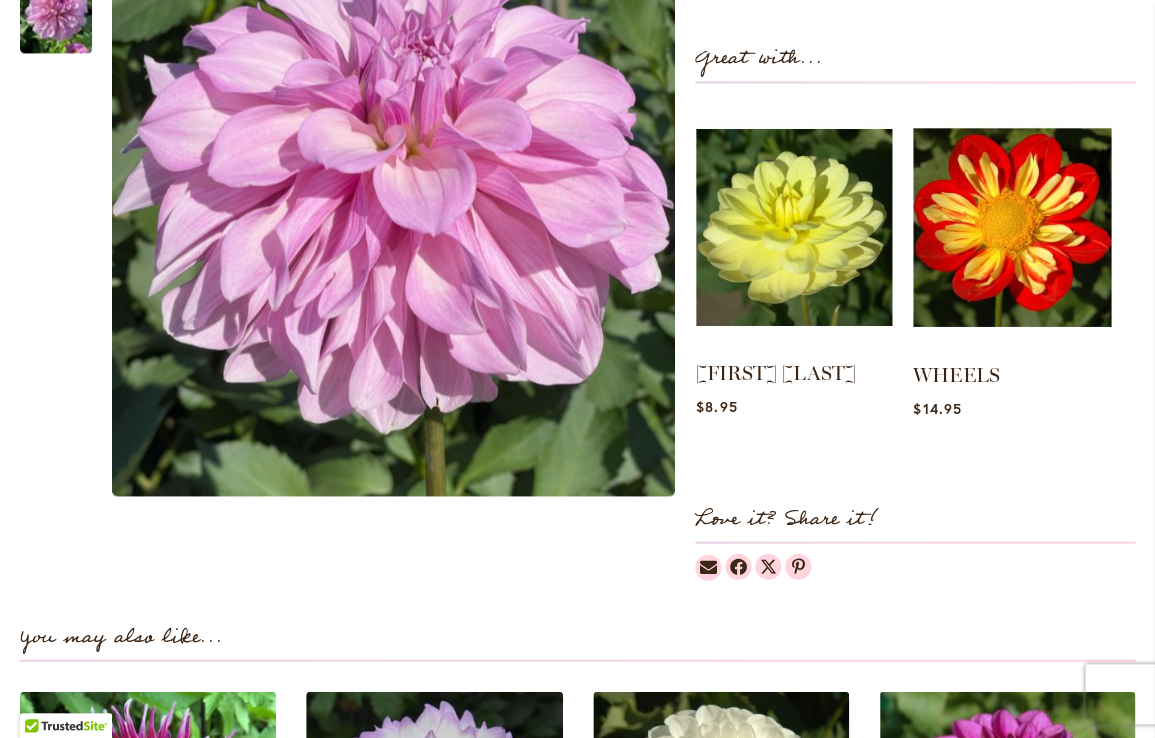 click at bounding box center [794, 226] 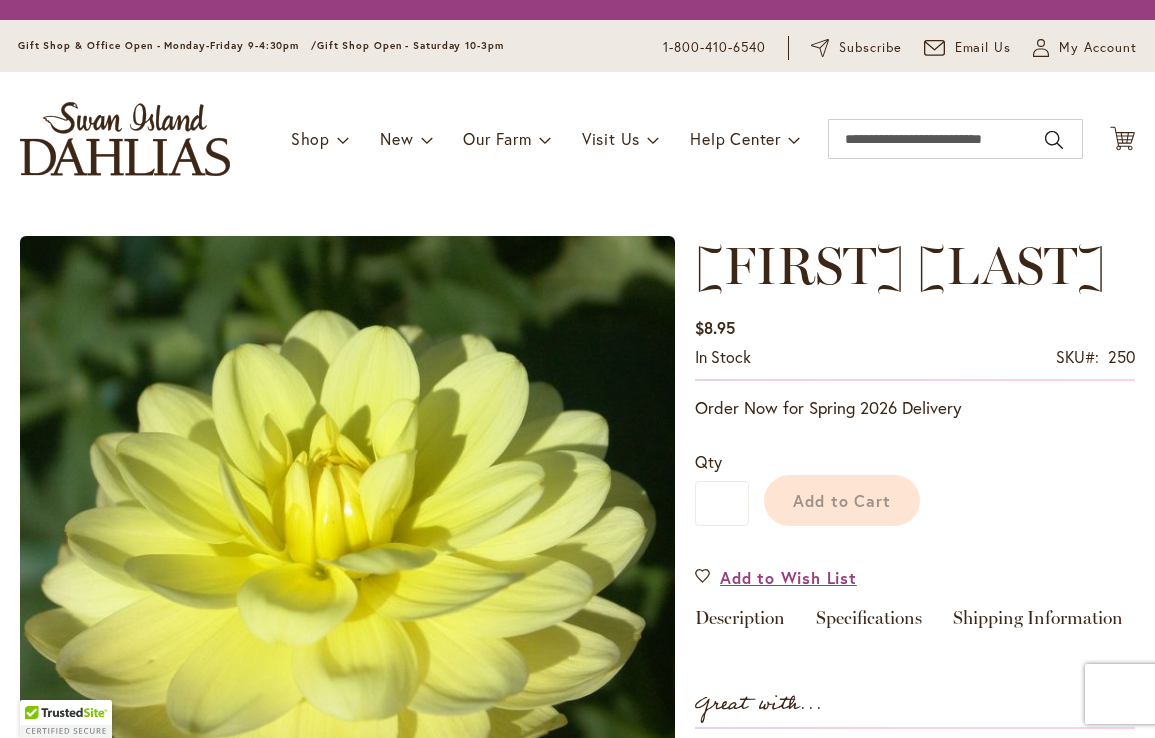scroll, scrollTop: 0, scrollLeft: 0, axis: both 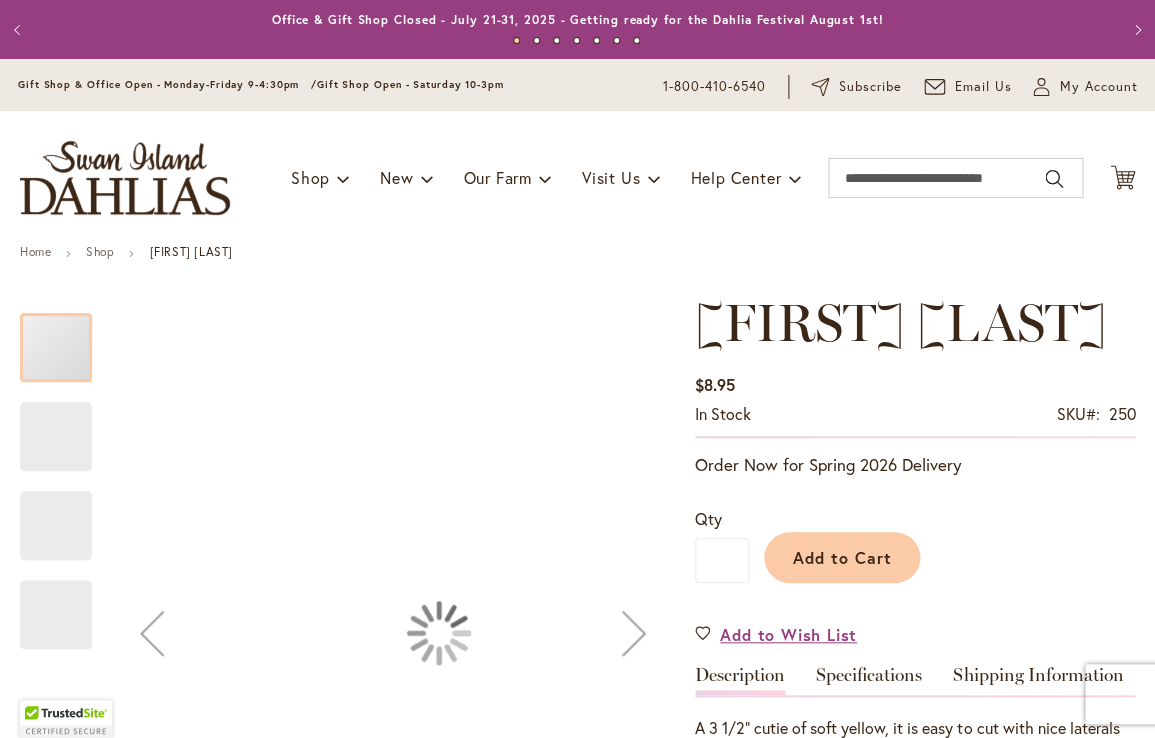type on "*********" 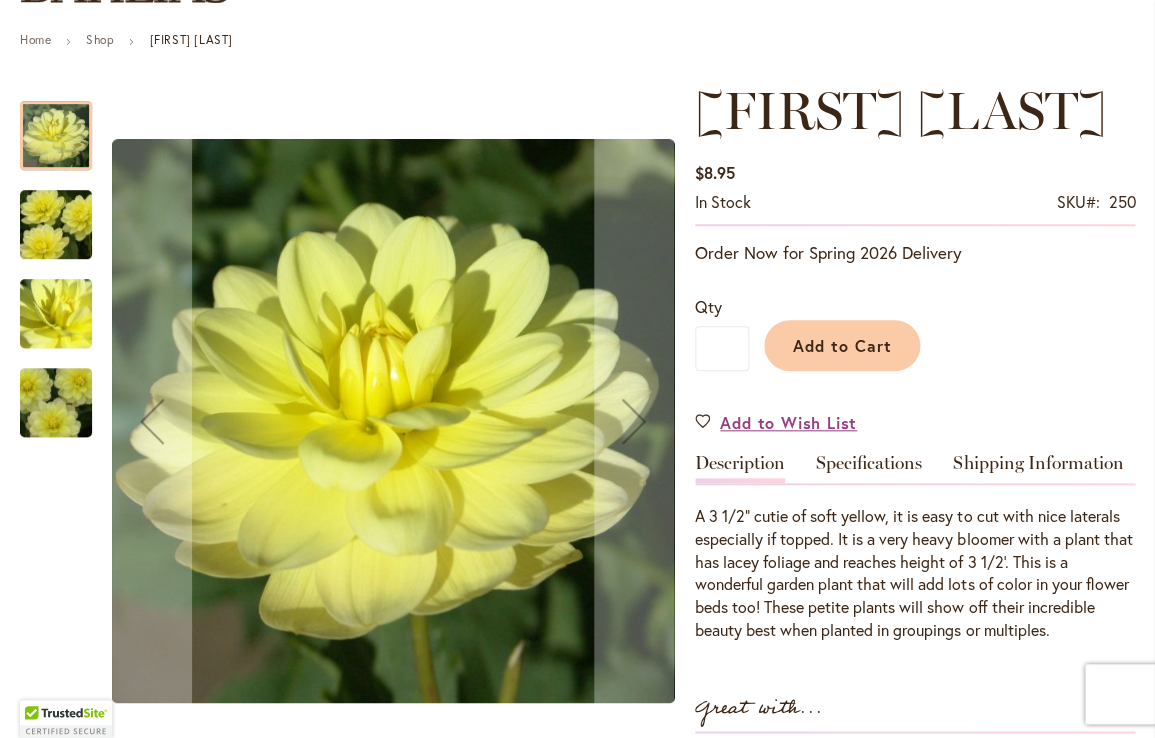 scroll, scrollTop: 212, scrollLeft: 0, axis: vertical 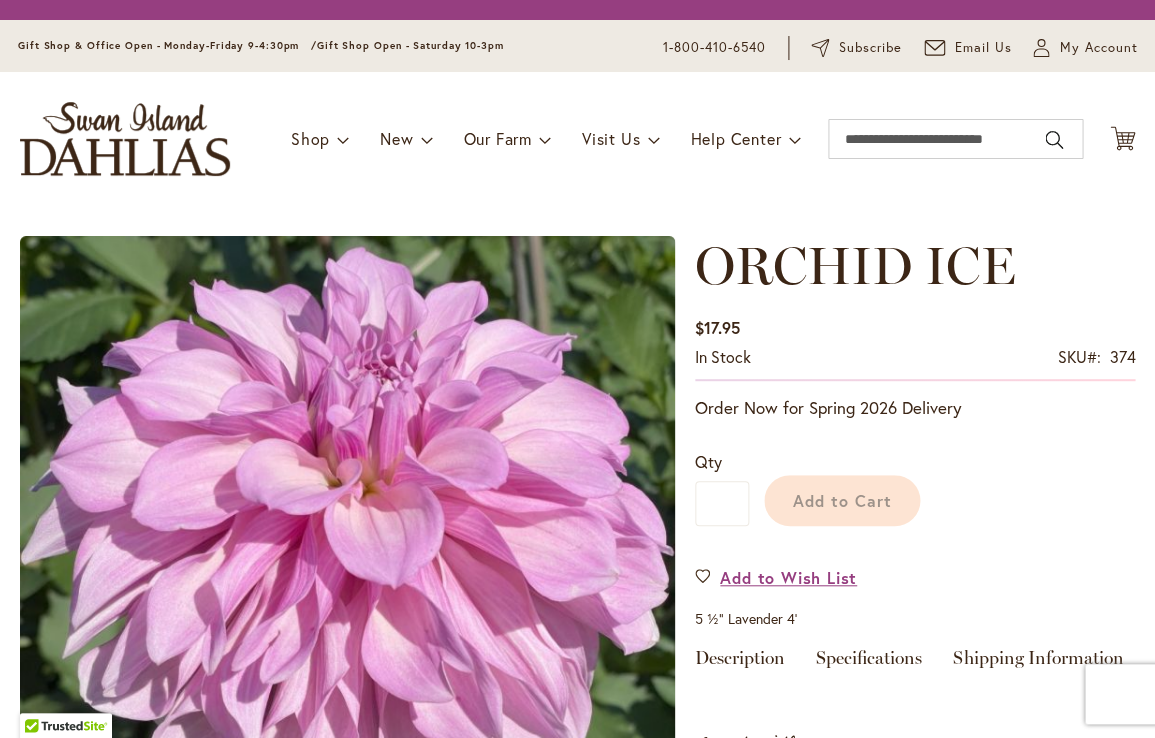 type on "*********" 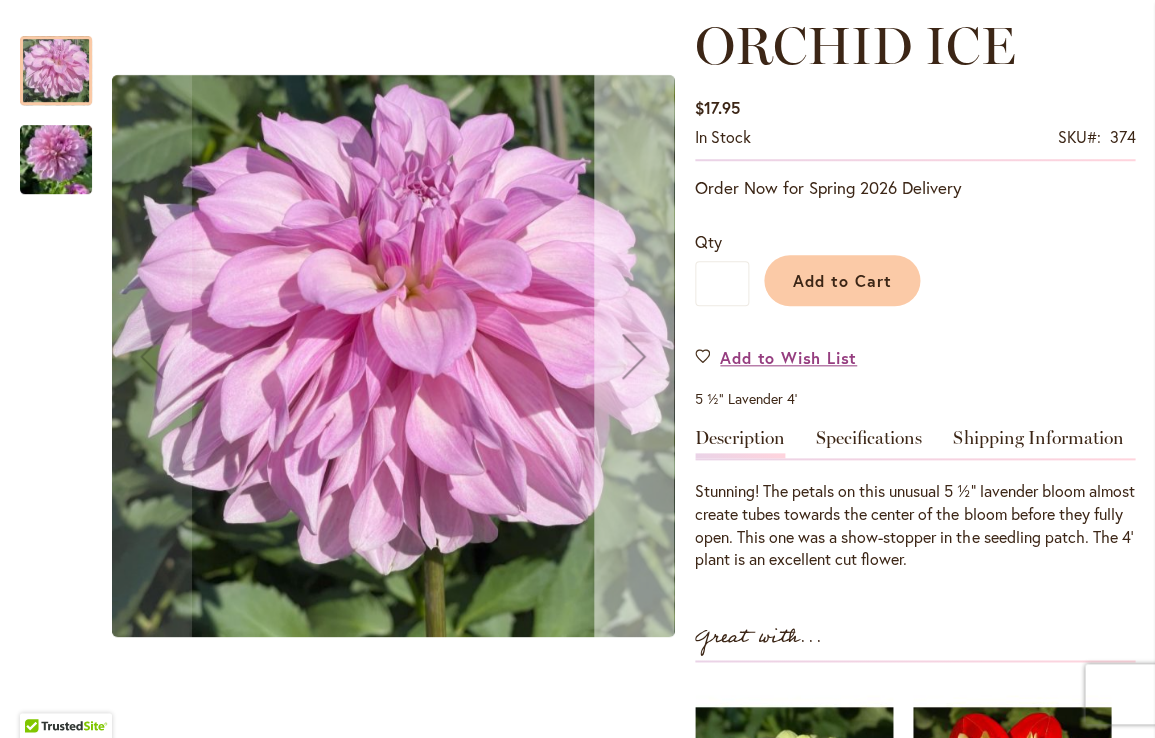 scroll, scrollTop: 72, scrollLeft: 0, axis: vertical 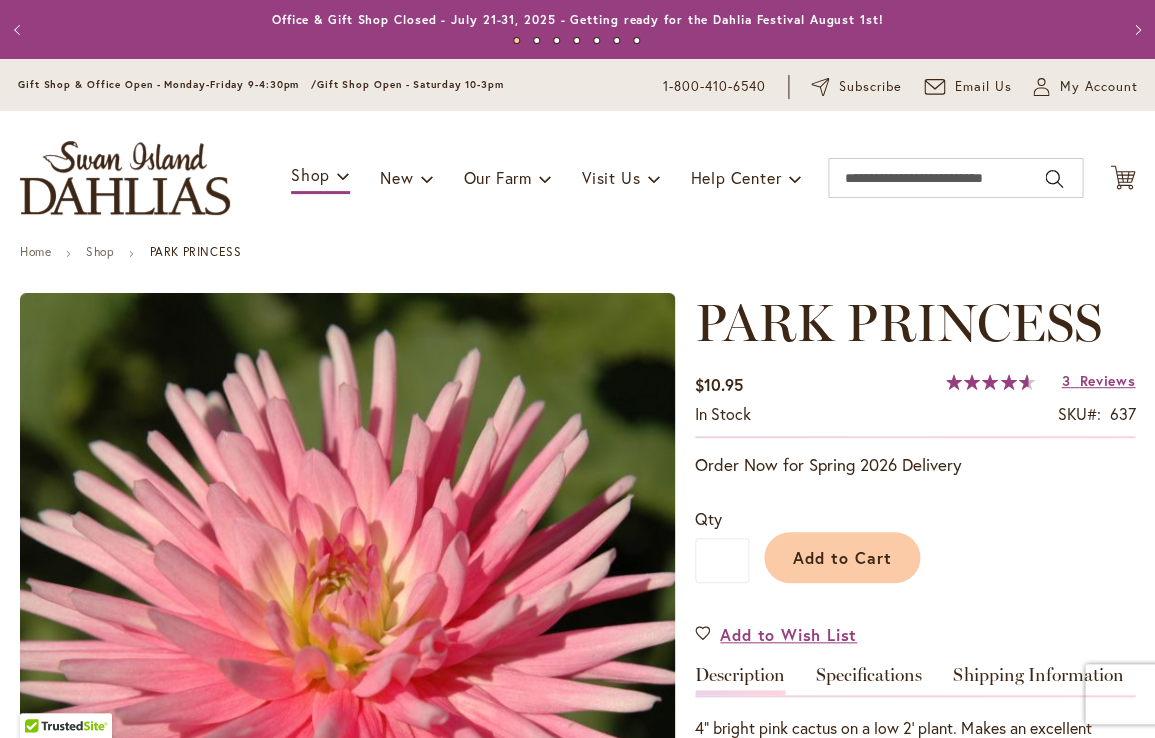 type on "*********" 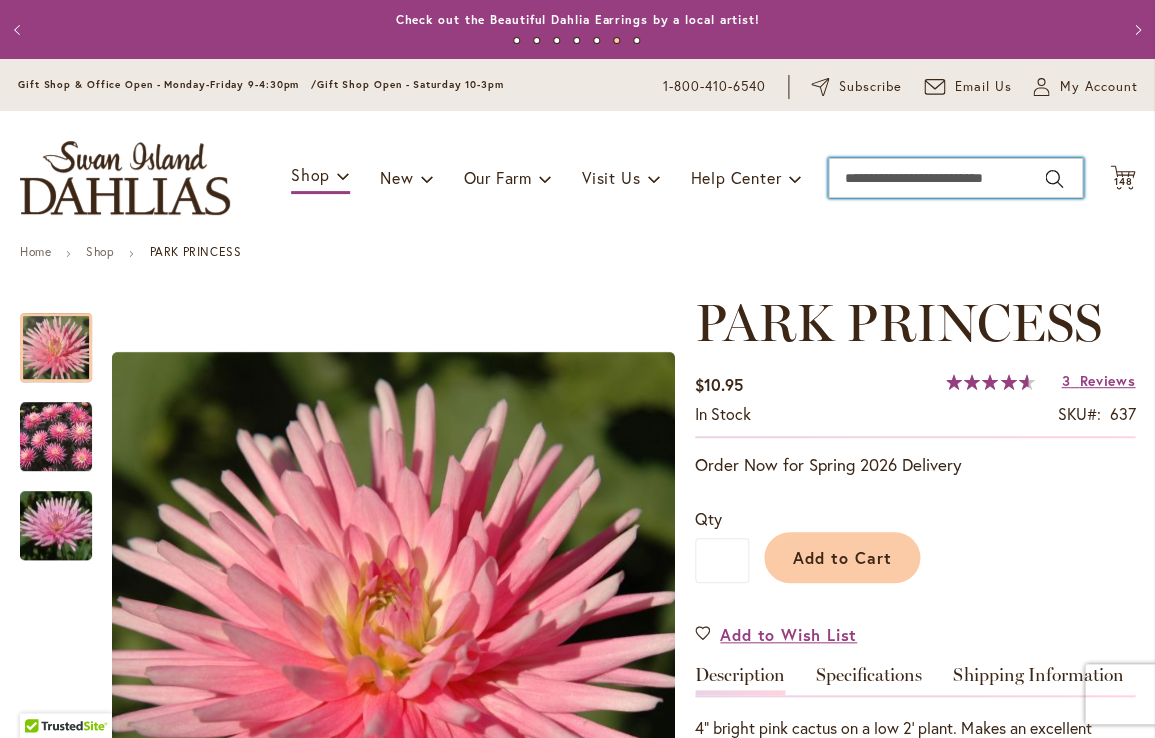 click on "Search" at bounding box center [955, 178] 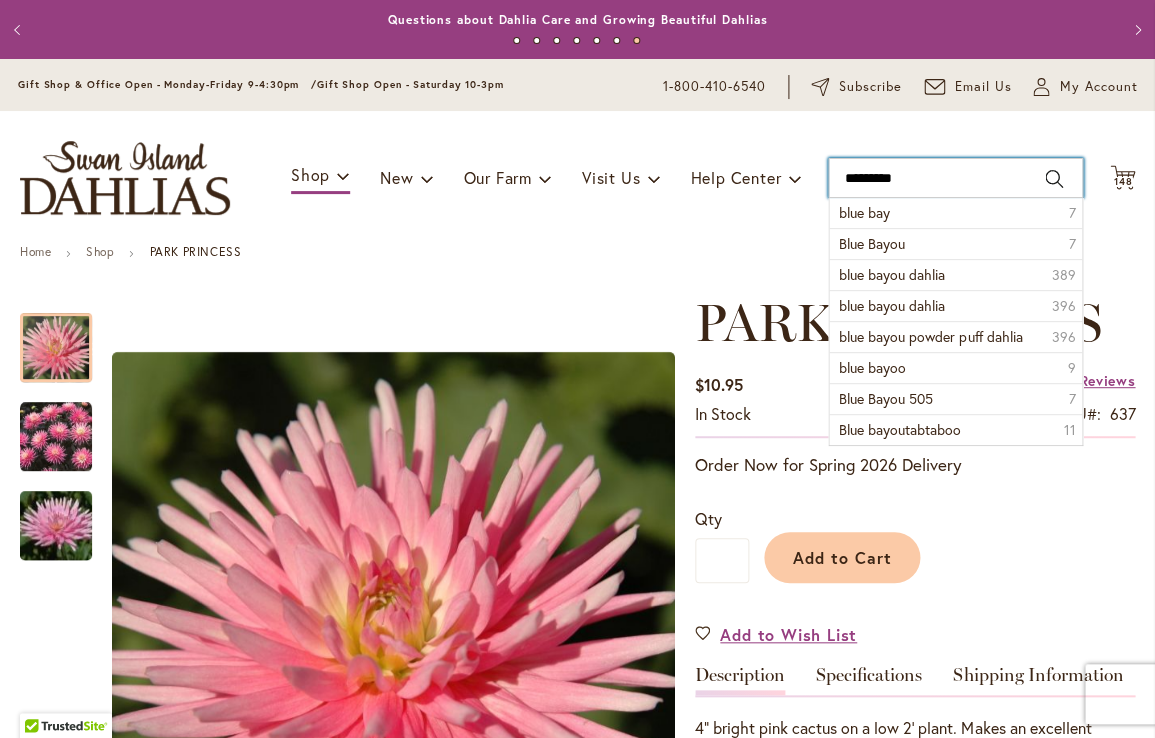 type on "**********" 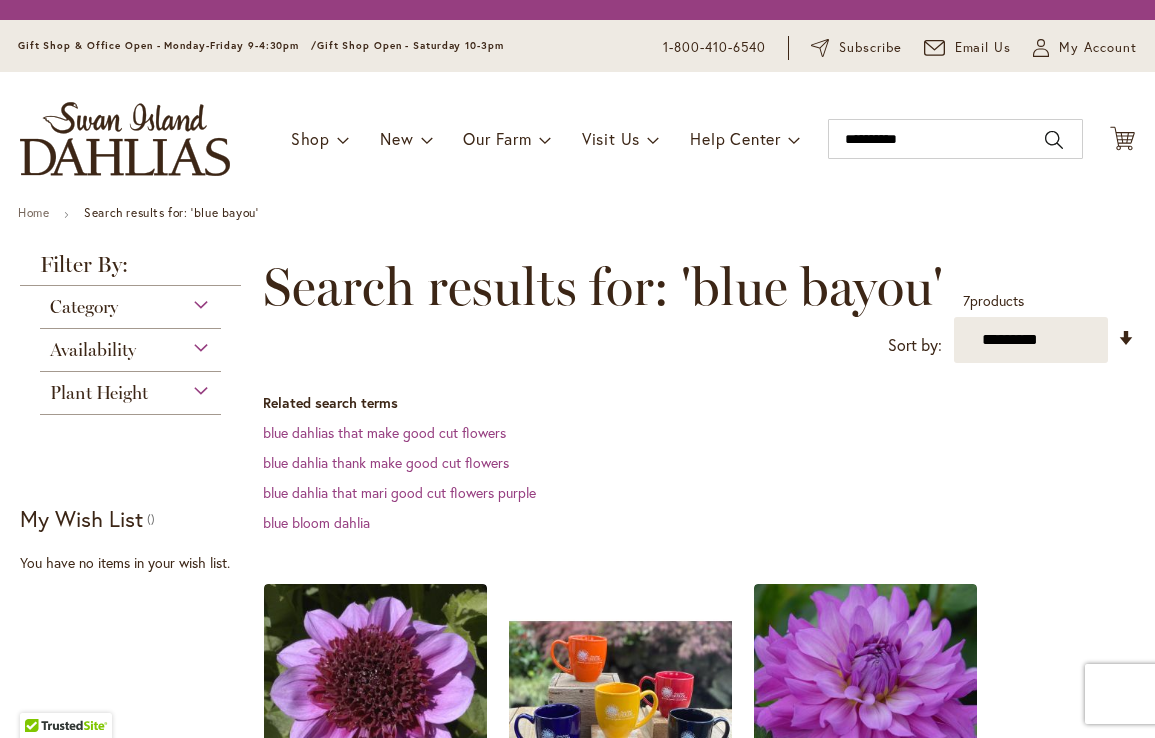 scroll, scrollTop: 0, scrollLeft: 0, axis: both 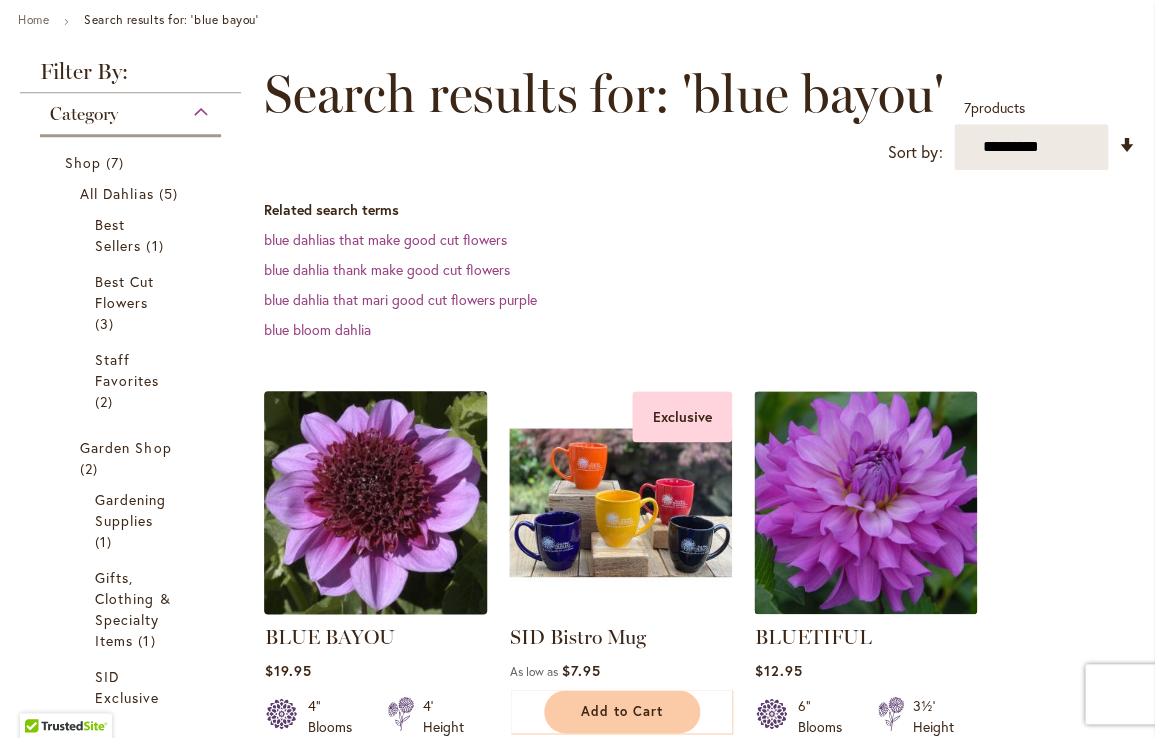 click at bounding box center [376, 503] 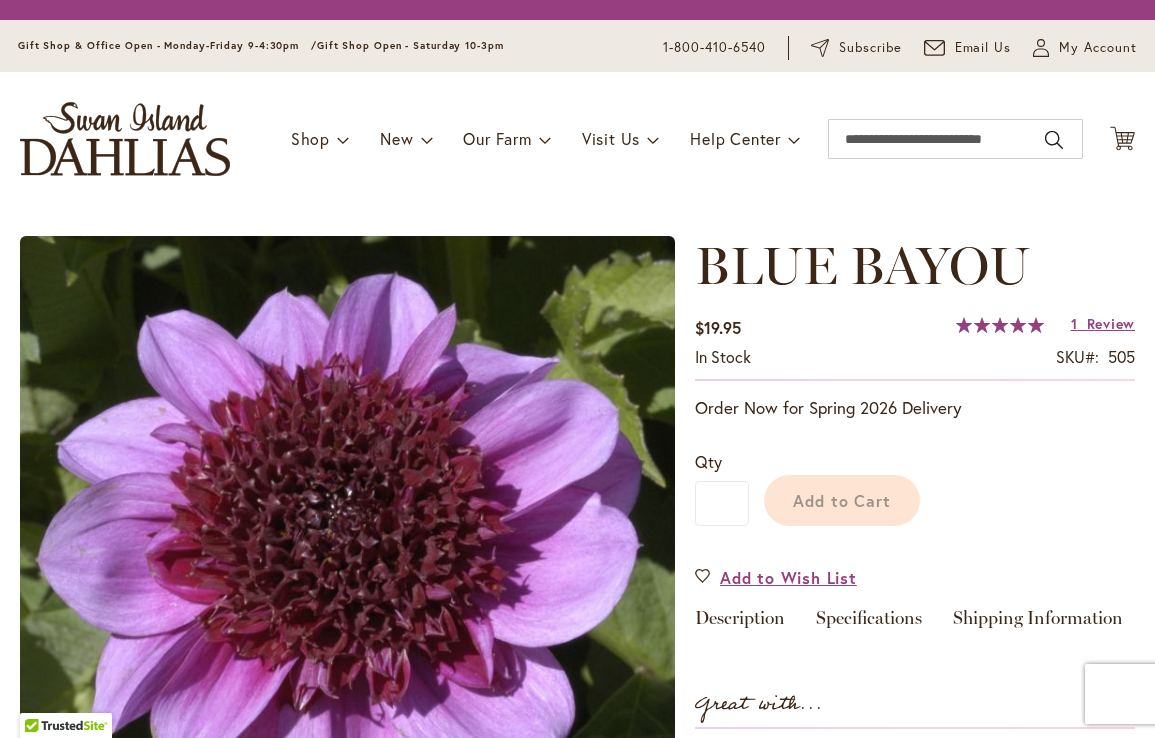 scroll, scrollTop: 0, scrollLeft: 0, axis: both 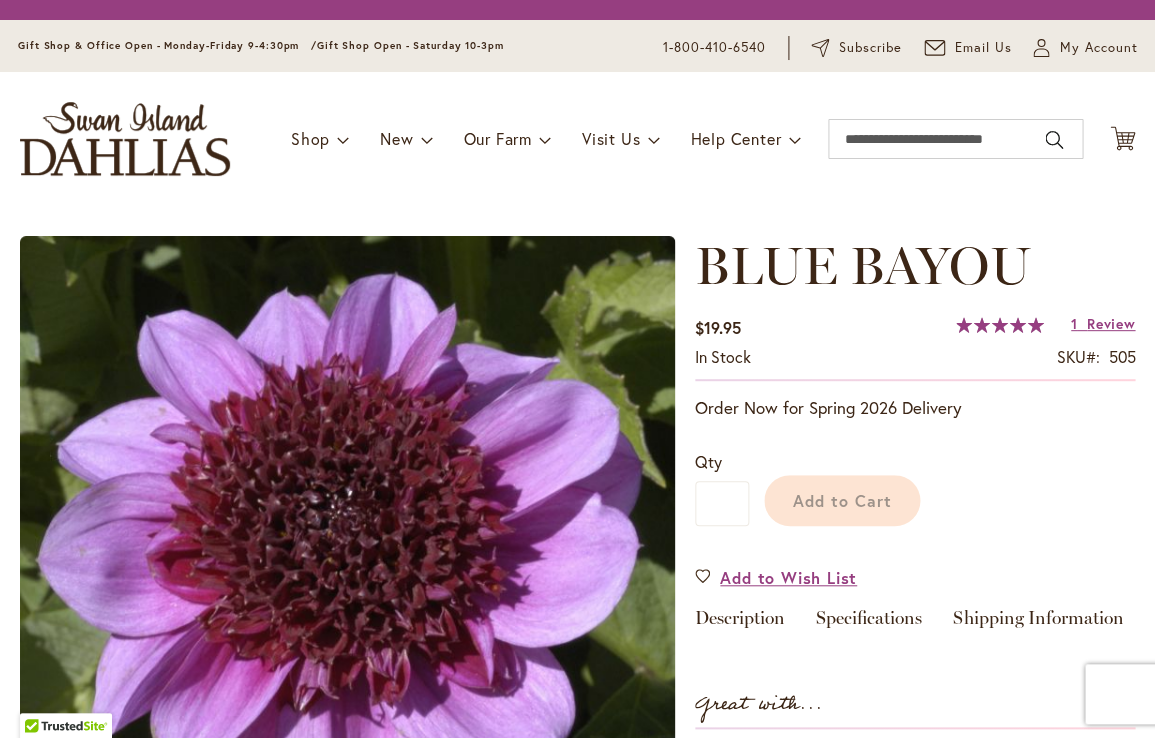 type on "*********" 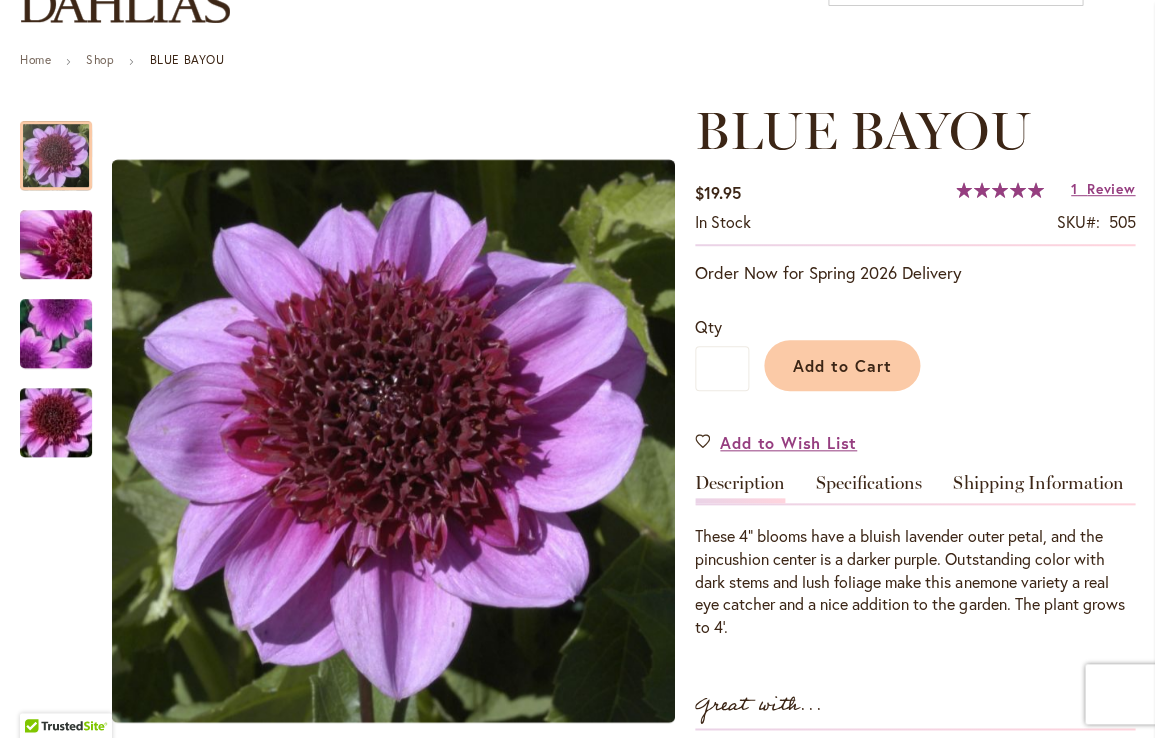 scroll, scrollTop: 195, scrollLeft: 0, axis: vertical 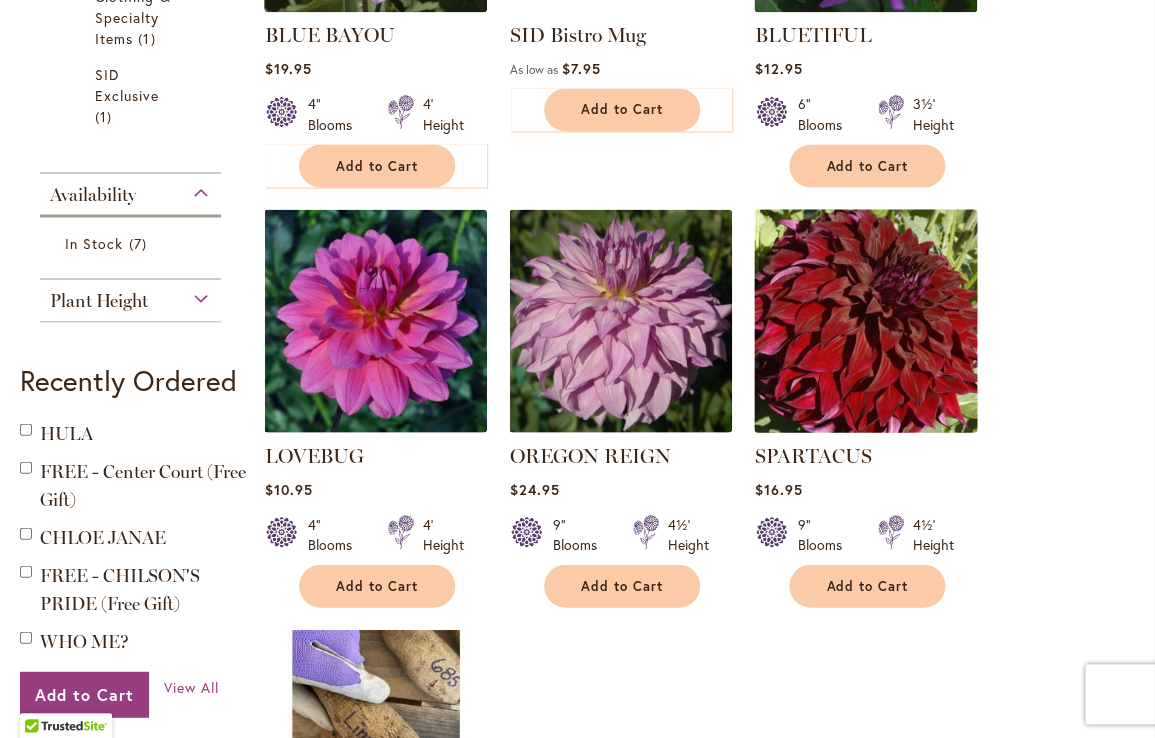 click at bounding box center (866, 321) 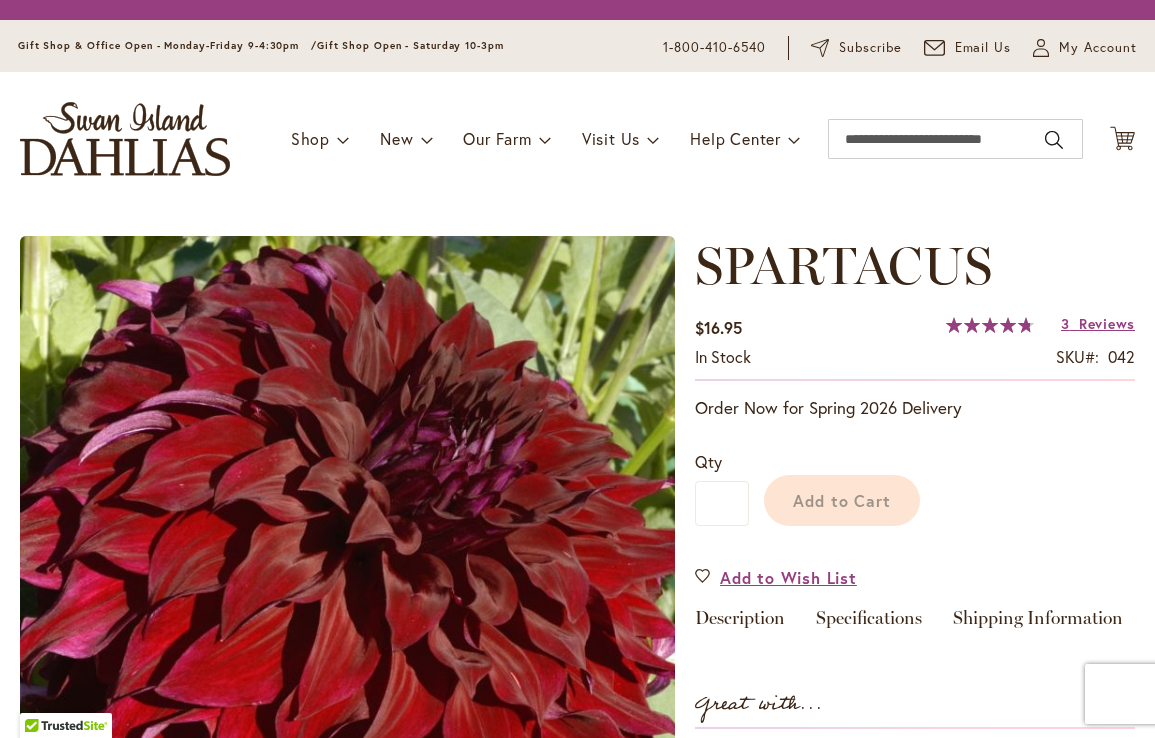 scroll, scrollTop: 0, scrollLeft: 0, axis: both 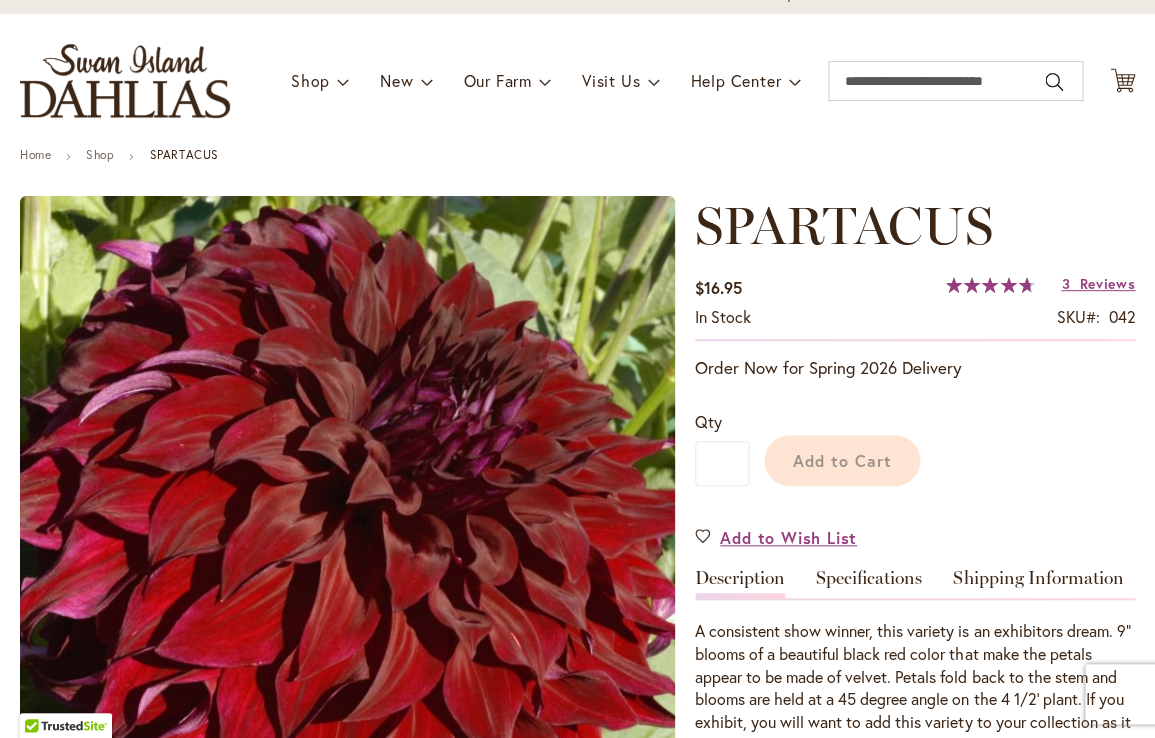 type on "*********" 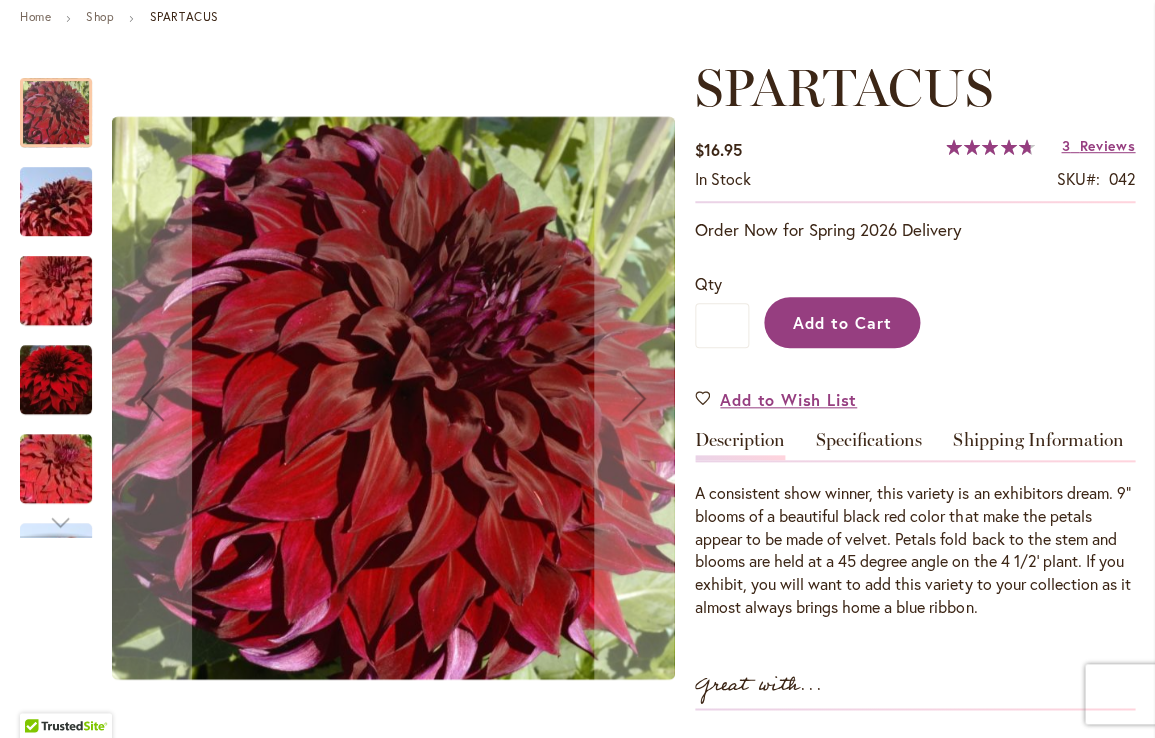 scroll, scrollTop: 283, scrollLeft: 0, axis: vertical 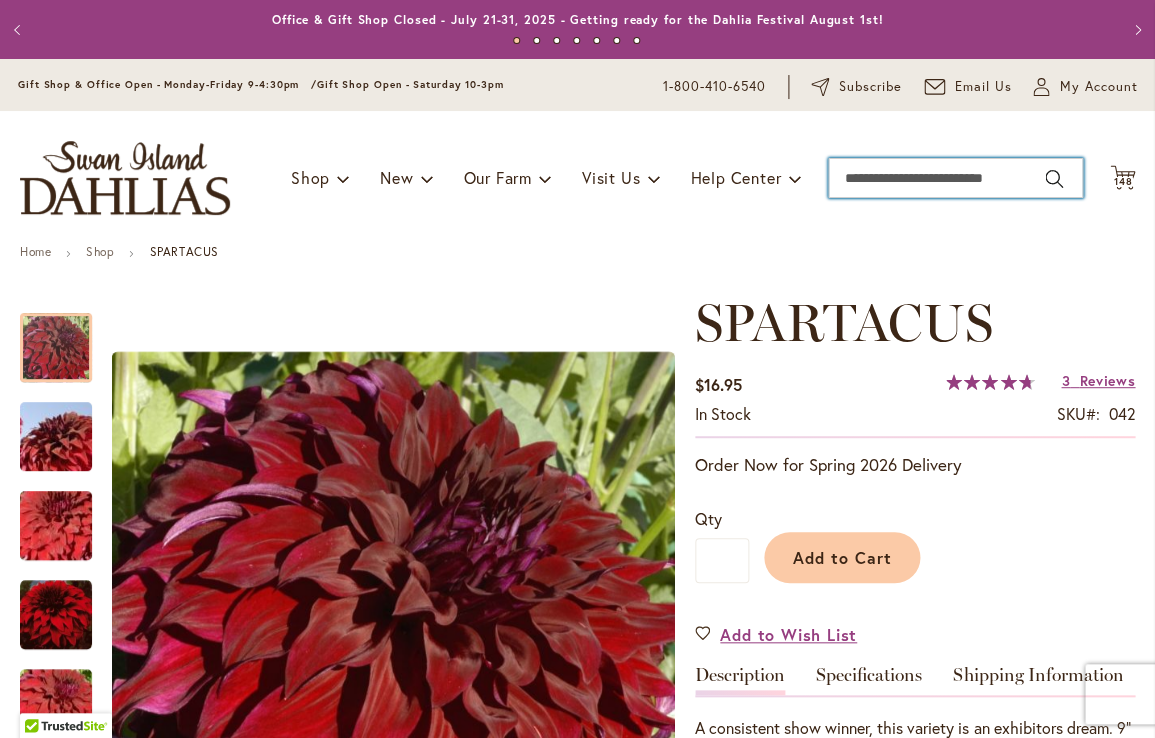 click on "Search" at bounding box center [955, 178] 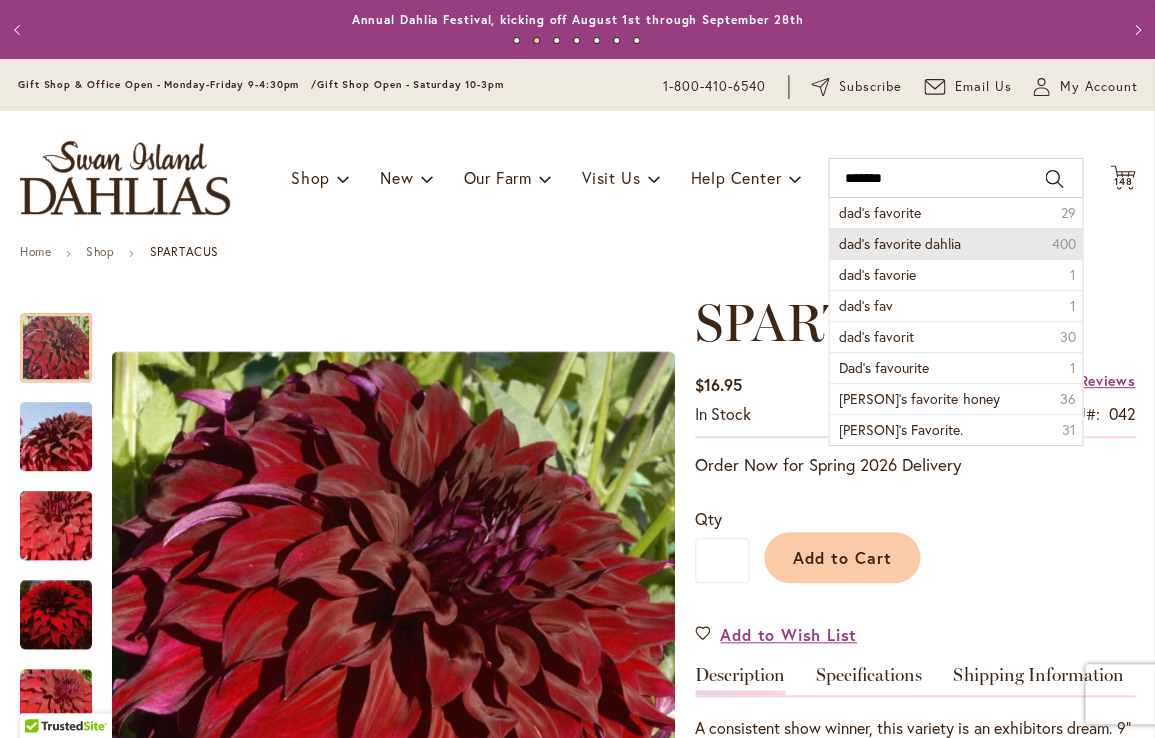 click on "dad's favorite dahlia" at bounding box center [900, 243] 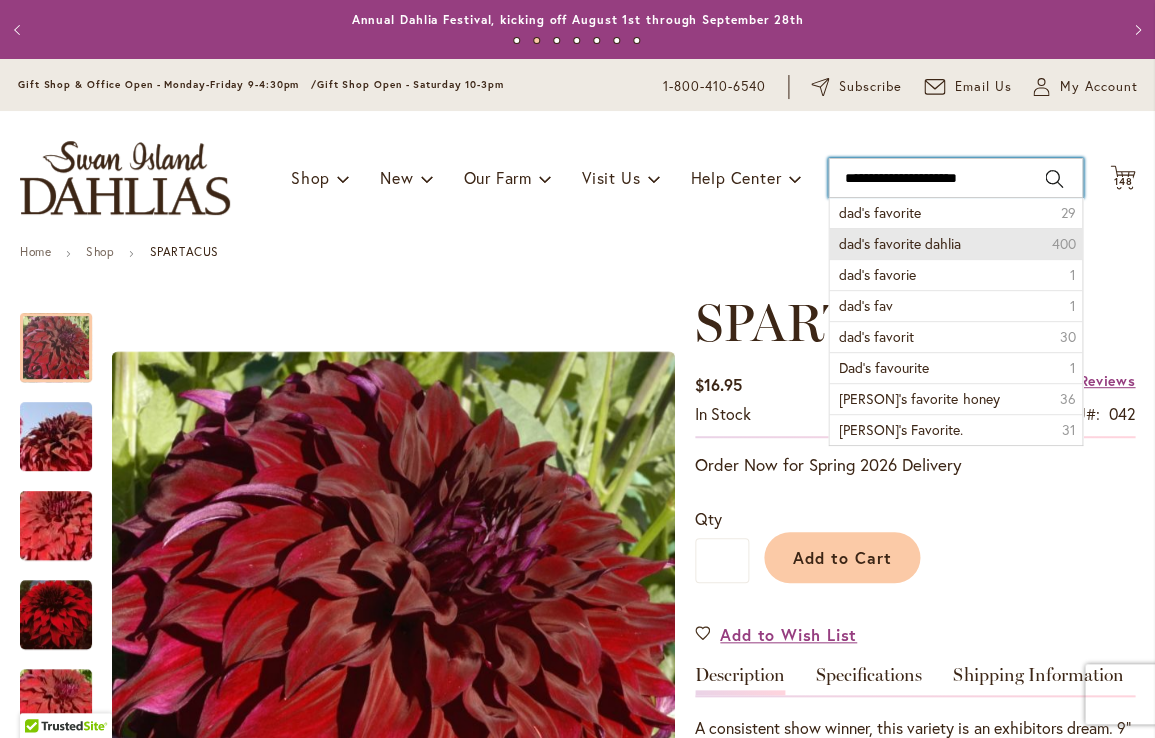 type on "**********" 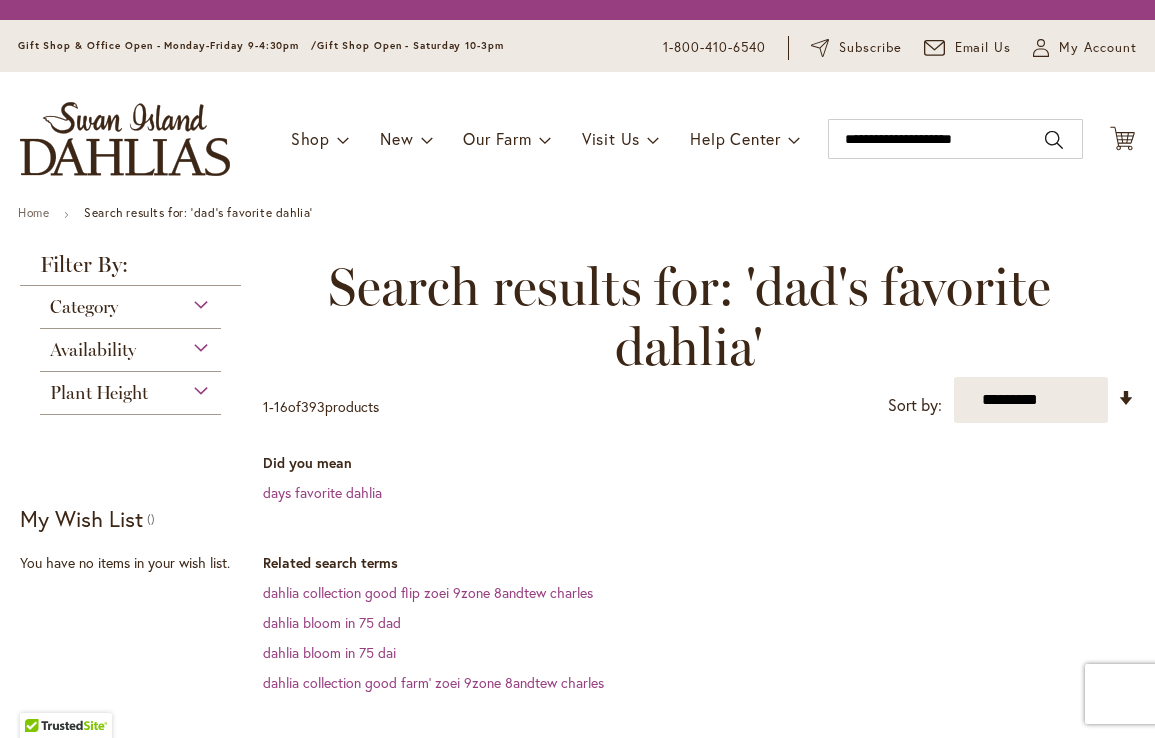 scroll, scrollTop: 0, scrollLeft: 0, axis: both 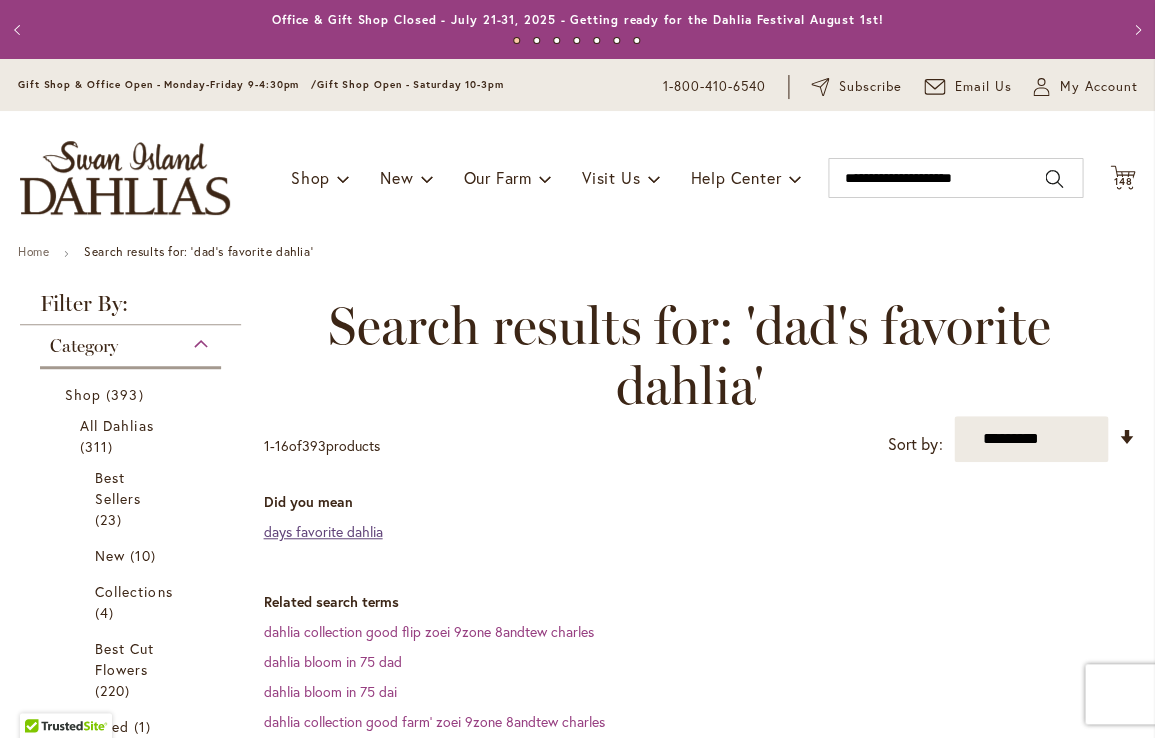 click on "days favorite dahlia" at bounding box center [322, 531] 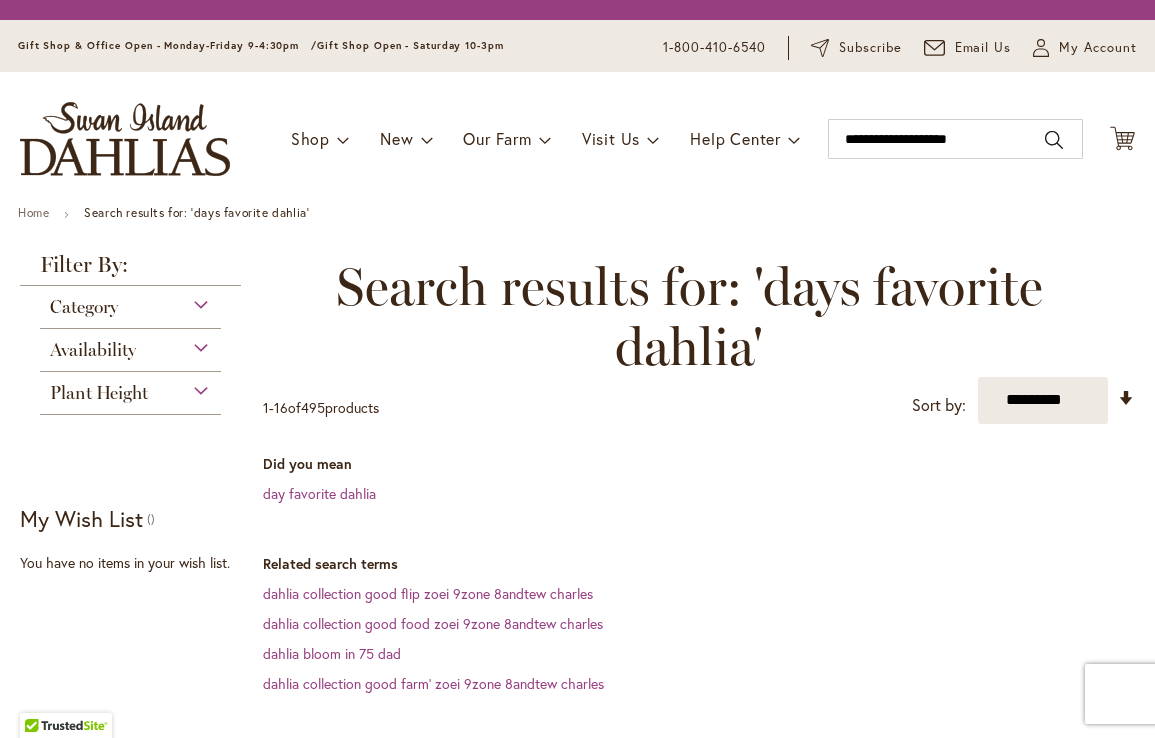 scroll, scrollTop: 0, scrollLeft: 0, axis: both 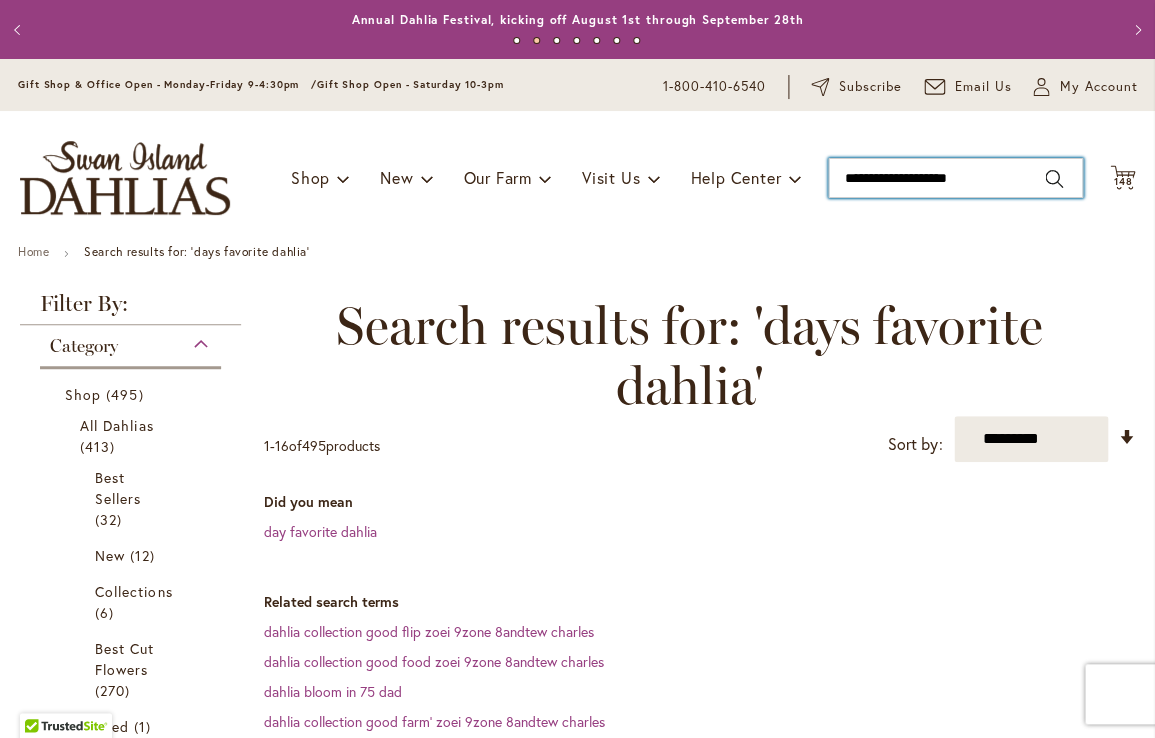 click on "**********" at bounding box center (955, 178) 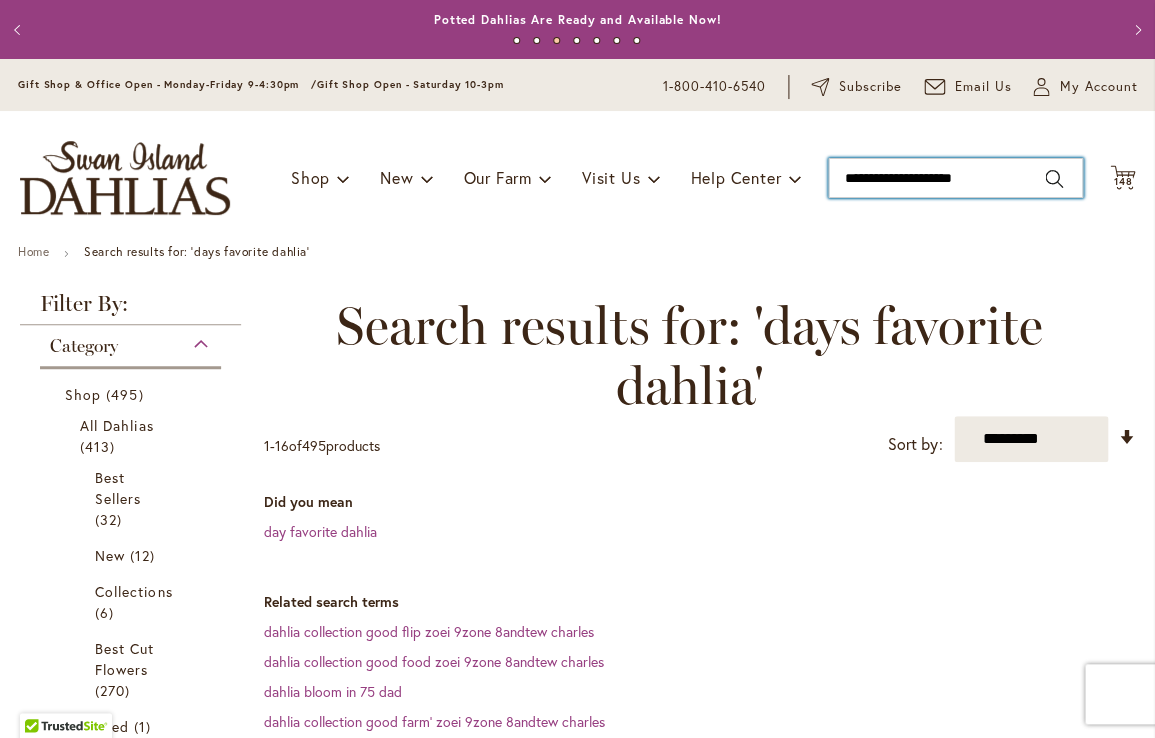 click on "Search" at bounding box center [1054, 179] 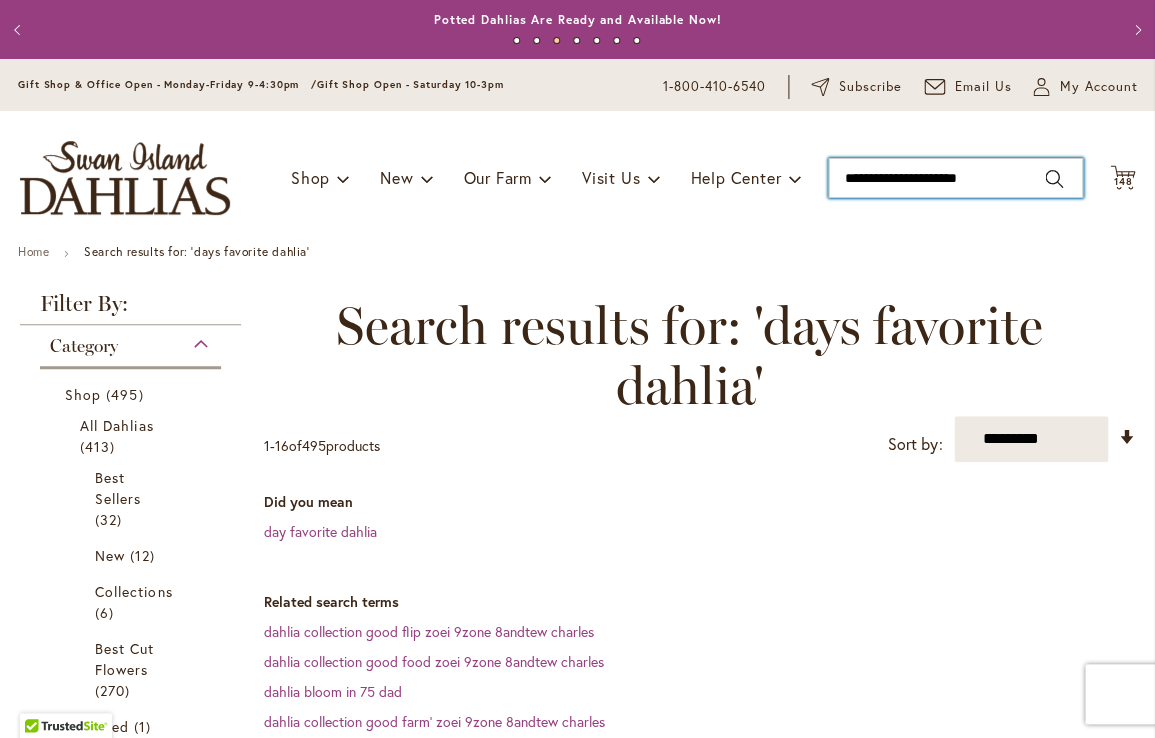 type on "**********" 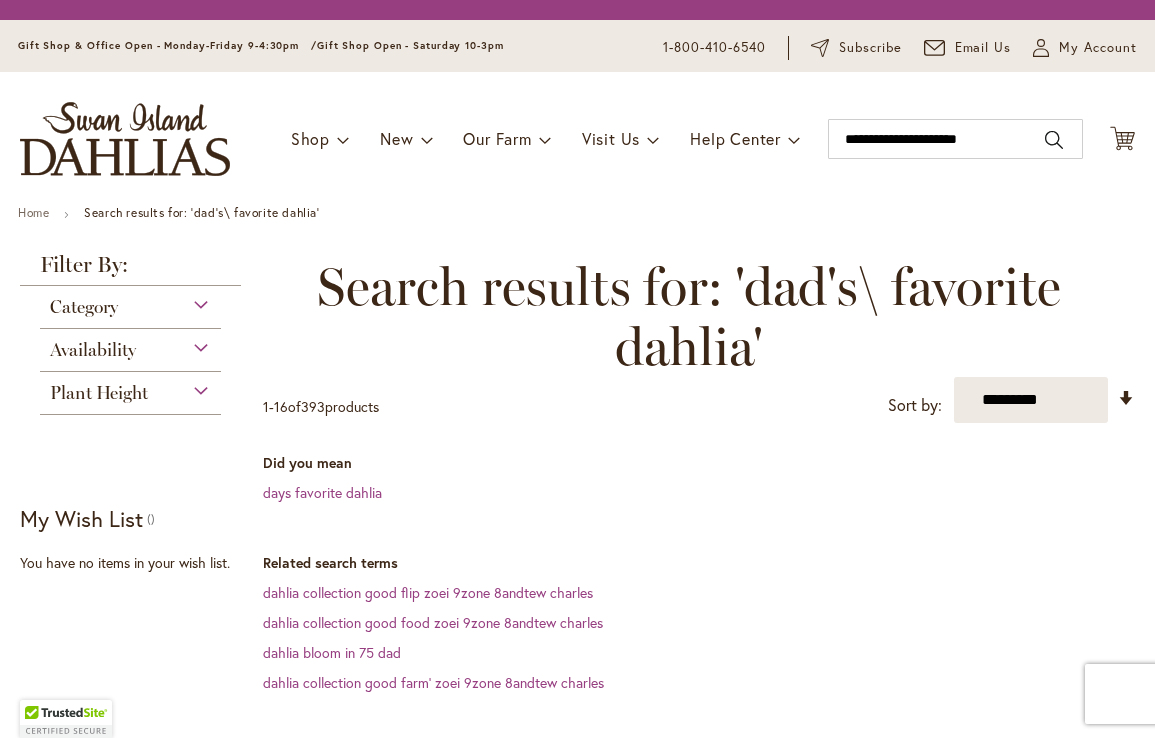 scroll, scrollTop: 0, scrollLeft: 0, axis: both 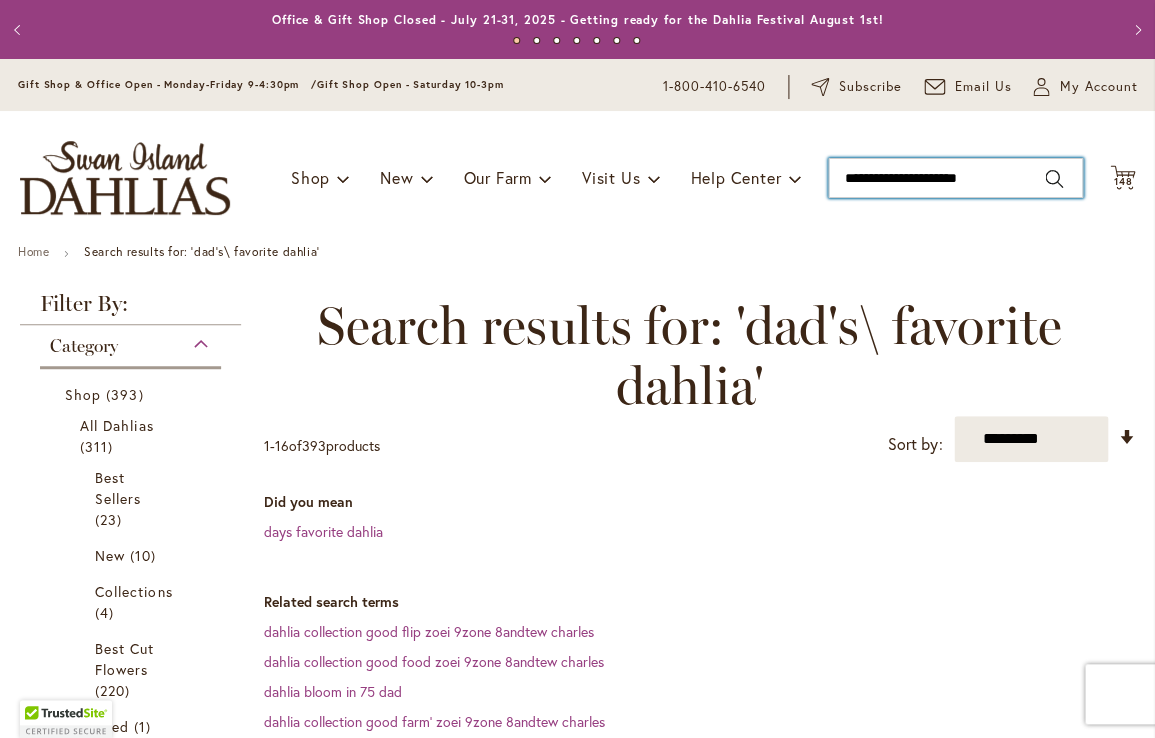 click on "**********" at bounding box center [955, 178] 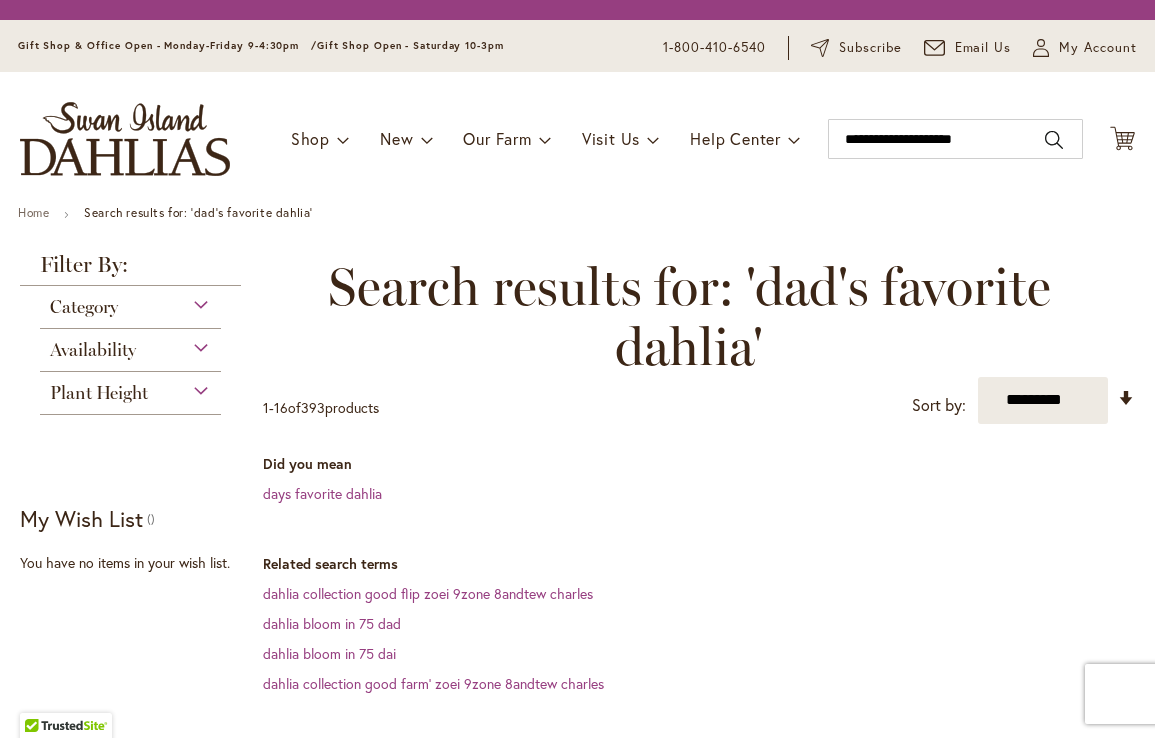 scroll, scrollTop: 0, scrollLeft: 0, axis: both 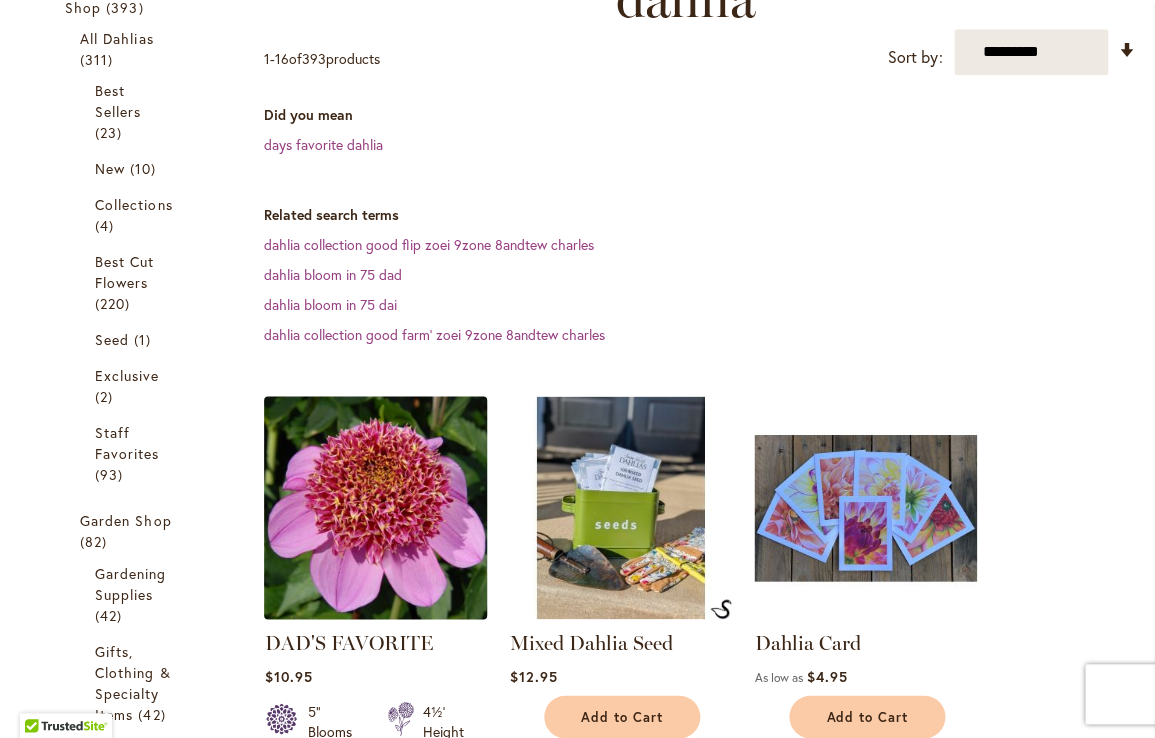 click at bounding box center [376, 508] 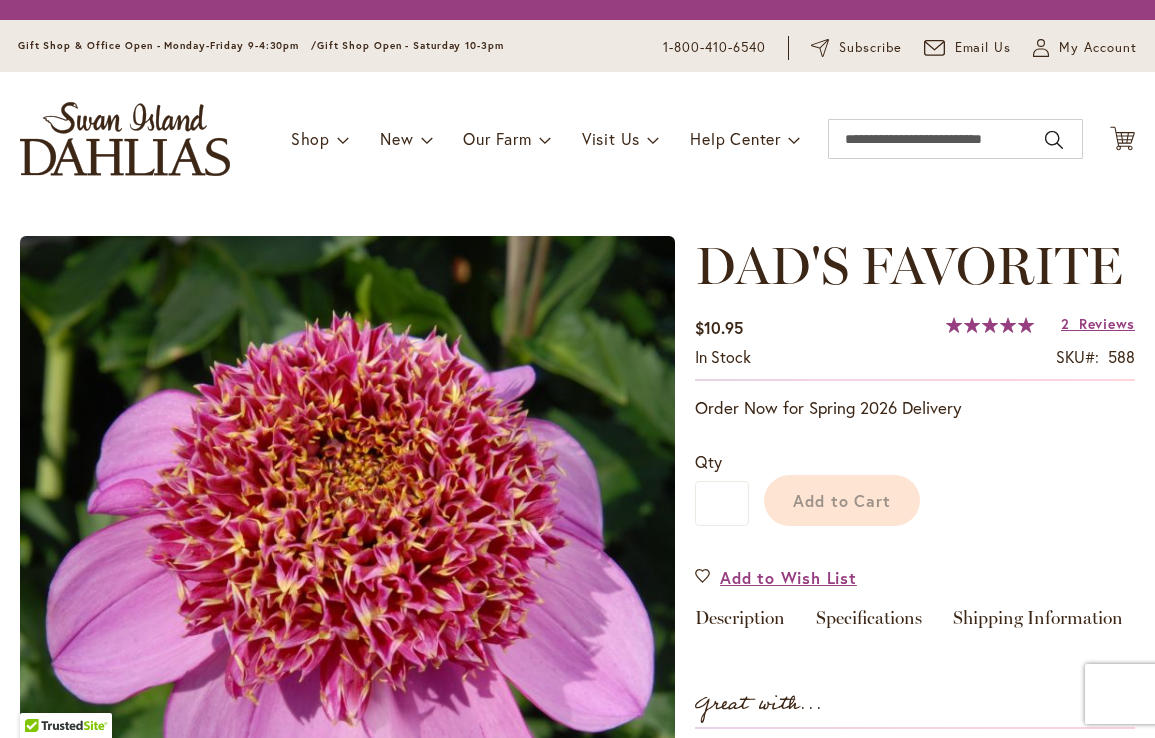 scroll, scrollTop: 0, scrollLeft: 0, axis: both 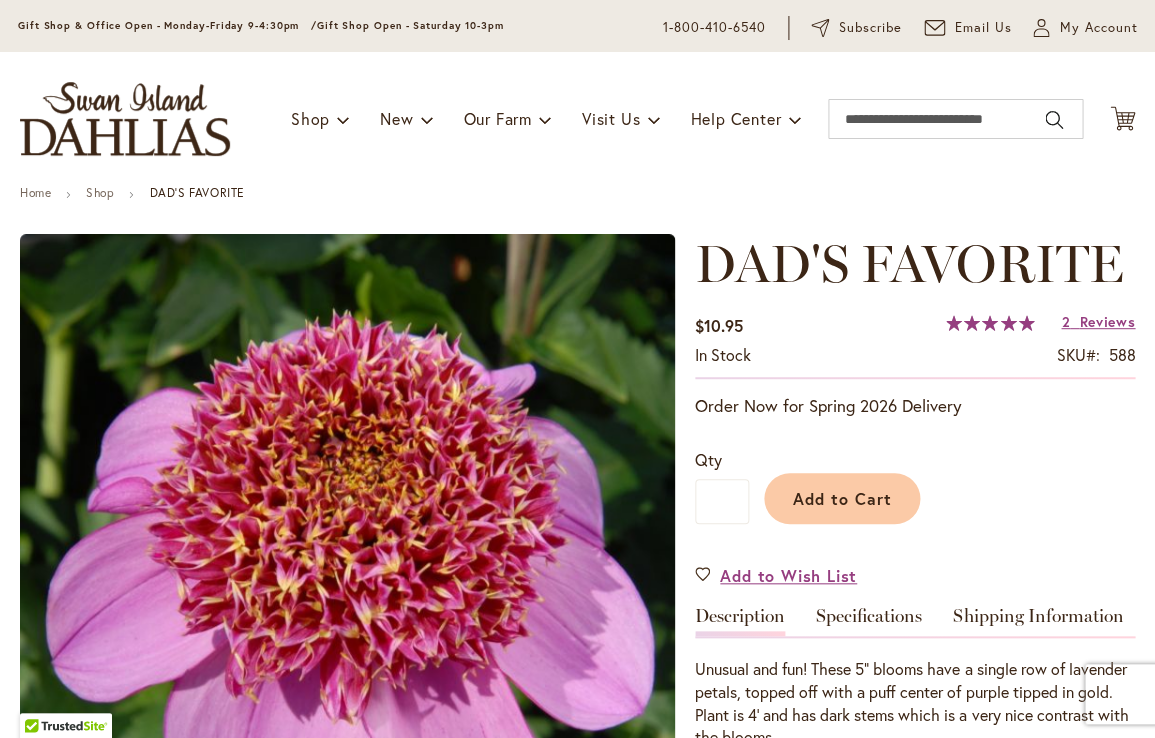 type on "*********" 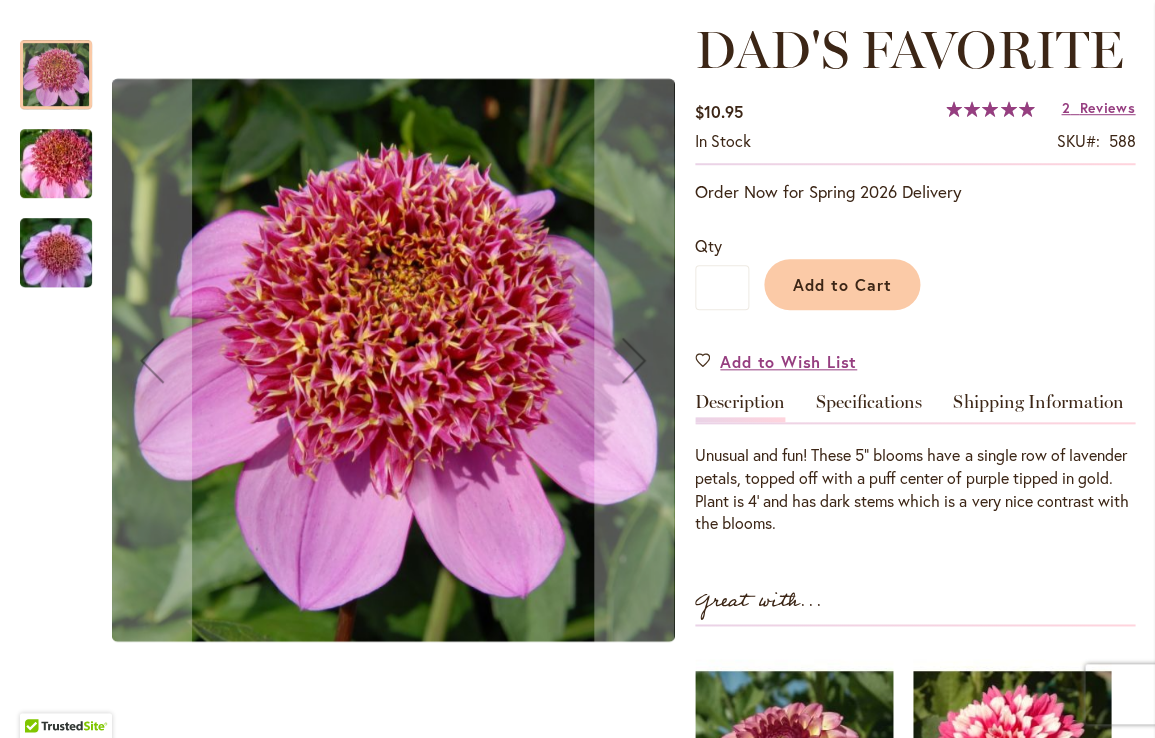 scroll, scrollTop: 284, scrollLeft: 0, axis: vertical 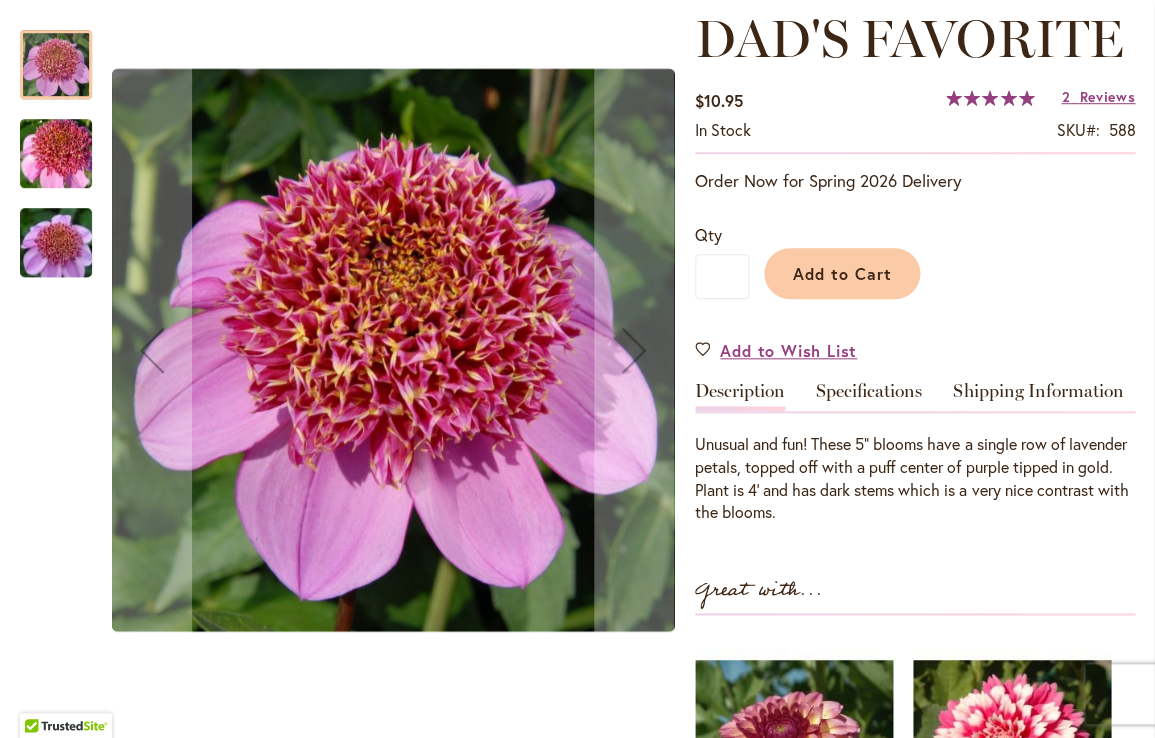 click at bounding box center (56, 154) 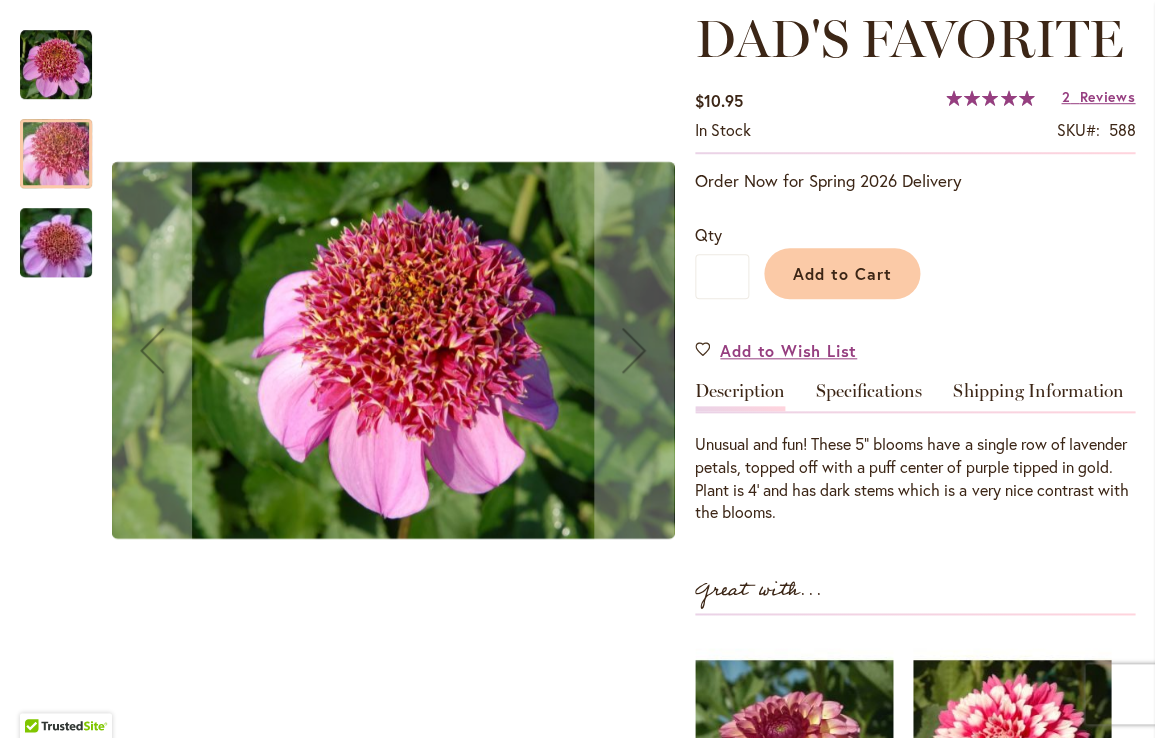 click at bounding box center (56, 243) 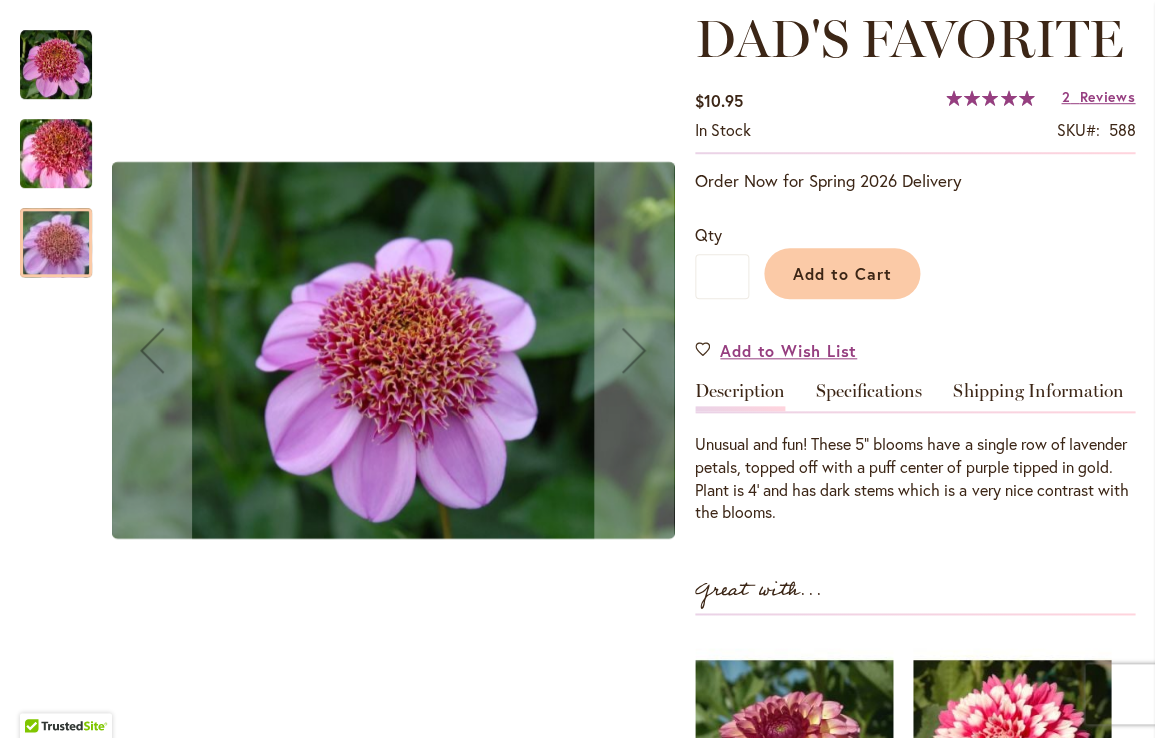 click at bounding box center [56, 65] 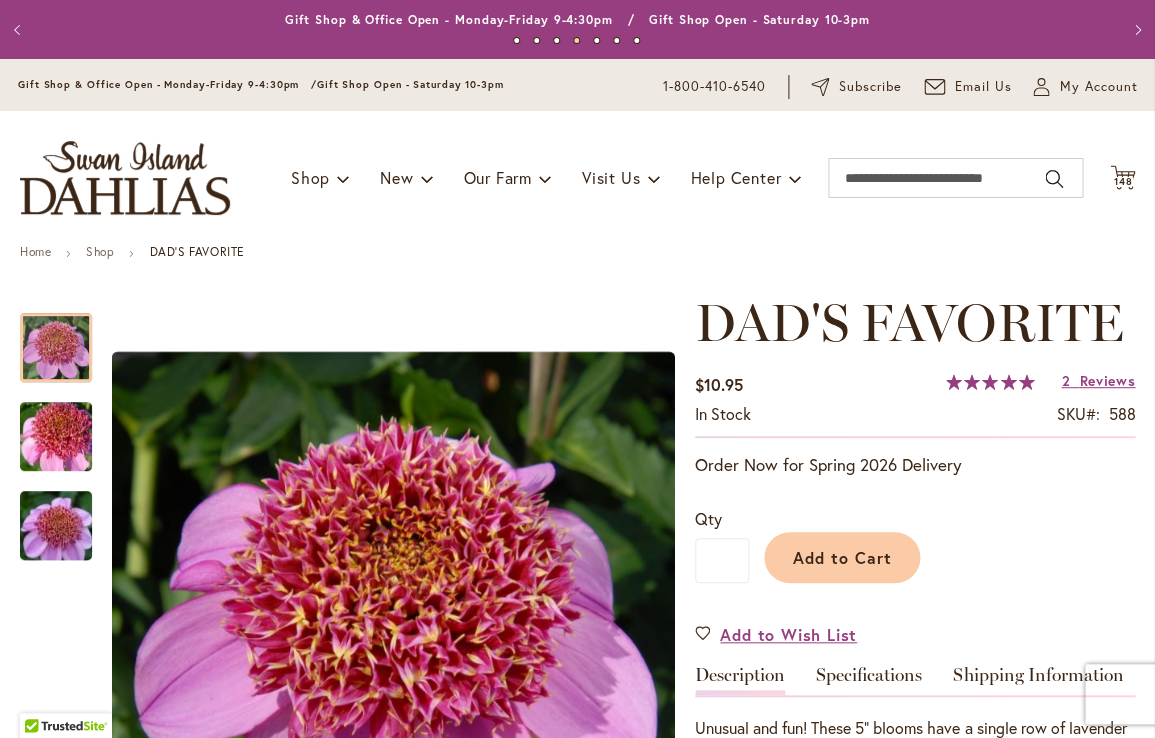 scroll, scrollTop: 0, scrollLeft: 0, axis: both 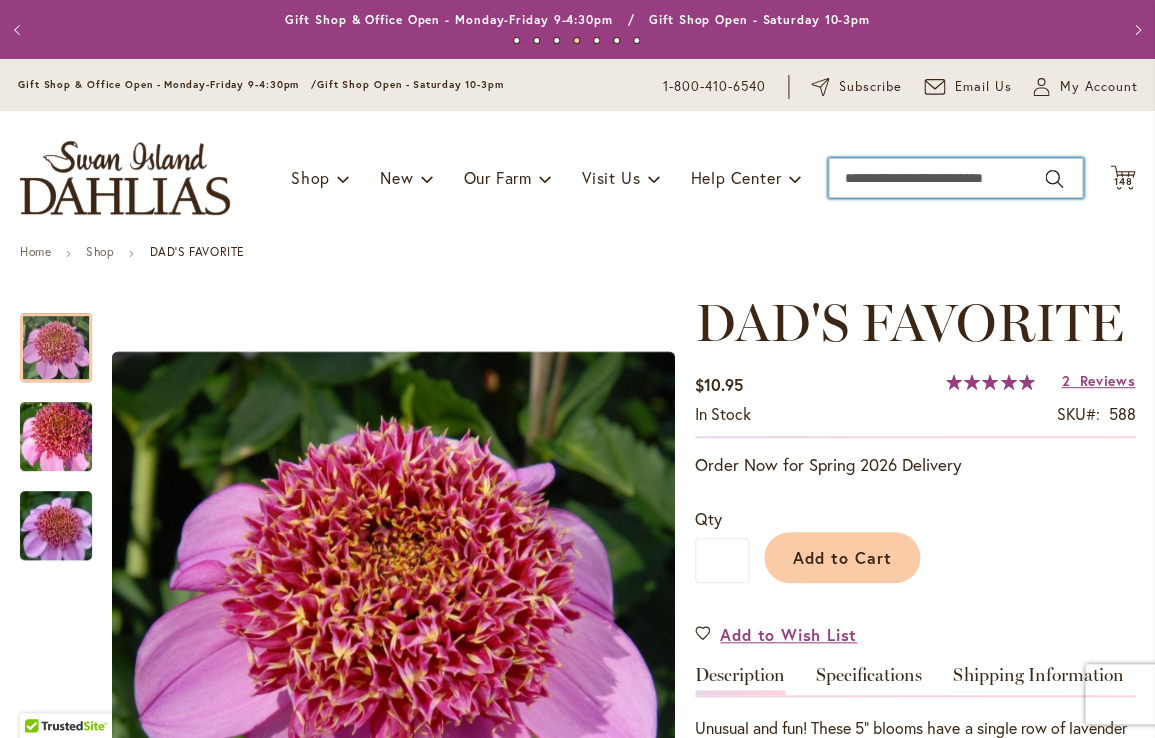 click on "Search" at bounding box center [955, 178] 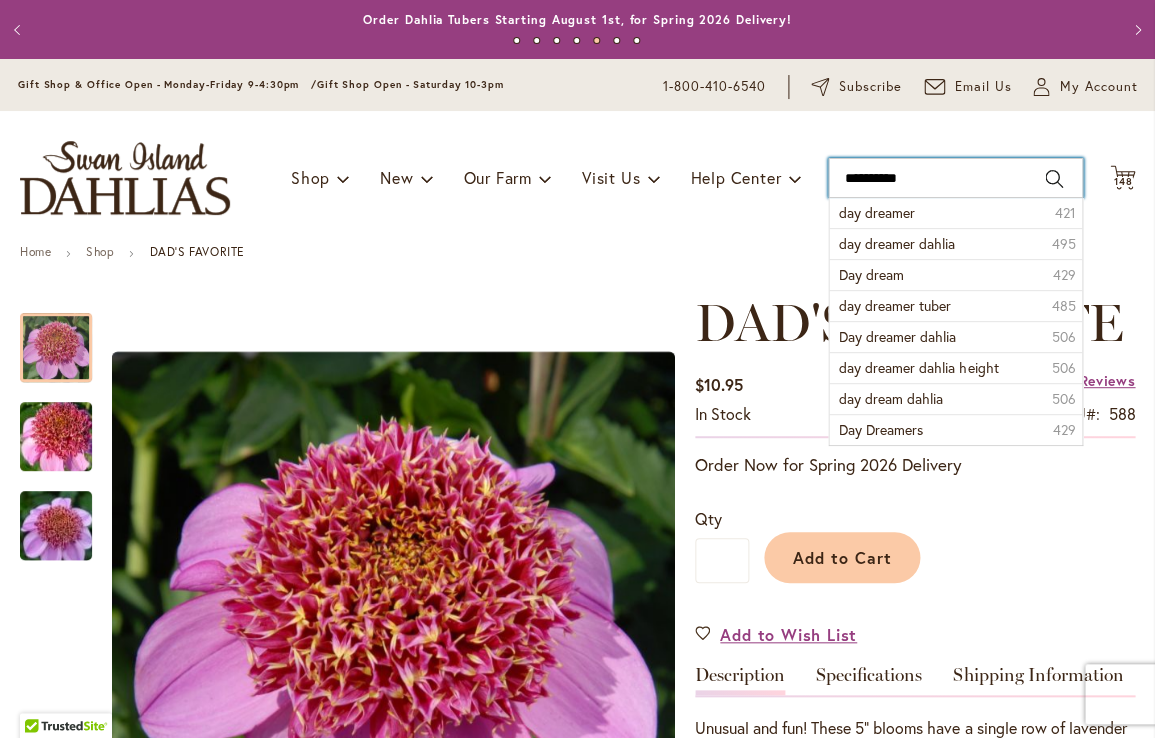 type on "**********" 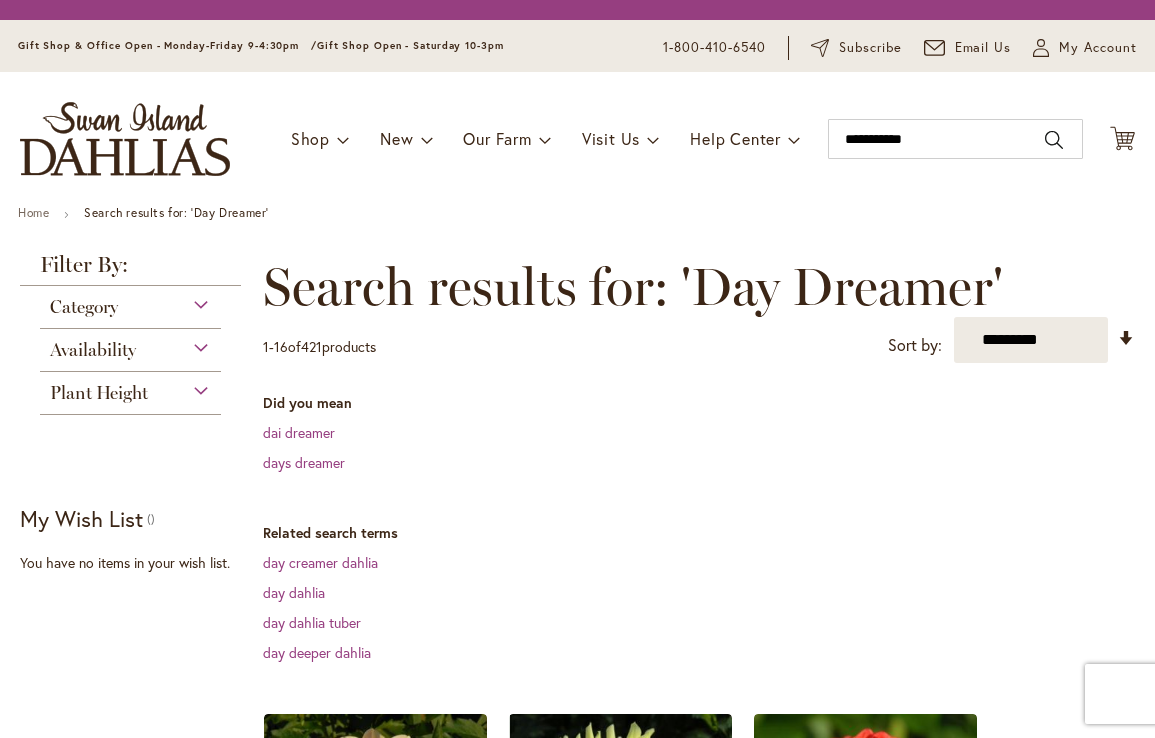 scroll, scrollTop: 0, scrollLeft: 0, axis: both 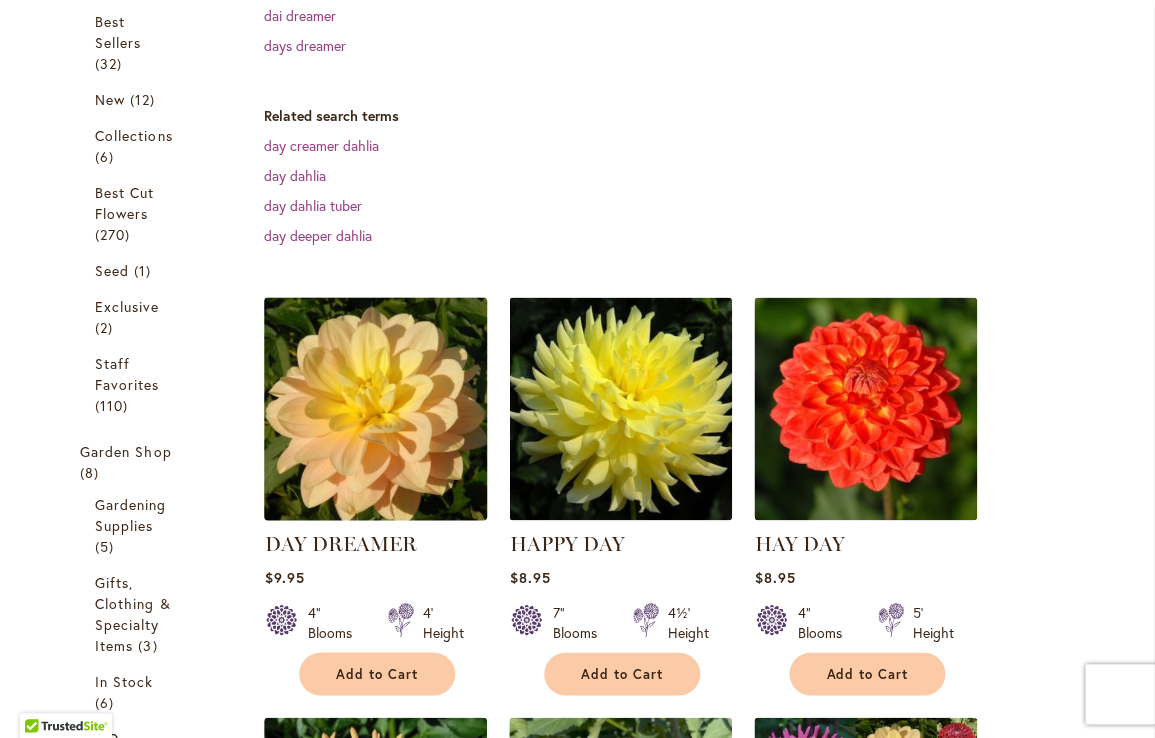 click at bounding box center [376, 409] 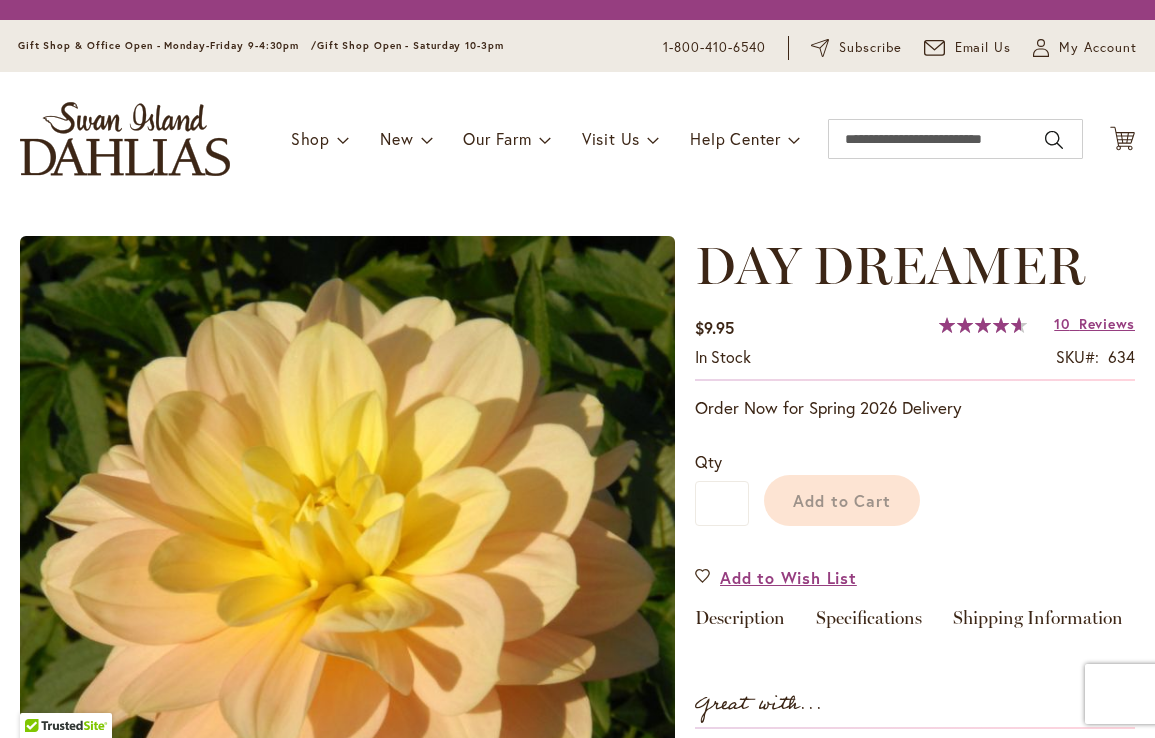 scroll, scrollTop: 0, scrollLeft: 0, axis: both 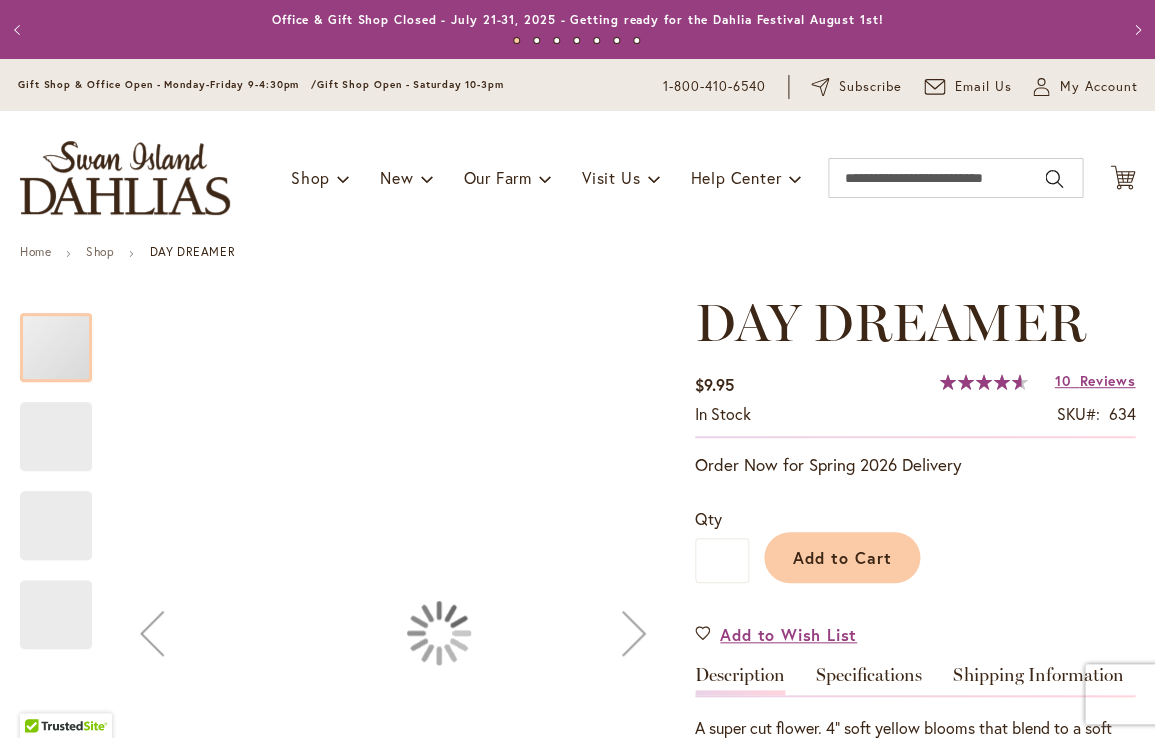 type on "*********" 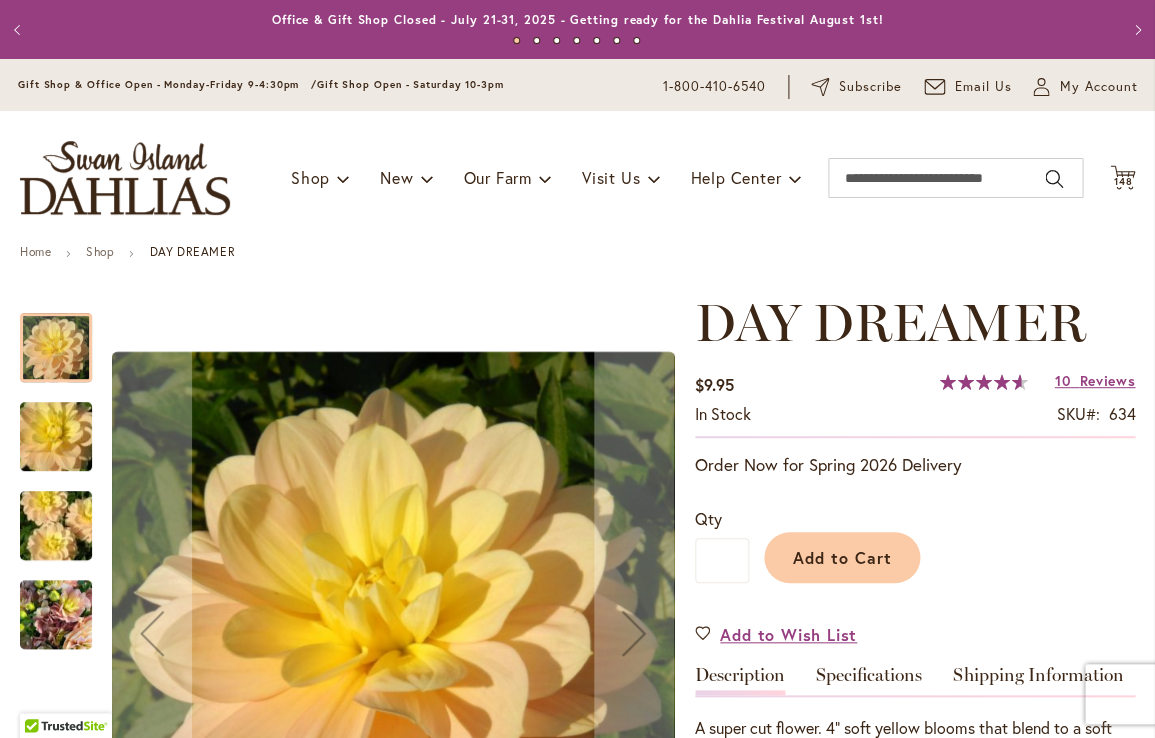 scroll, scrollTop: 403, scrollLeft: 0, axis: vertical 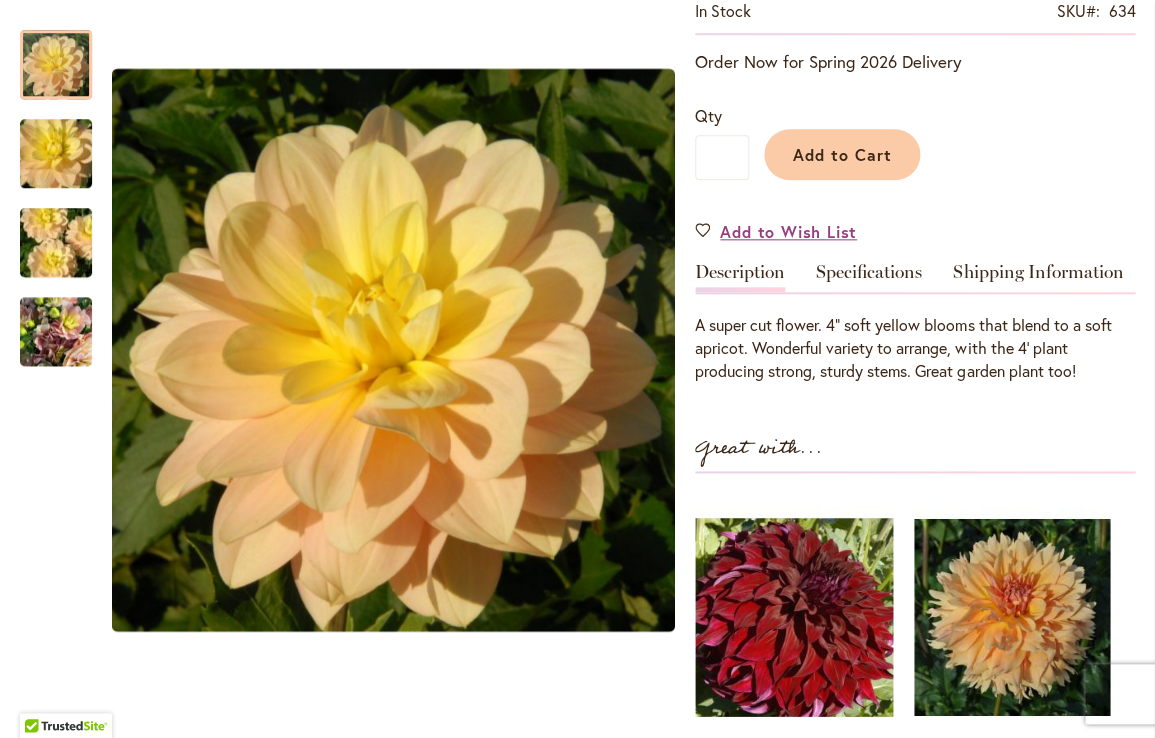 click at bounding box center (1012, 616) 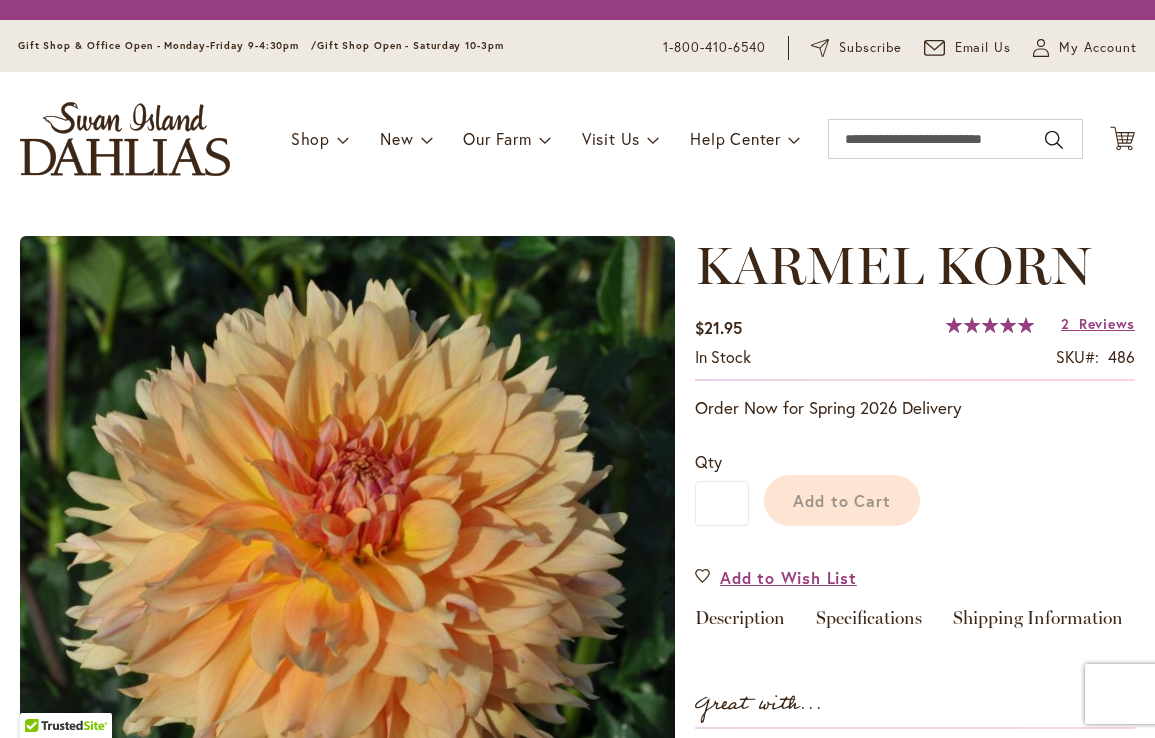 scroll, scrollTop: 0, scrollLeft: 0, axis: both 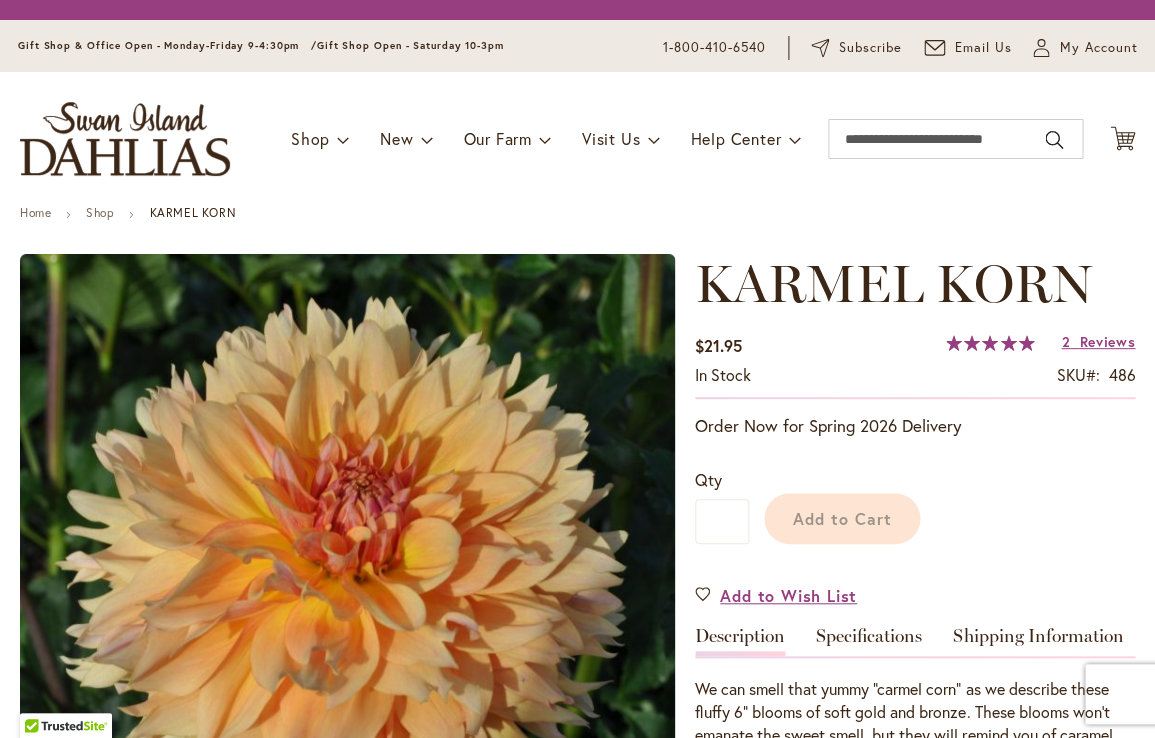 type on "*********" 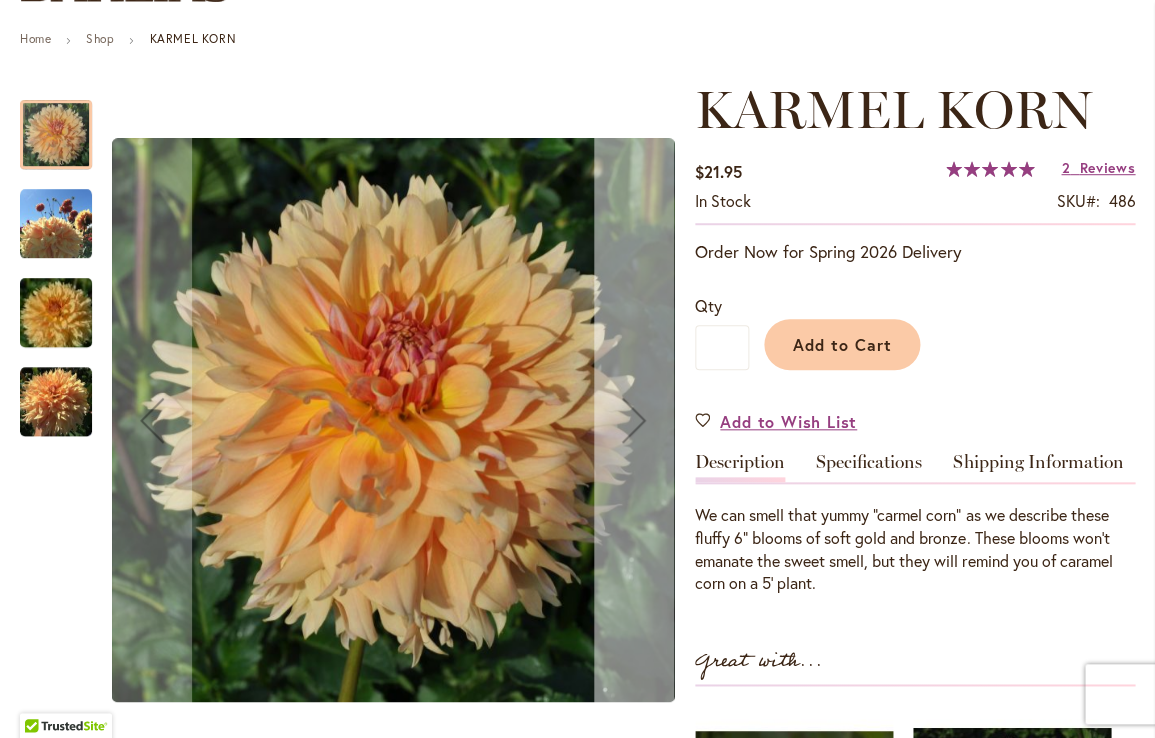 scroll, scrollTop: 220, scrollLeft: 0, axis: vertical 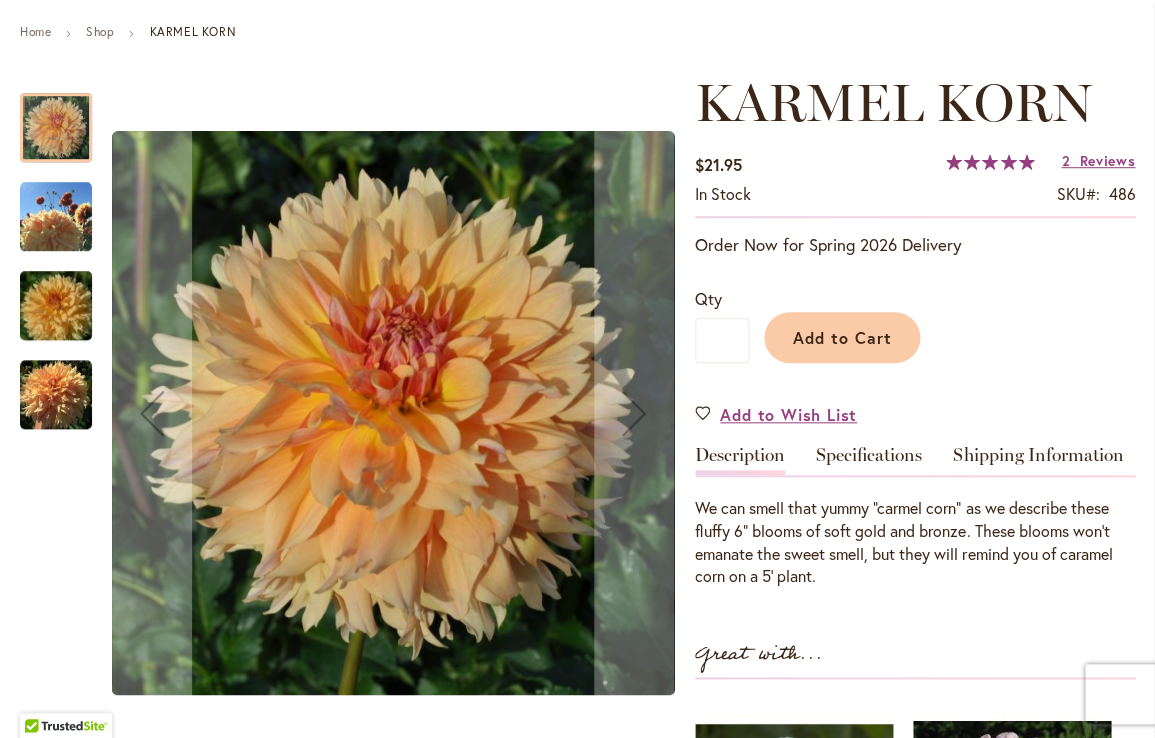 click at bounding box center (56, 306) 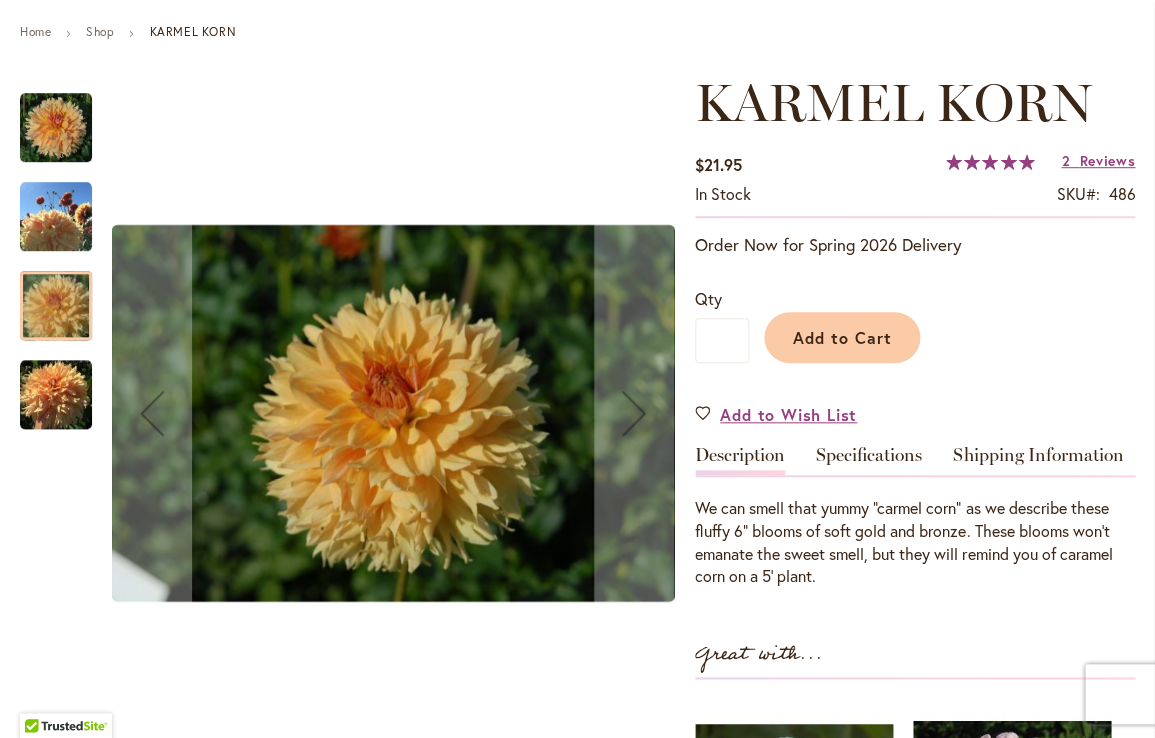 click at bounding box center [56, 395] 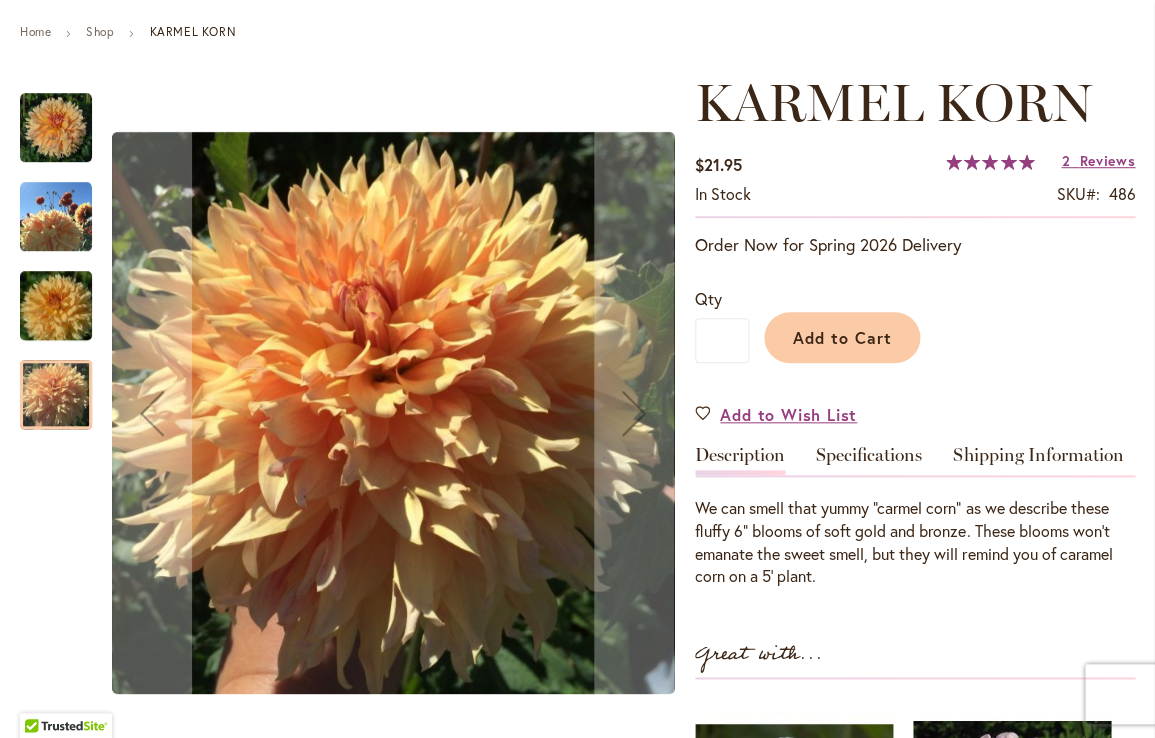click at bounding box center [56, 128] 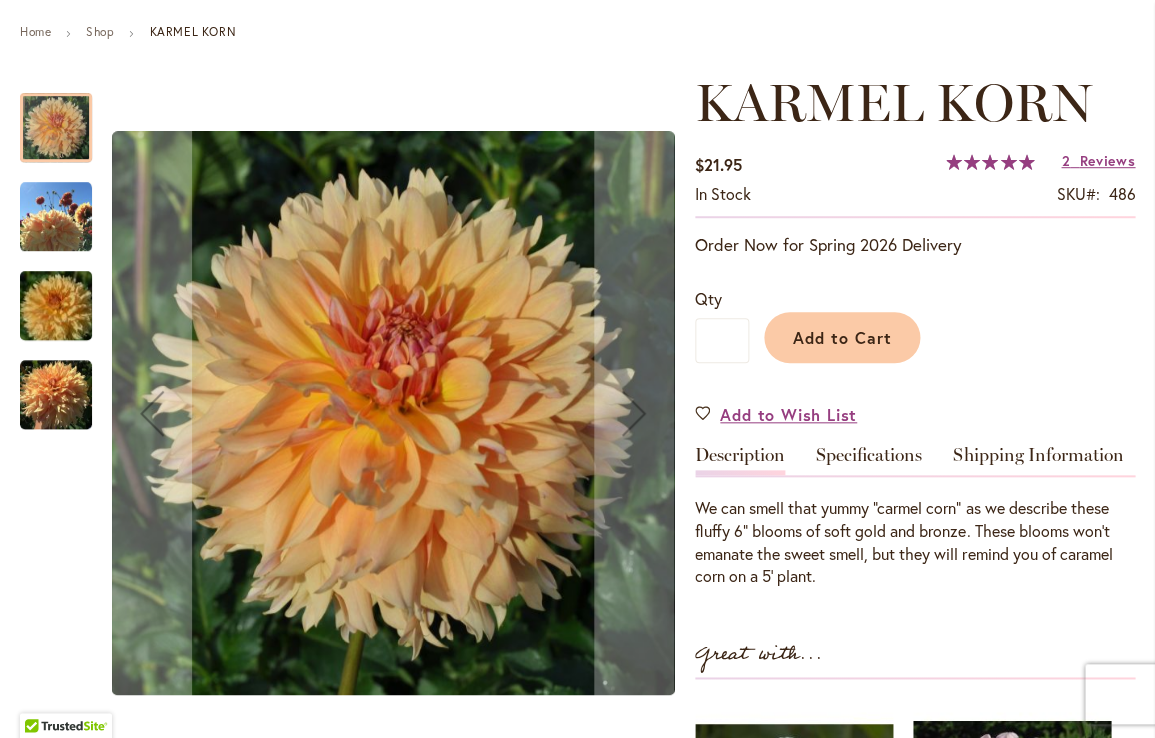 scroll, scrollTop: 241, scrollLeft: 0, axis: vertical 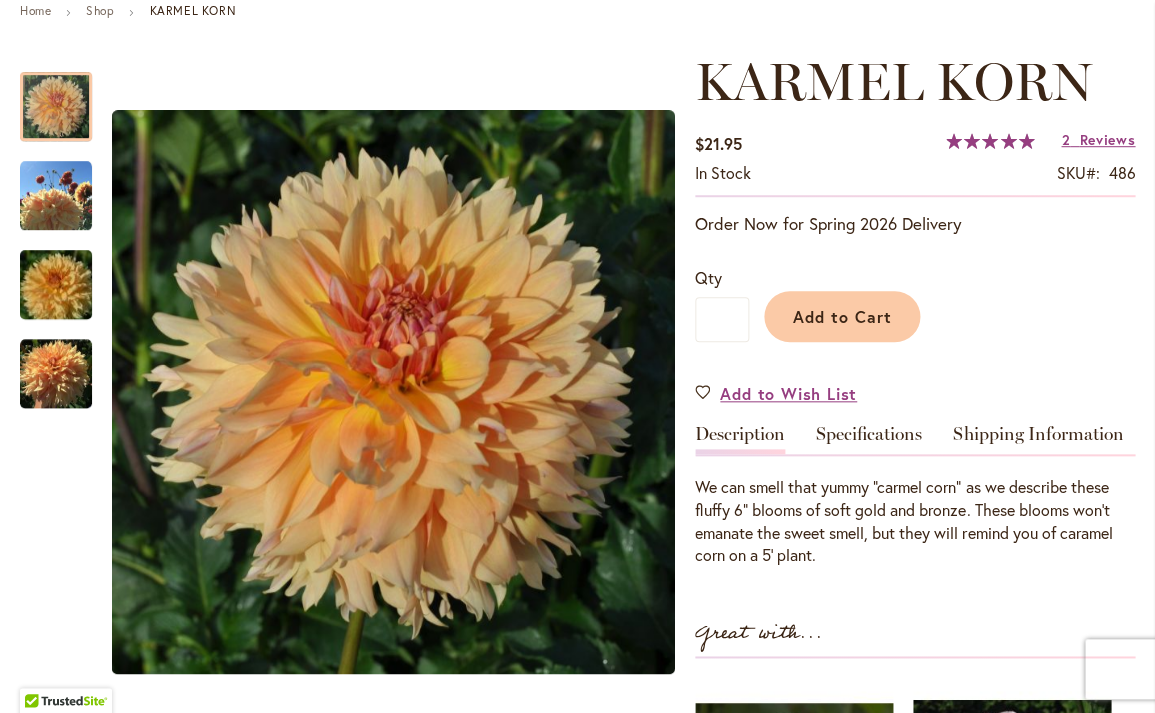 click on "In stock
SKU
486" at bounding box center [915, 178] 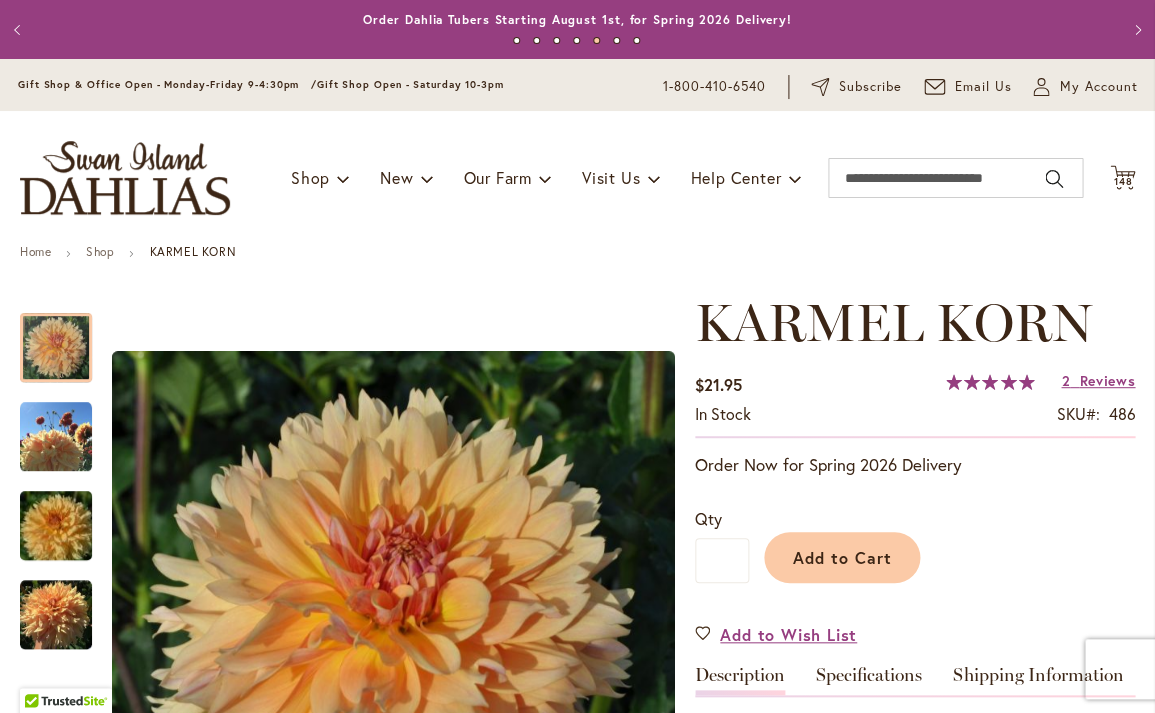 scroll, scrollTop: -4, scrollLeft: 0, axis: vertical 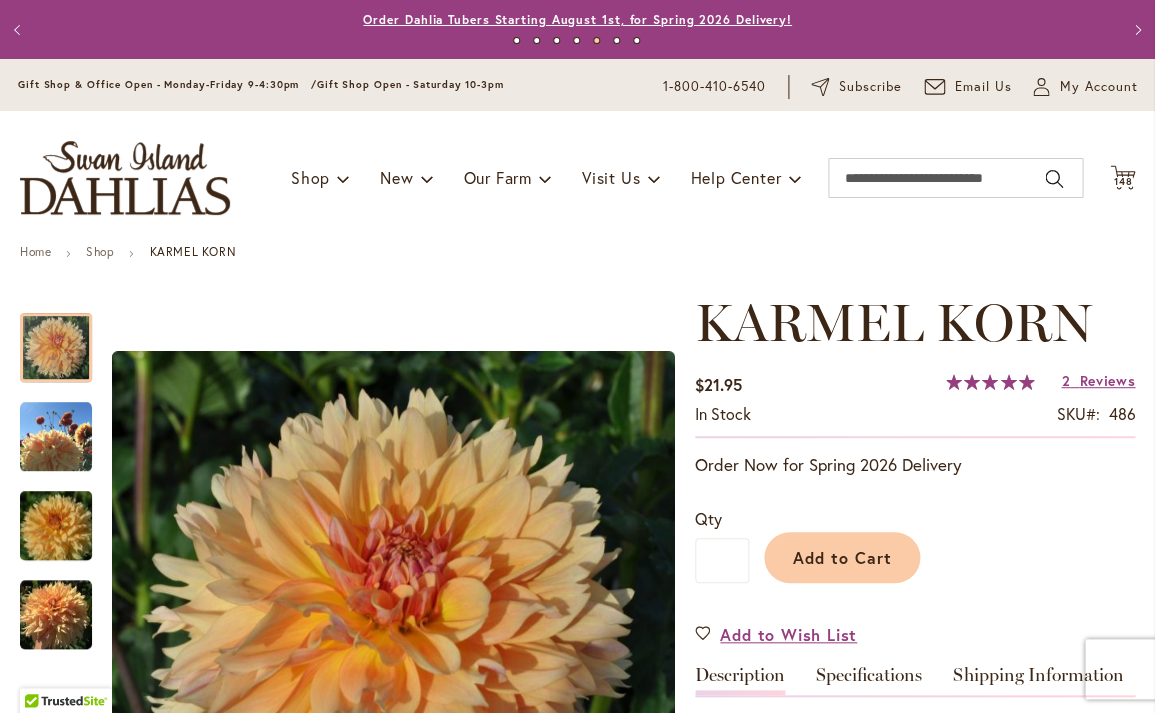 click on "Skip to Accessibility Information
The store will not work correctly in the case when cookies are disabled.
Previous Office & Gift Shop Closed - July 21-31, 2025 - Getting ready for the Dahlia Festival August 1st! Annual Dahlia Festival, kicking off August 1st through September 28th Potted Dahlias Are Ready and Available Now! Gift Shop & Office Open - Monday-Friday 9-4:30pm   /   Gift Shop Open - Saturday 10-3pm Order Dahlia Tubers Starting August 1st, for Spring 2026 Delivery! Check out the Beautiful Dahlia Earrings by a local artist! Questions about Dahlia Care and Growing Beautiful Dahlias Next 1 2 3 4 5 6 7
Skip to Content
Gift Shop & Office Open - Monday-Friday 9-4:30pm   /    Gift Shop Open - Saturday 10-3pm
1-800-410-6540
Subscribe" at bounding box center [577, 356] 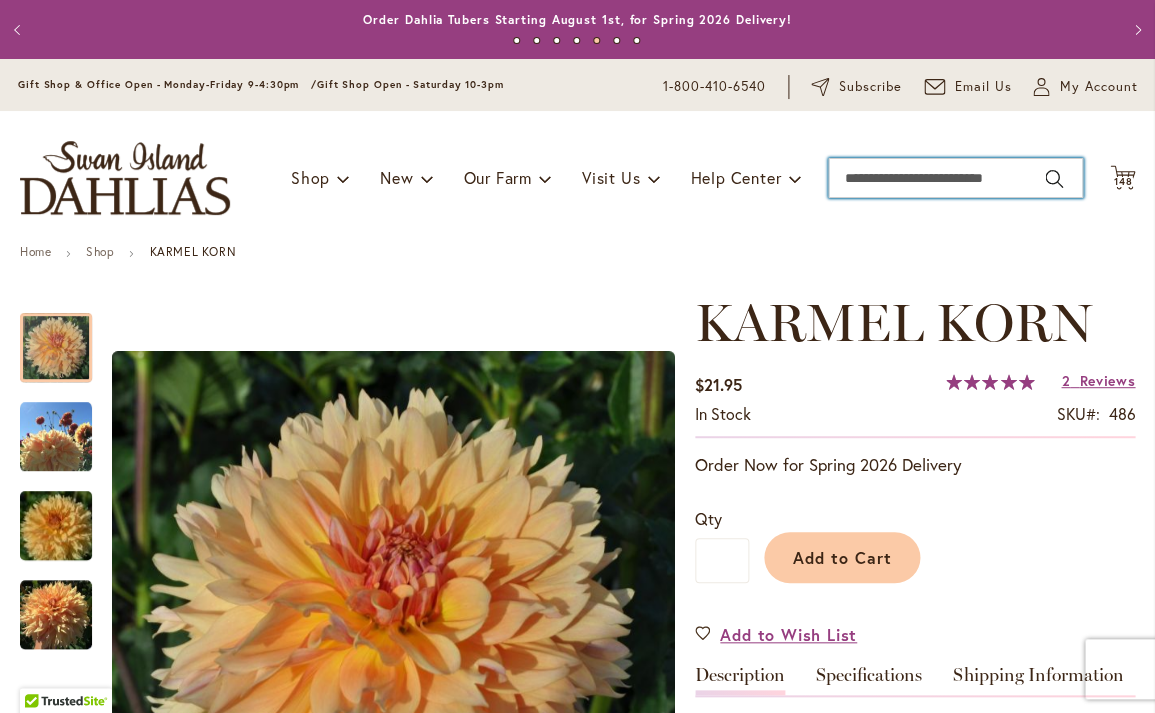 click on "Search" at bounding box center [955, 178] 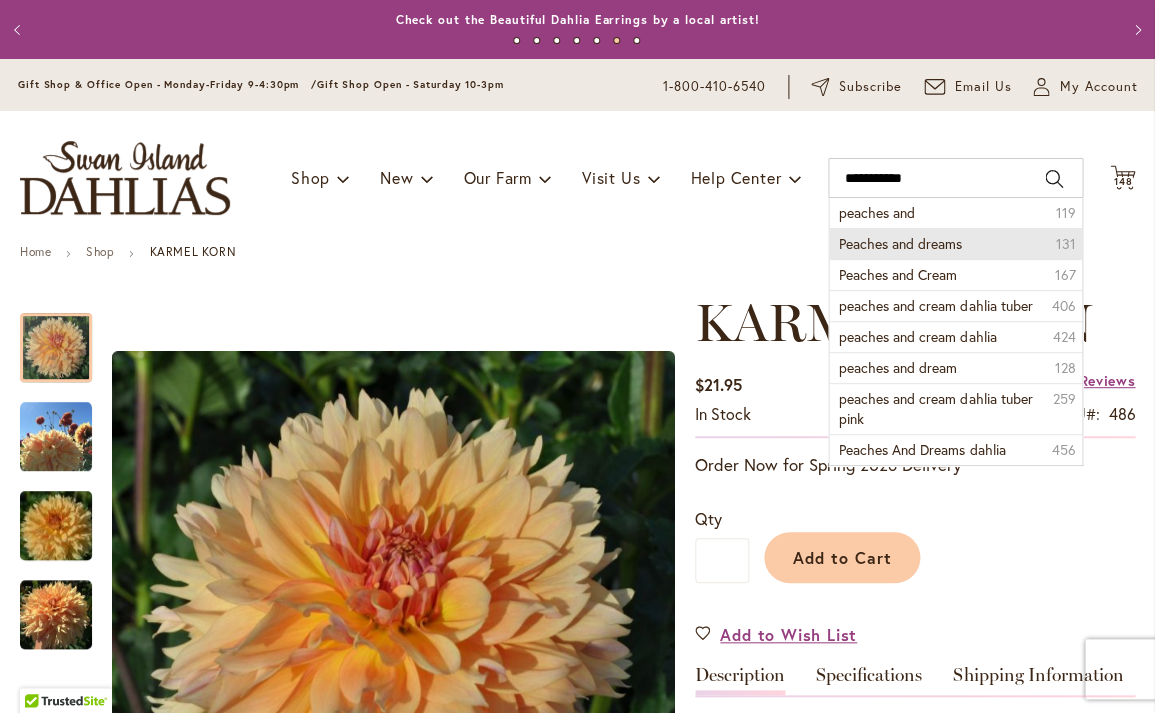 click on "Peaches and dreams" at bounding box center [900, 243] 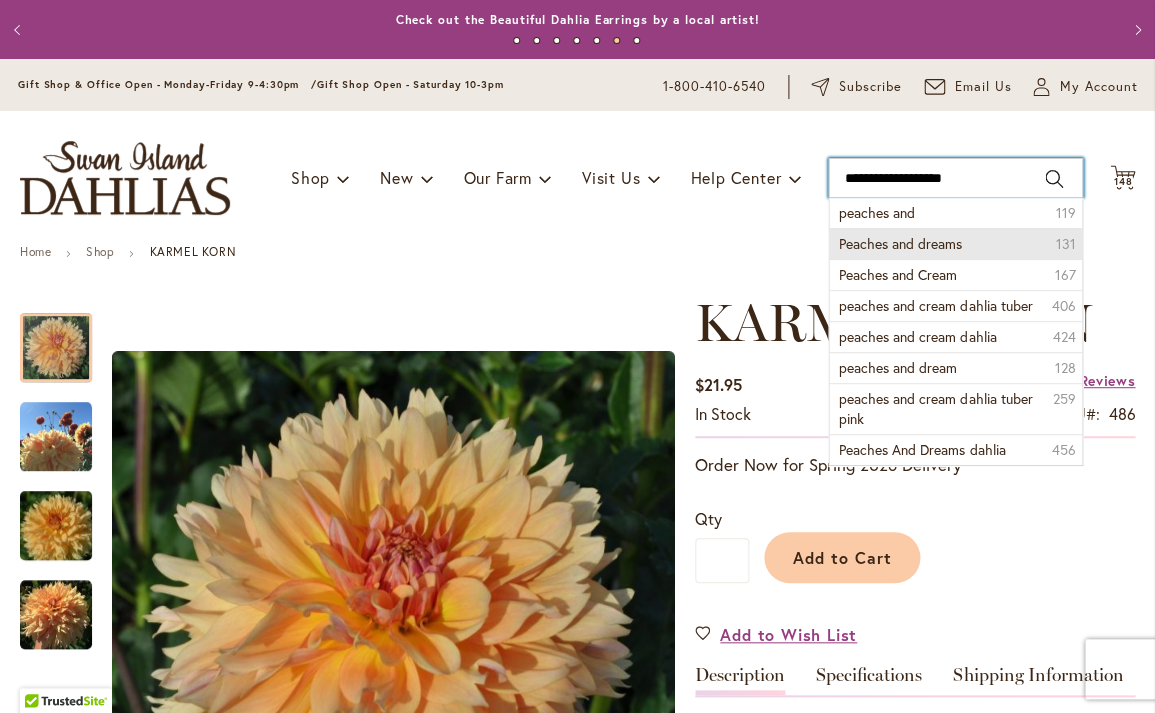 type on "**********" 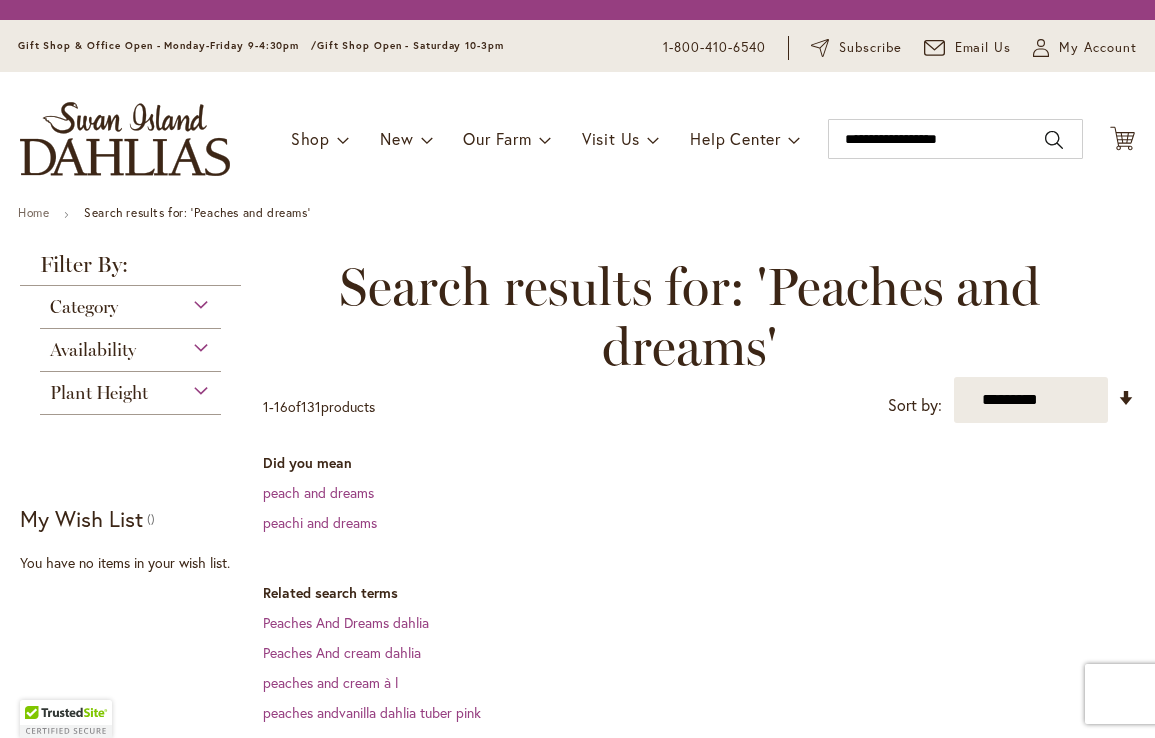 scroll, scrollTop: 0, scrollLeft: 0, axis: both 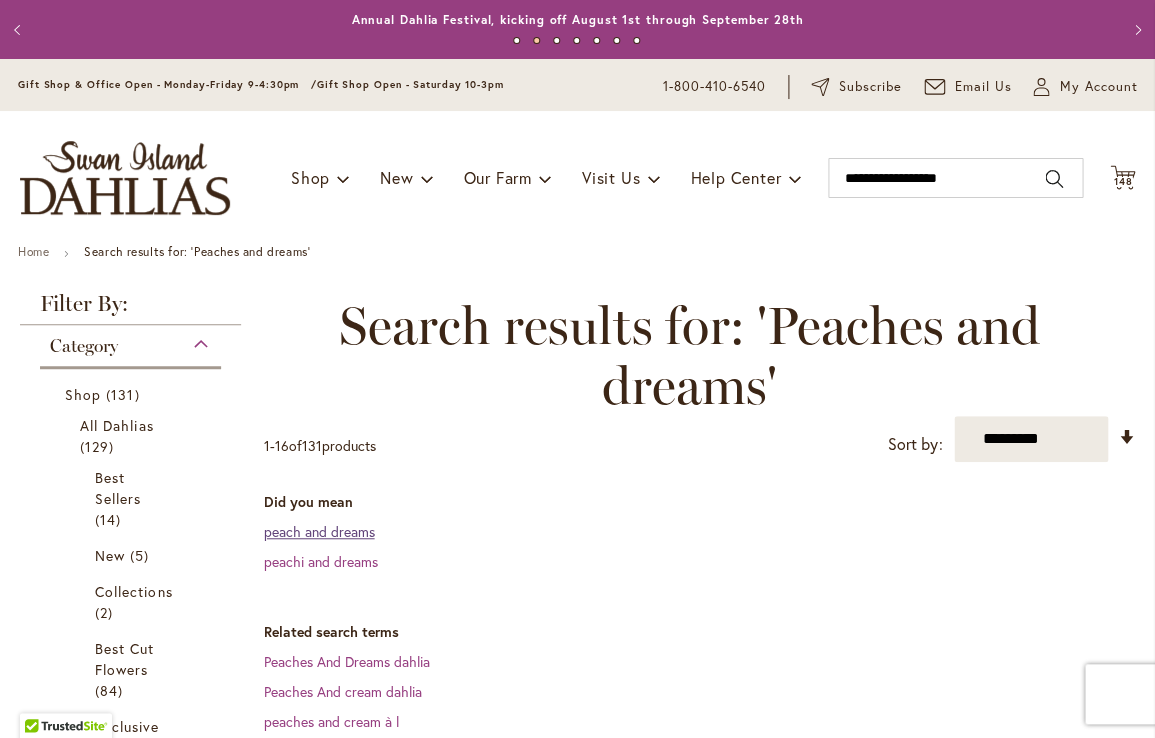 click on "peach and dreams" at bounding box center [318, 531] 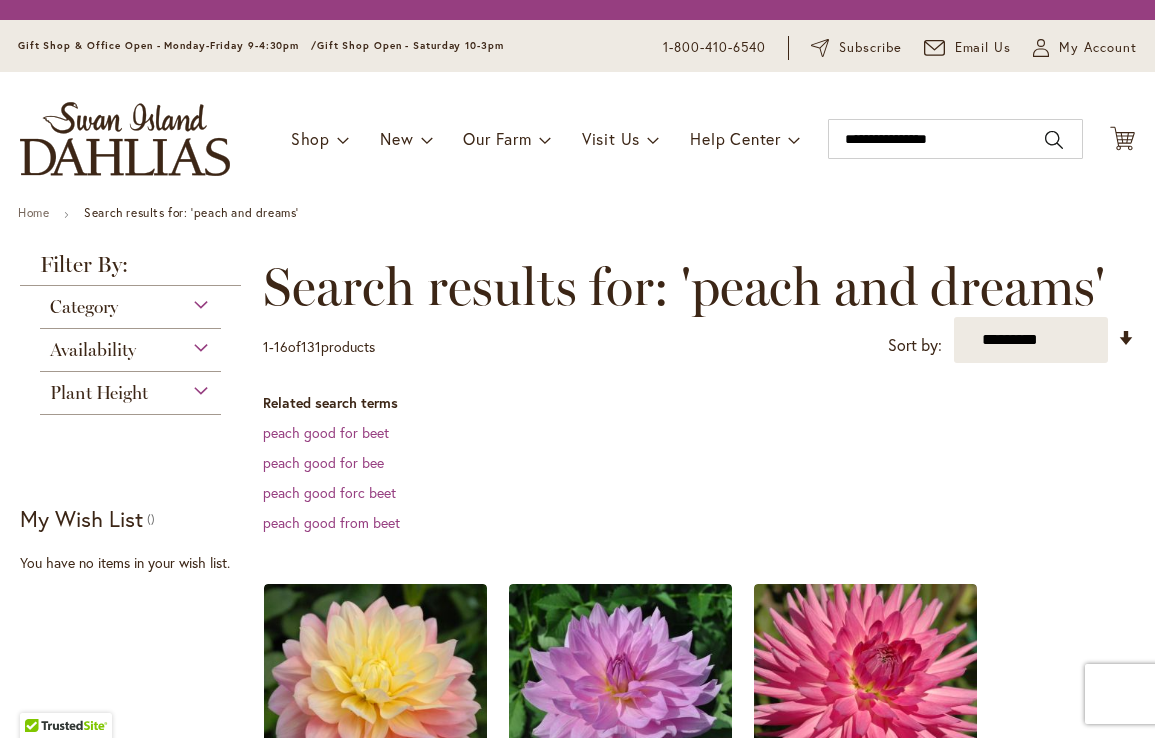 scroll, scrollTop: 0, scrollLeft: 0, axis: both 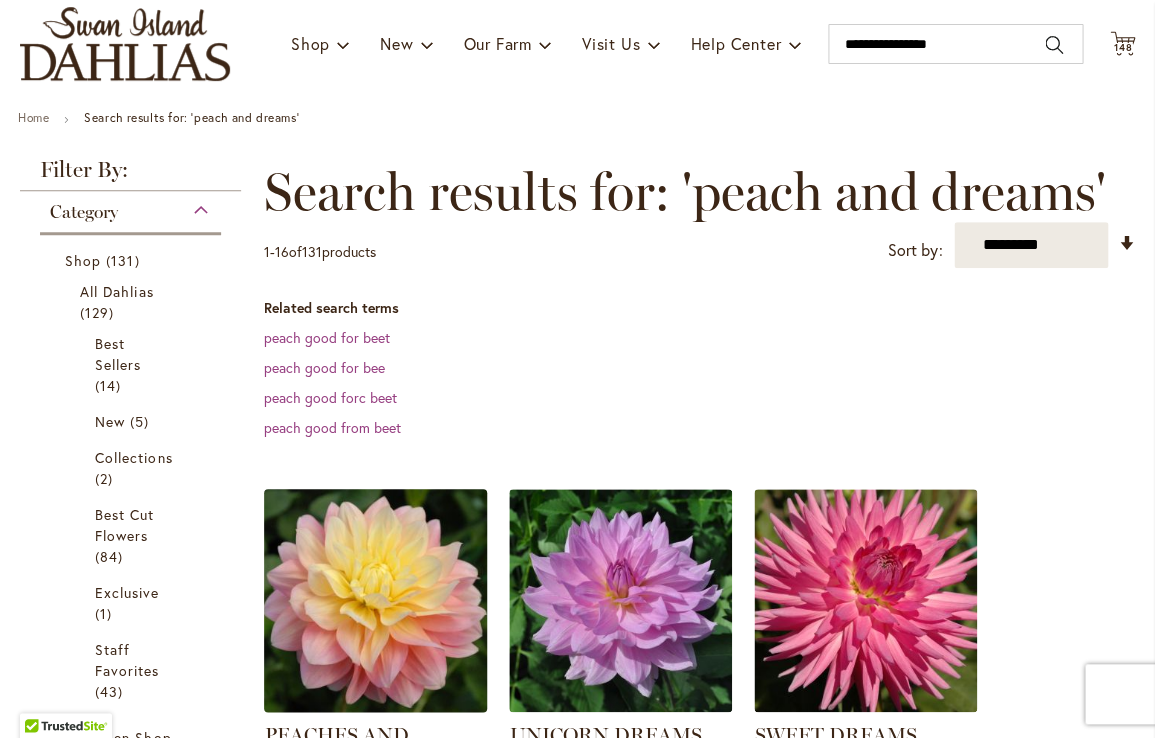 click at bounding box center (376, 601) 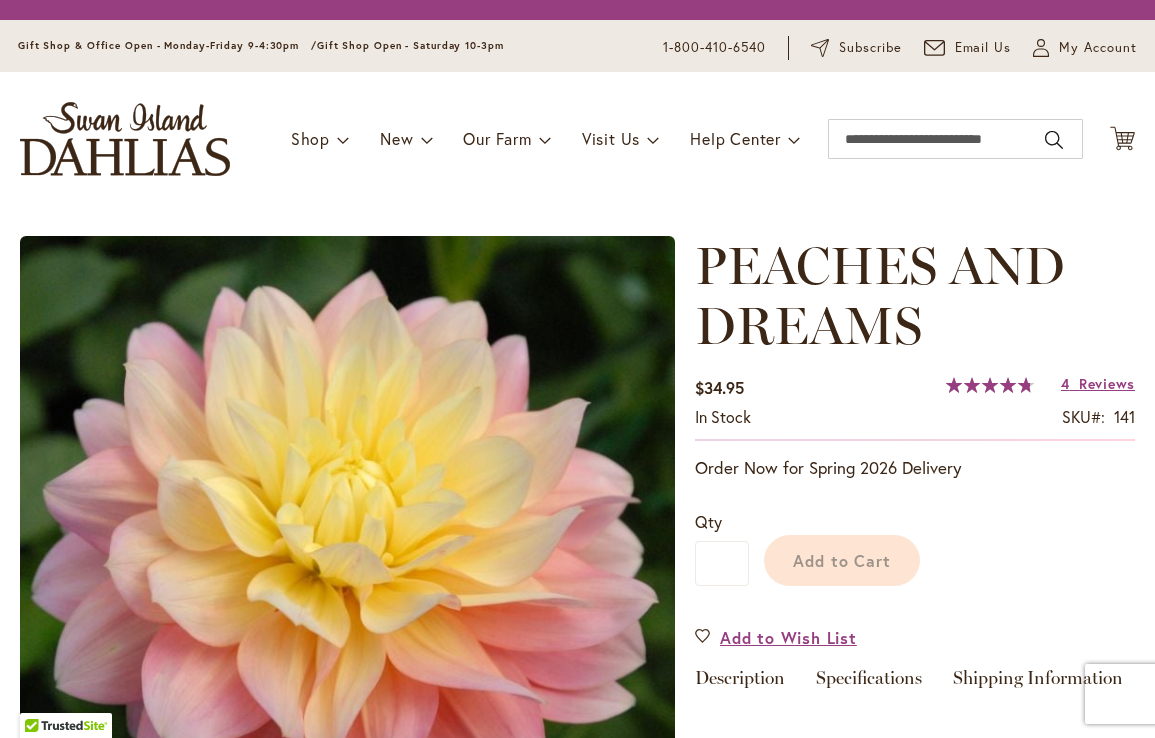scroll, scrollTop: 0, scrollLeft: 0, axis: both 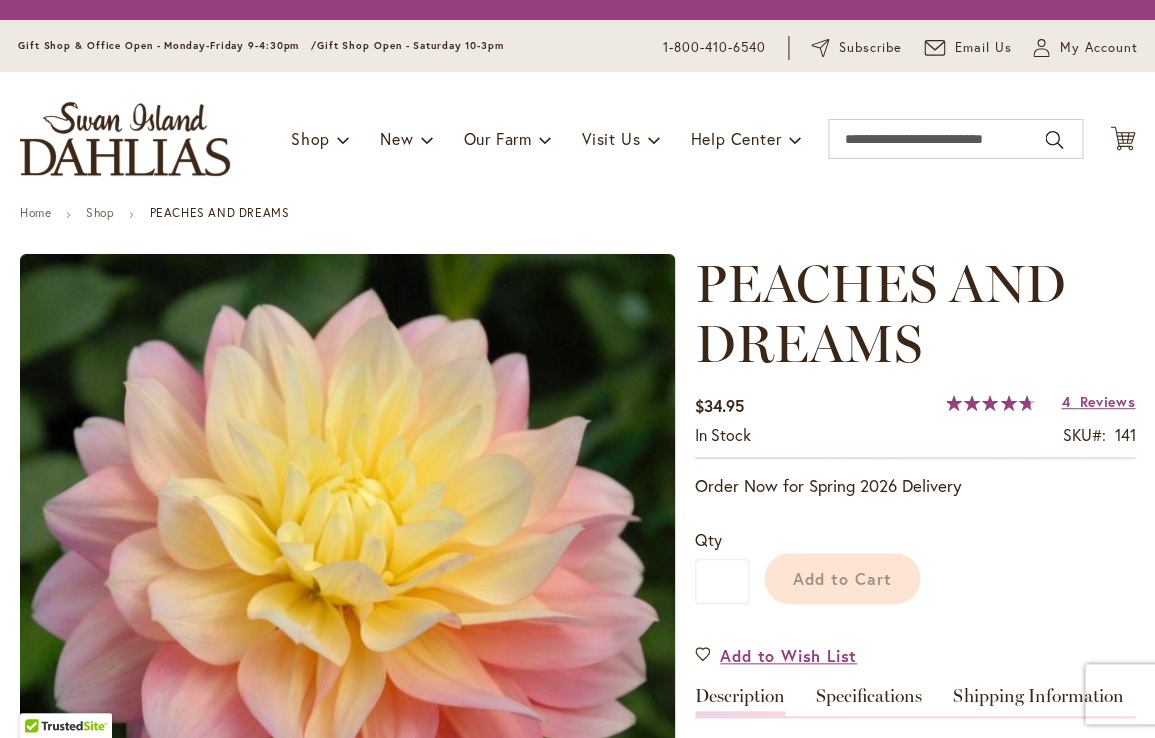 type on "*********" 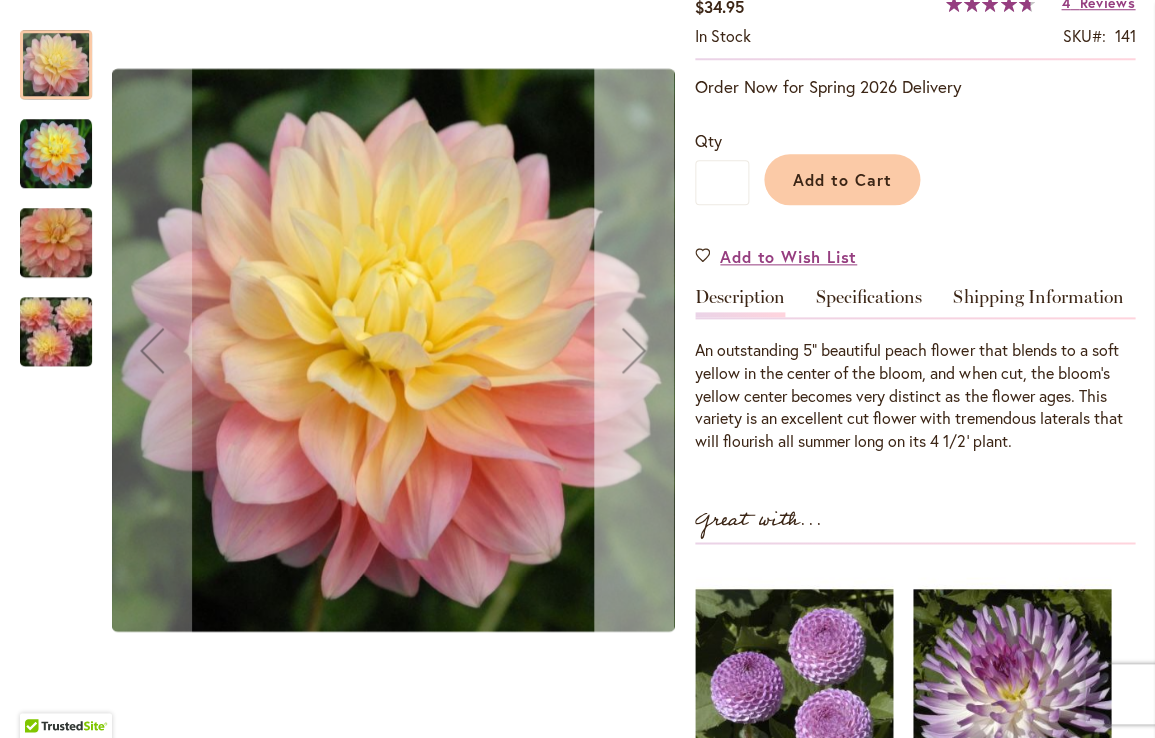 scroll, scrollTop: 422, scrollLeft: 0, axis: vertical 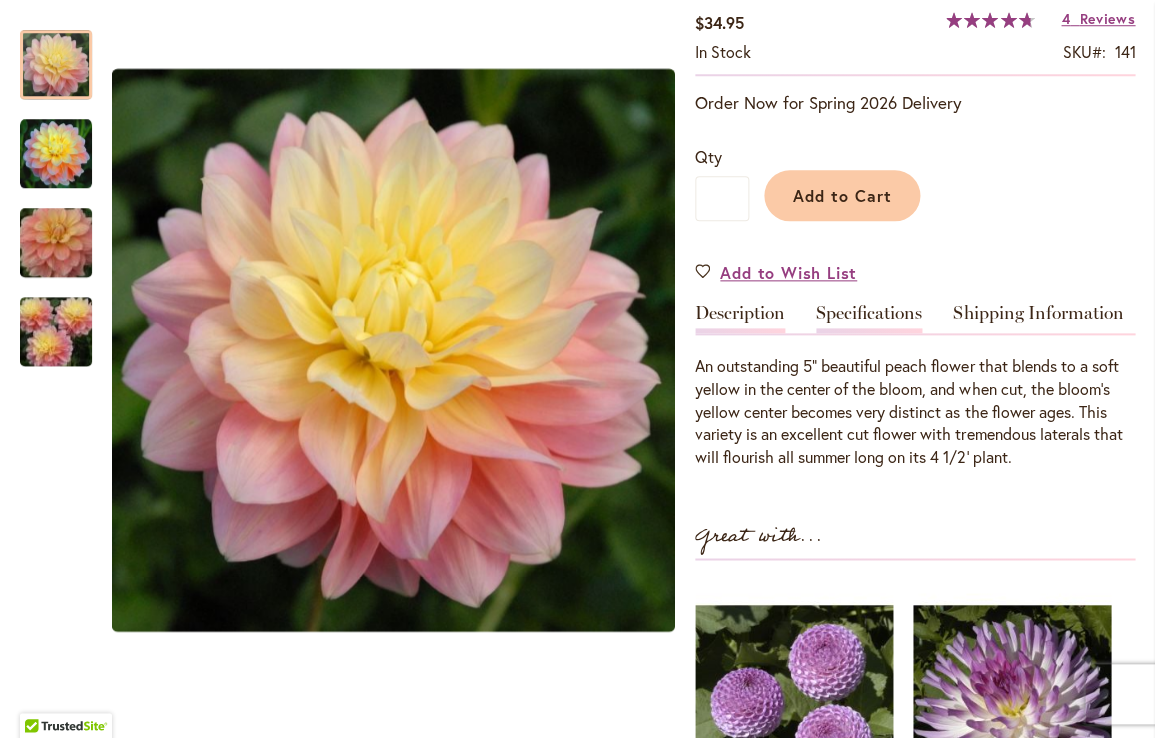 click on "Specifications" at bounding box center [869, 318] 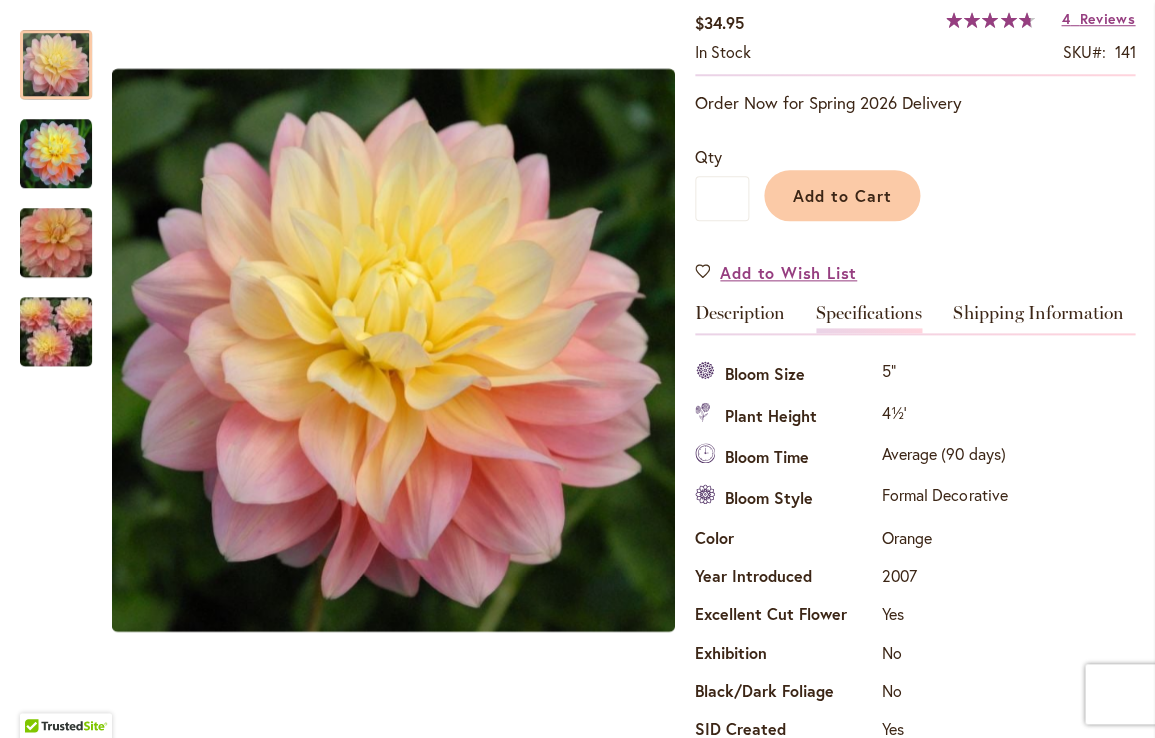 scroll, scrollTop: 724, scrollLeft: 0, axis: vertical 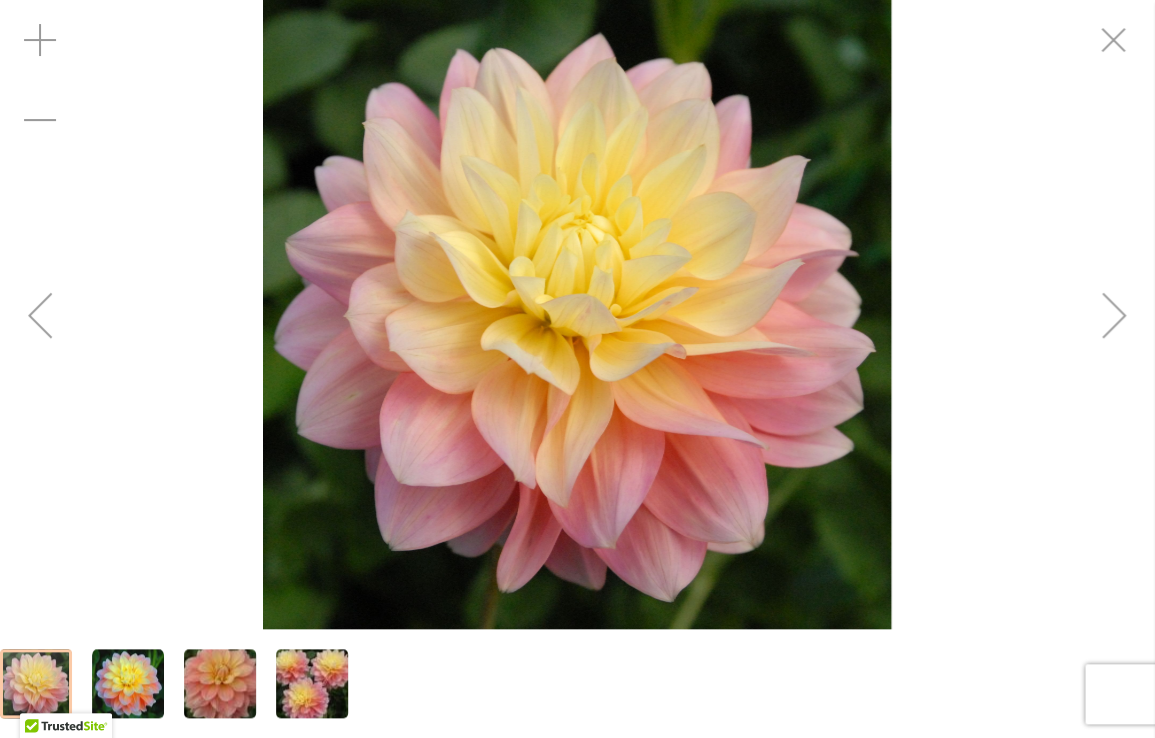 click at bounding box center [220, 684] 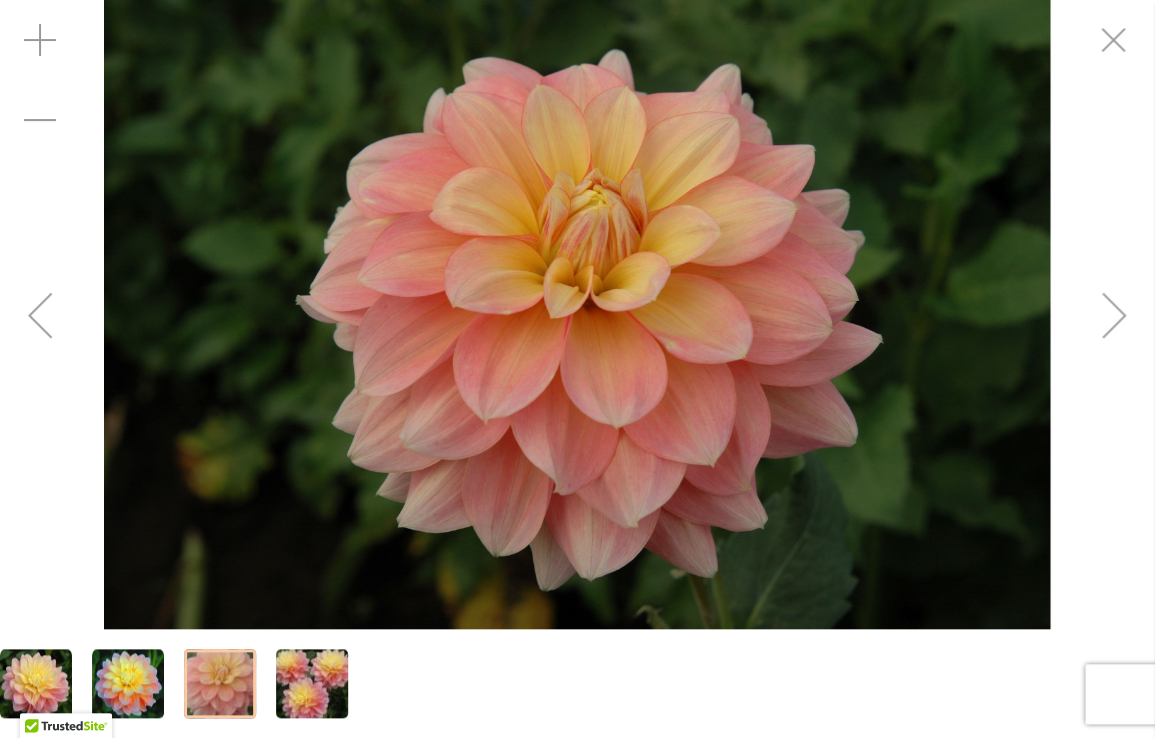 click at bounding box center [312, 684] 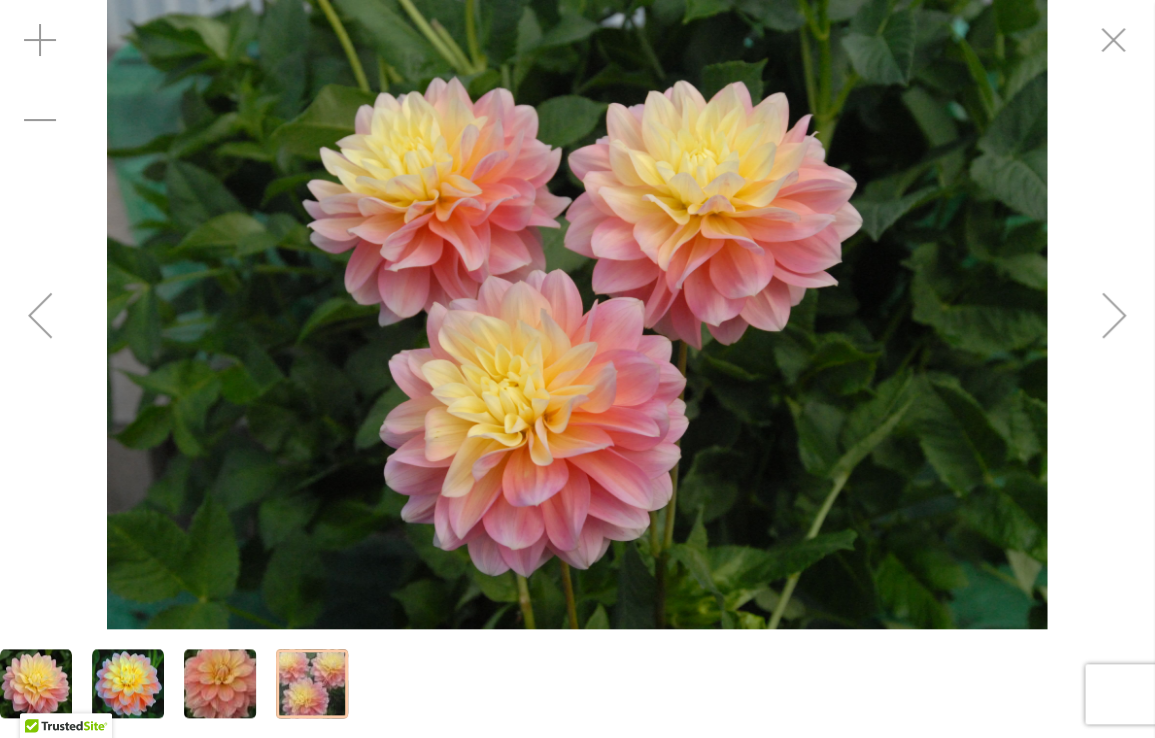 click at bounding box center (220, 684) 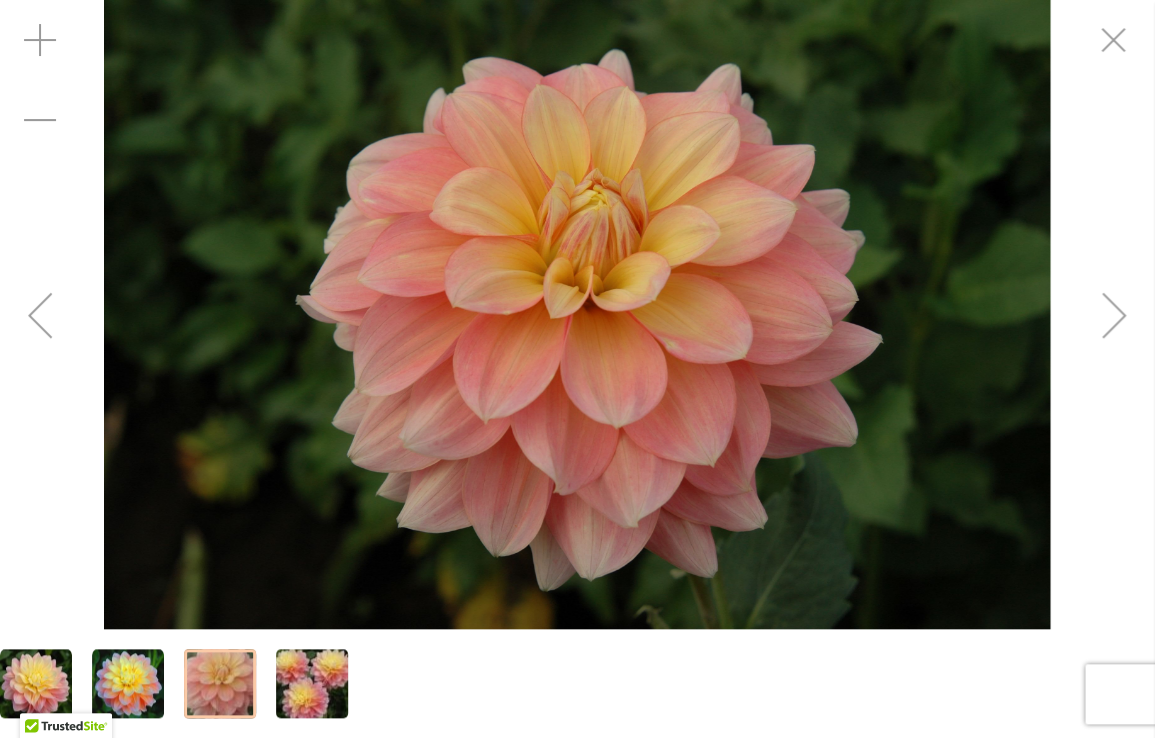click at bounding box center [128, 684] 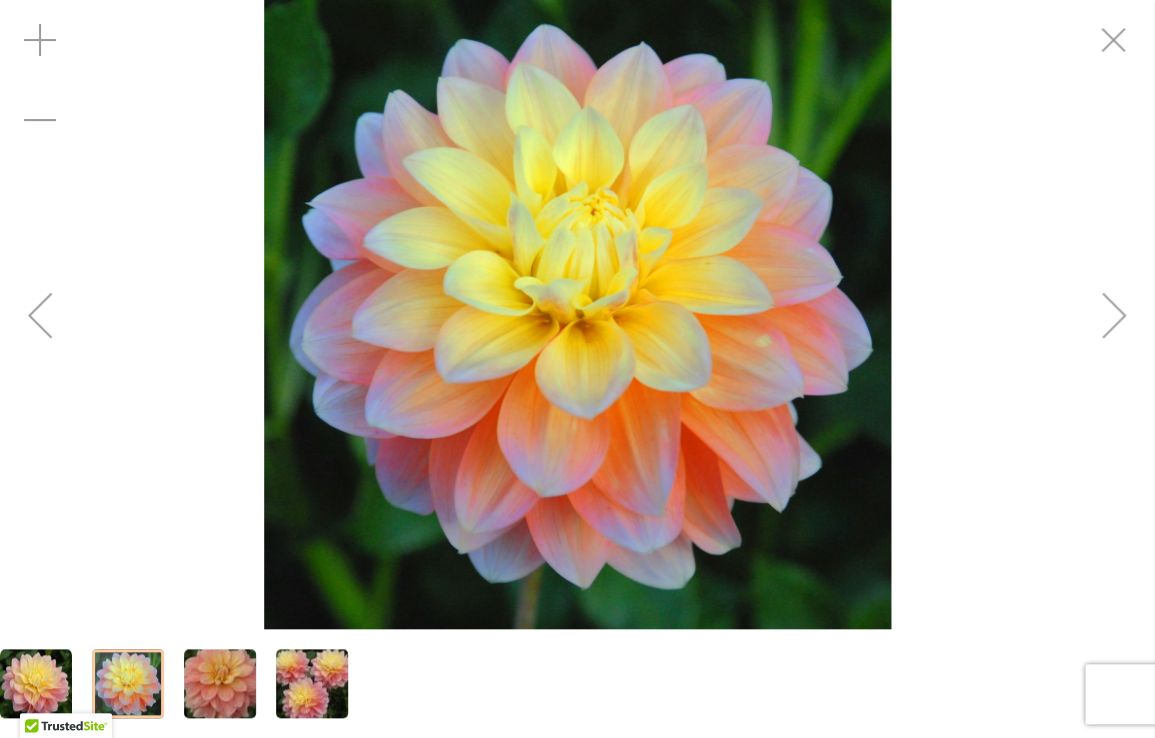click at bounding box center [36, 684] 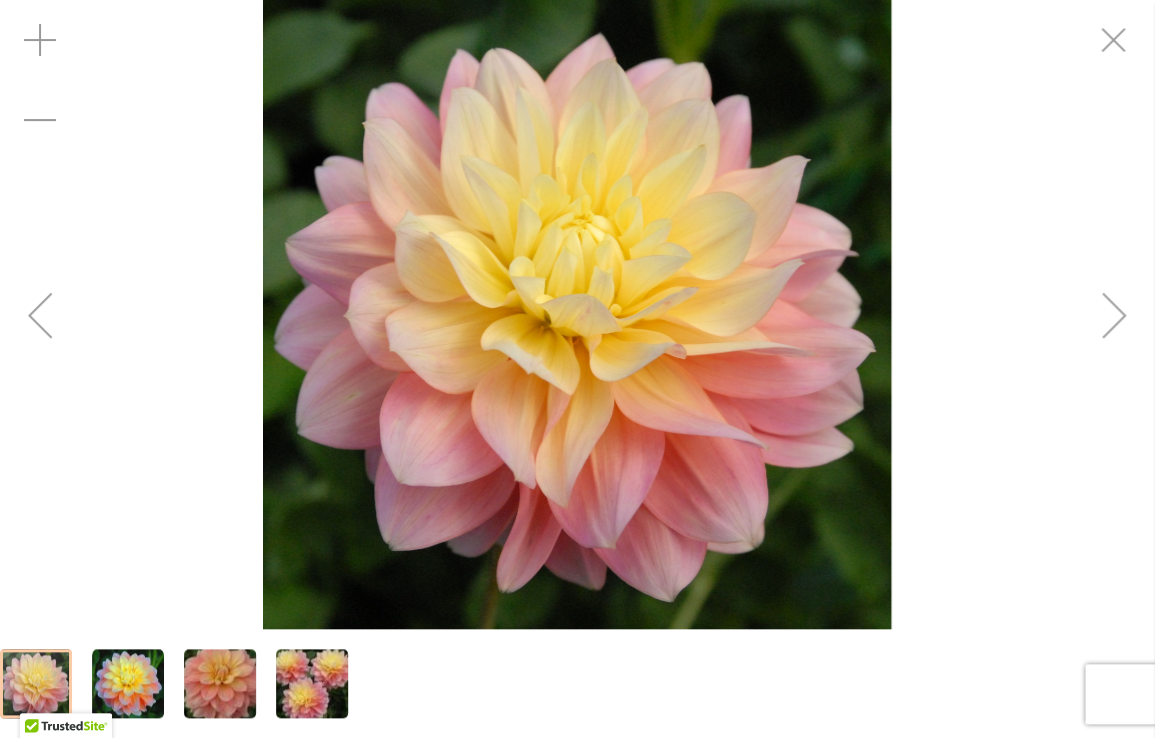 click at bounding box center (220, 684) 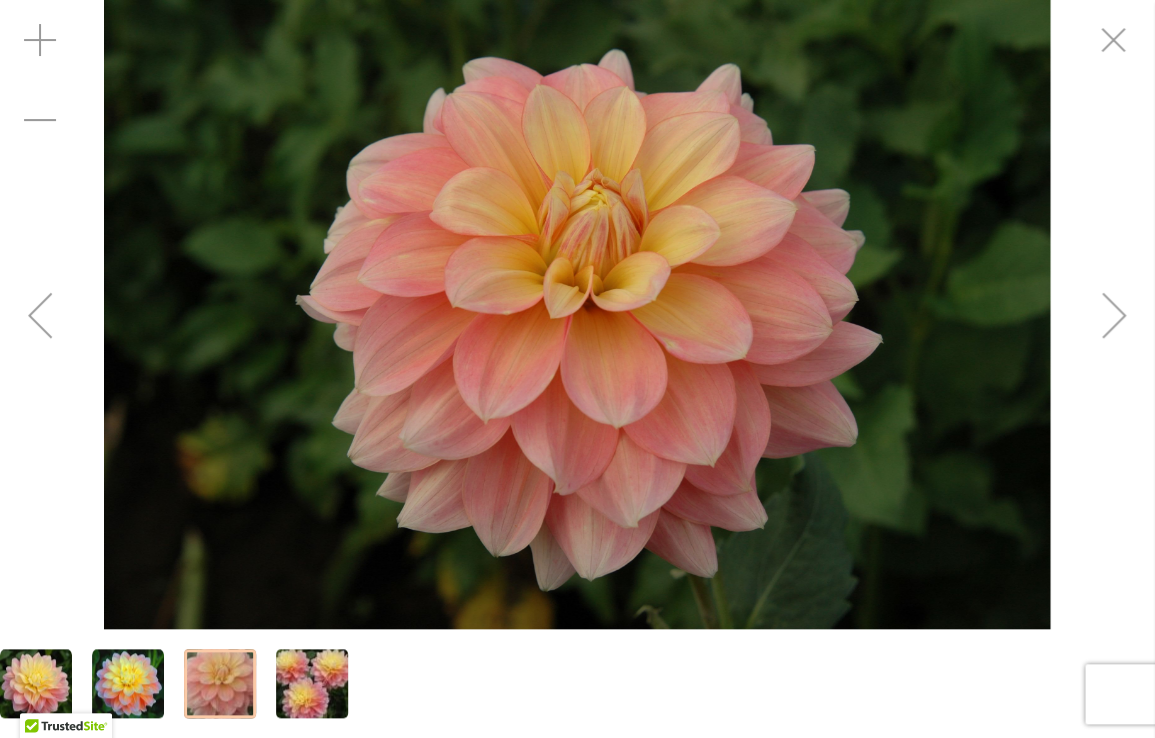 click at bounding box center (220, 683) 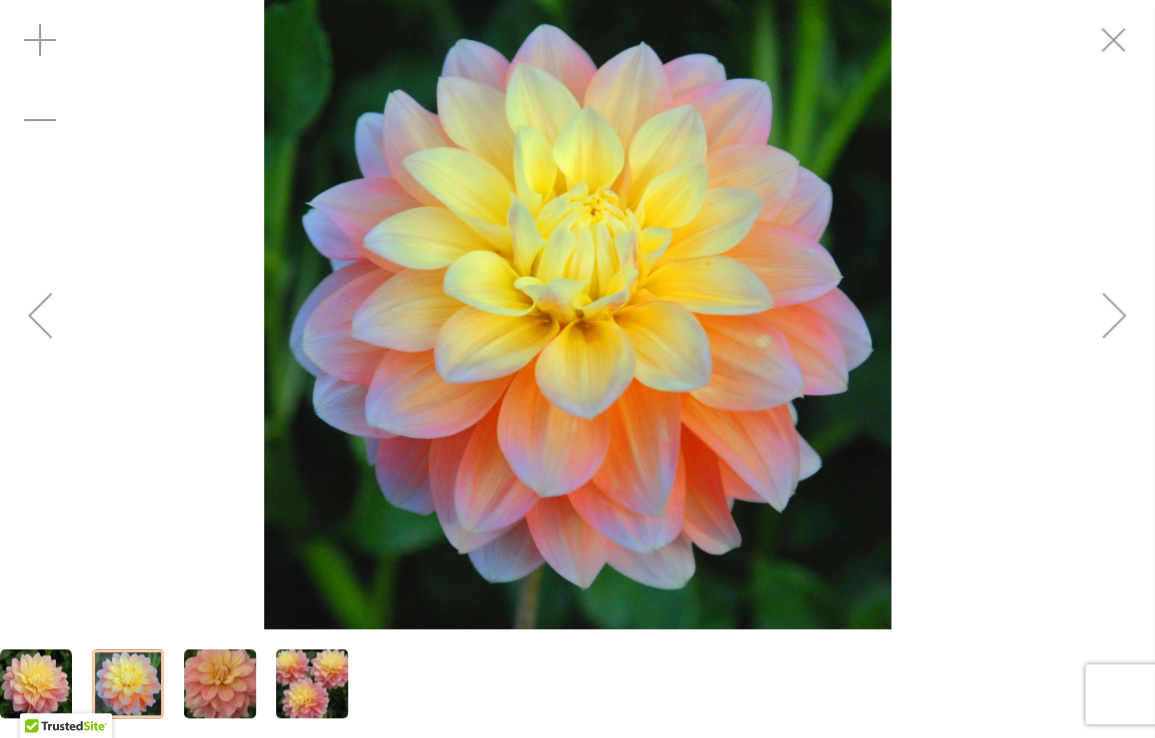 click at bounding box center (312, 684) 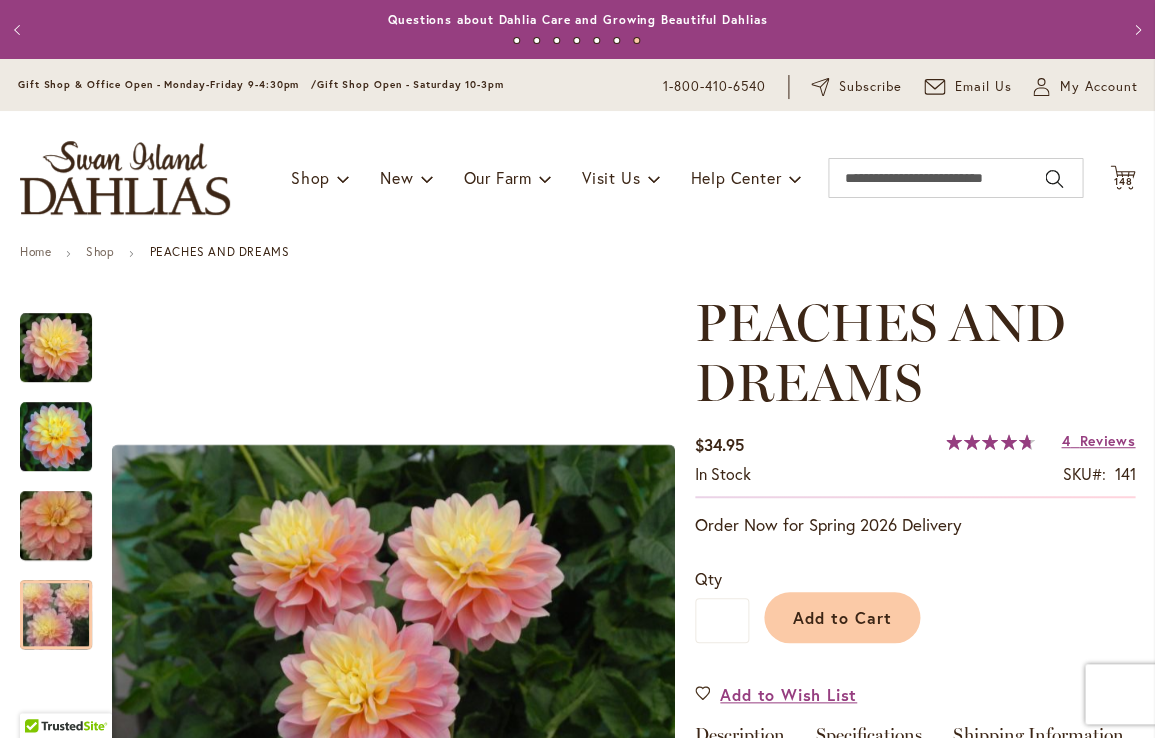 scroll, scrollTop: 0, scrollLeft: 0, axis: both 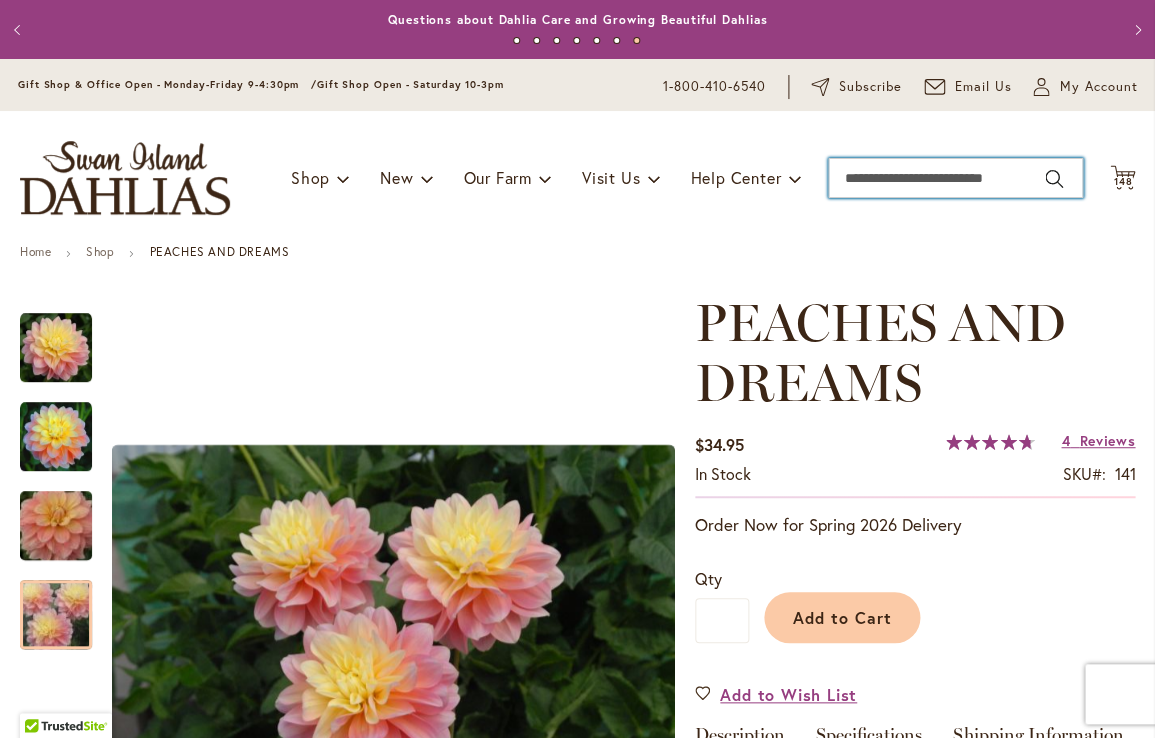 click on "Search" at bounding box center [955, 178] 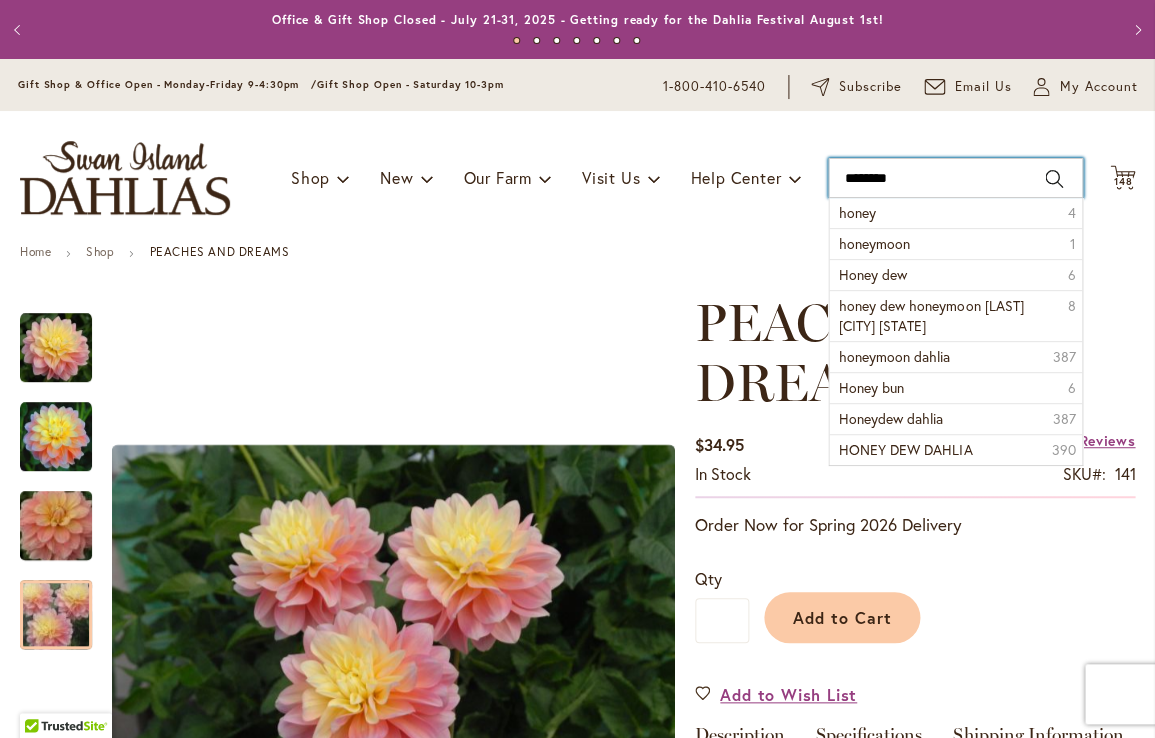 type on "*********" 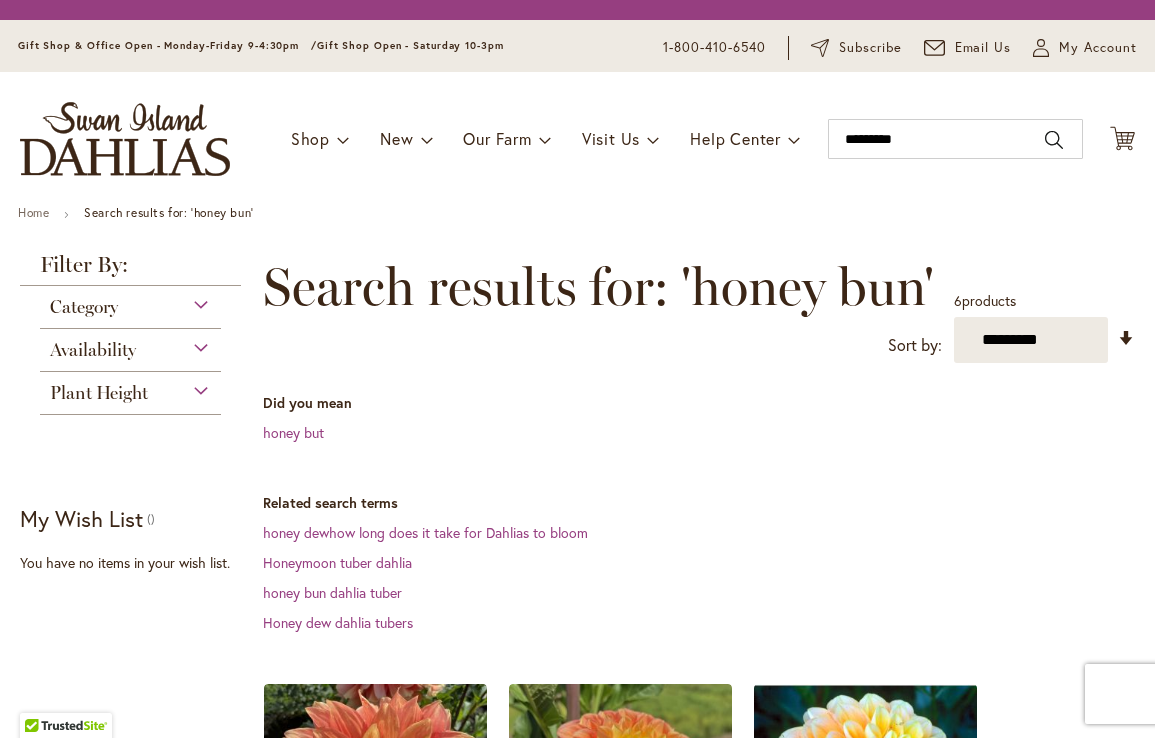 scroll, scrollTop: 0, scrollLeft: 0, axis: both 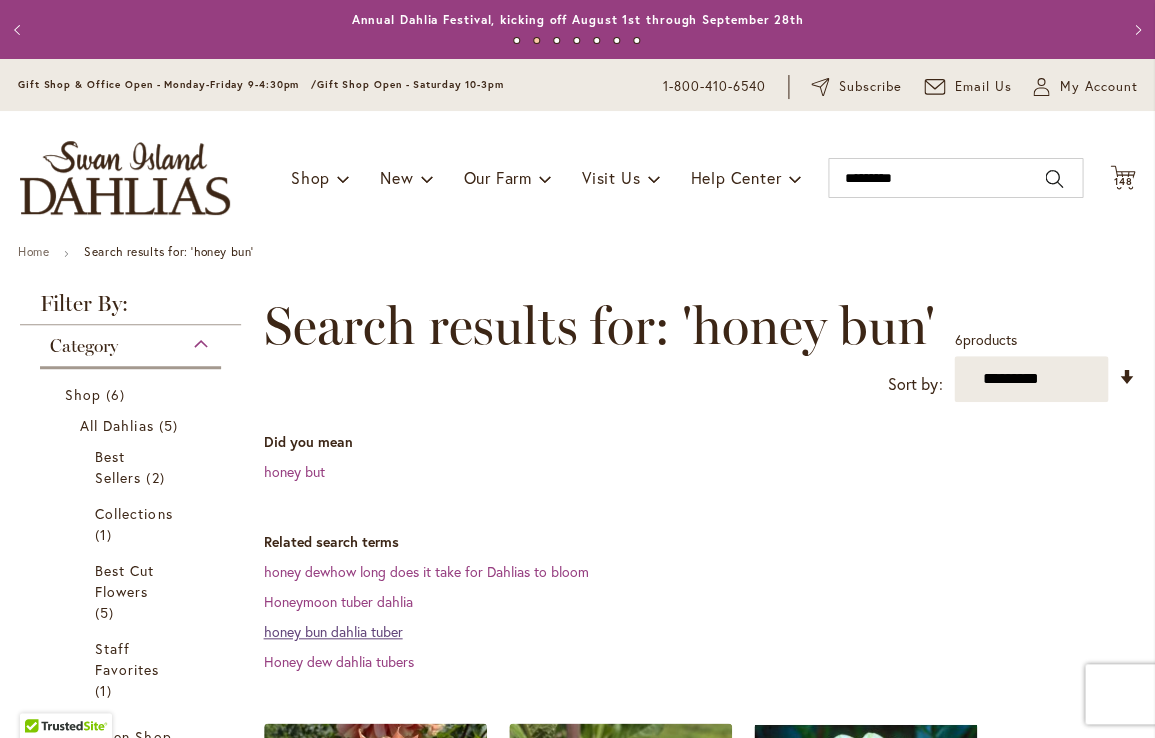 click on "honey bun dahlia tuber" at bounding box center (332, 631) 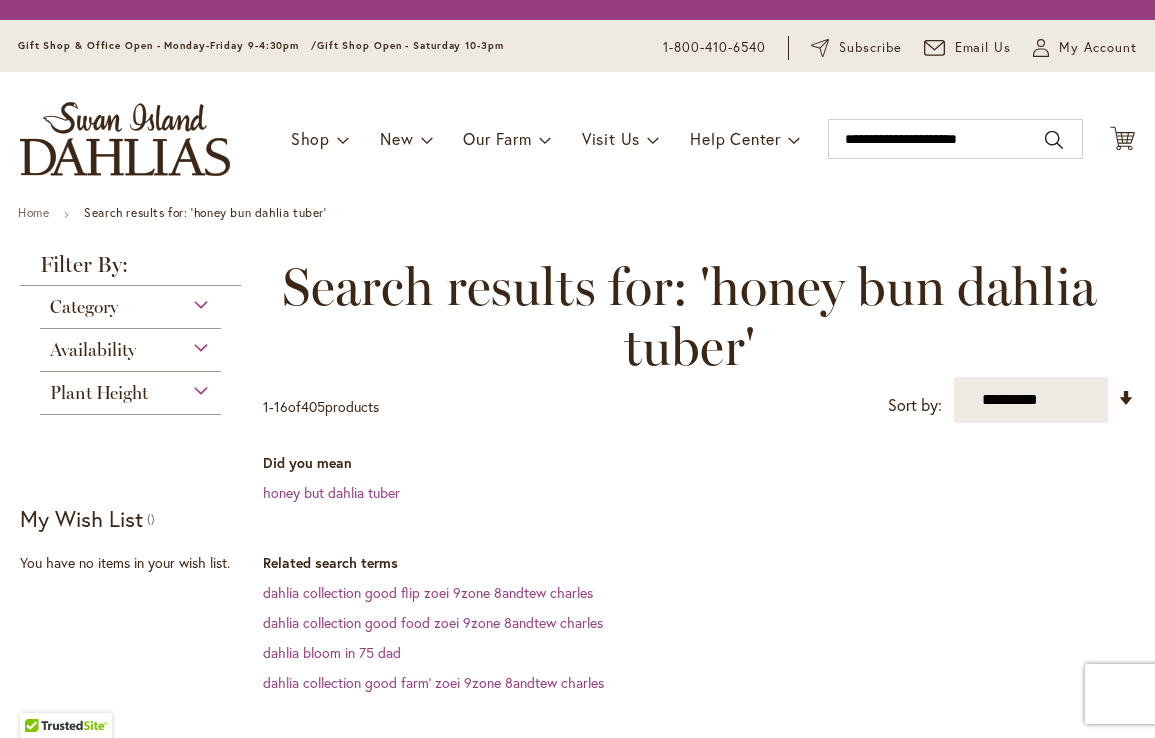 scroll, scrollTop: 0, scrollLeft: 0, axis: both 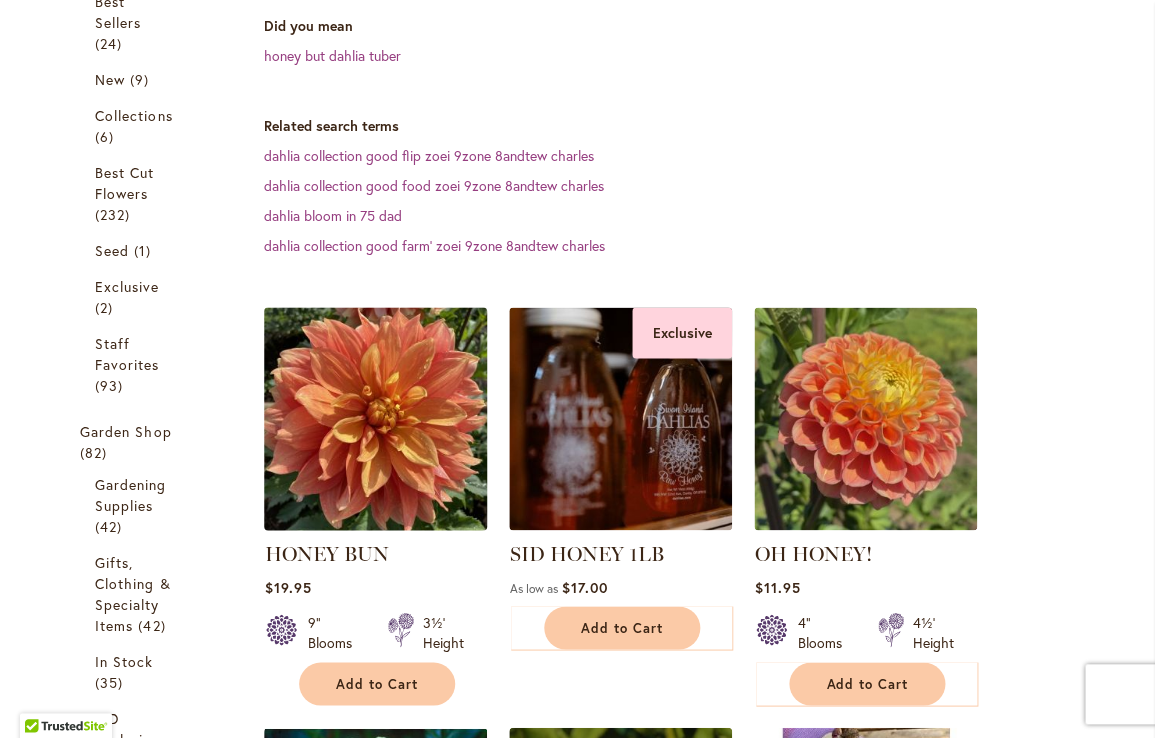 click at bounding box center (376, 419) 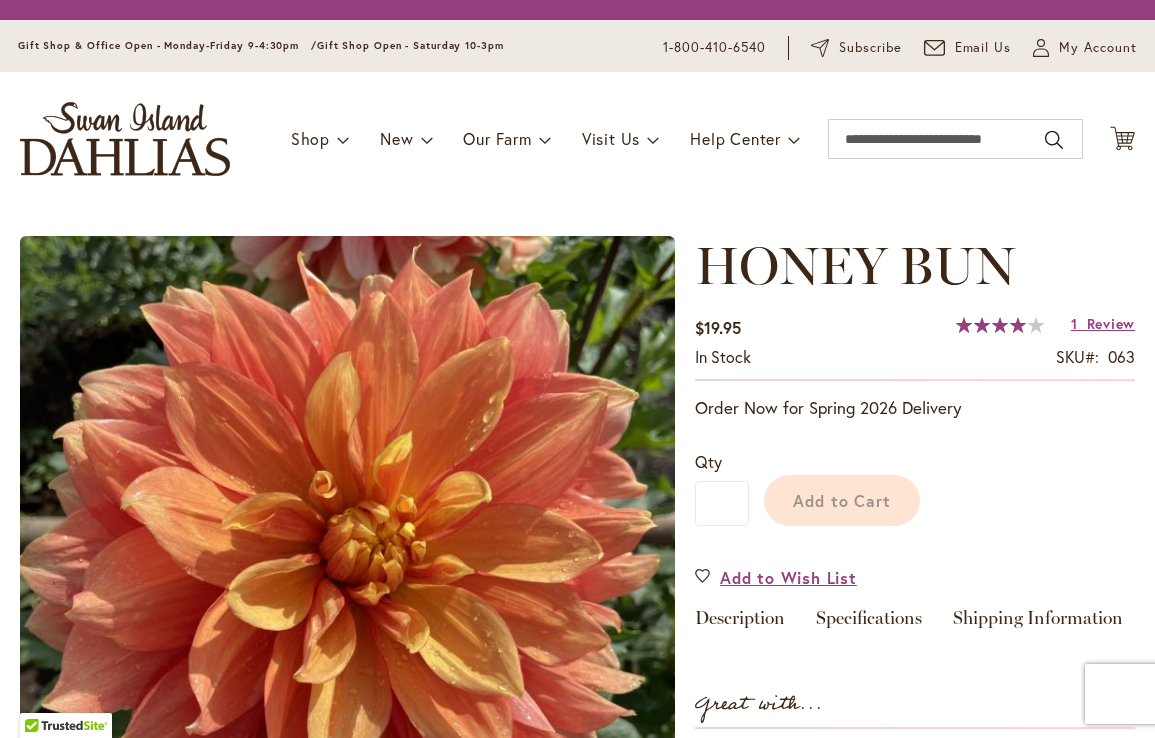 scroll, scrollTop: 0, scrollLeft: 0, axis: both 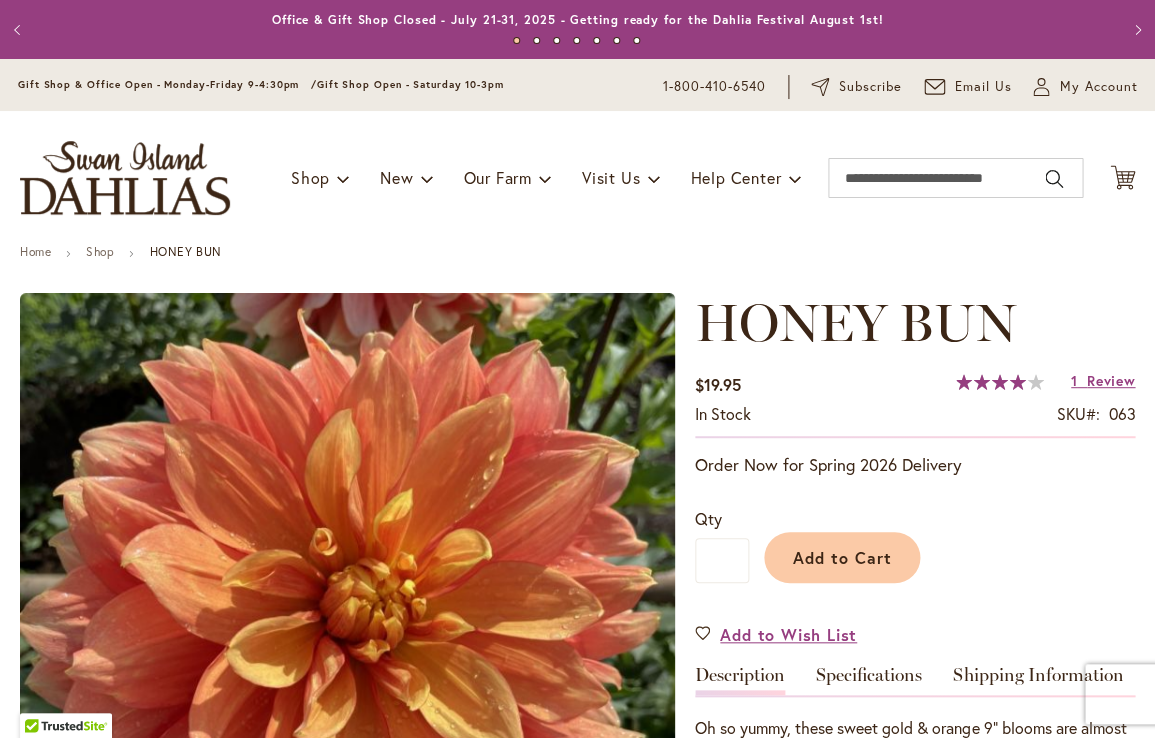 type on "*********" 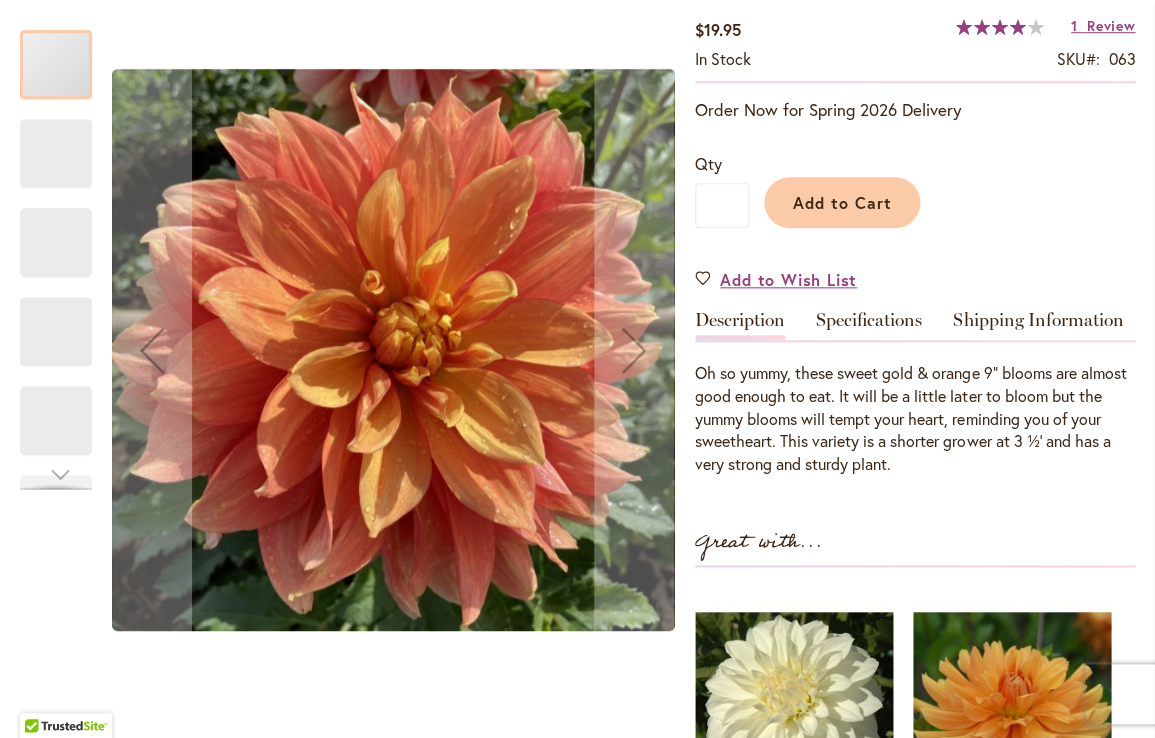 scroll, scrollTop: 352, scrollLeft: 0, axis: vertical 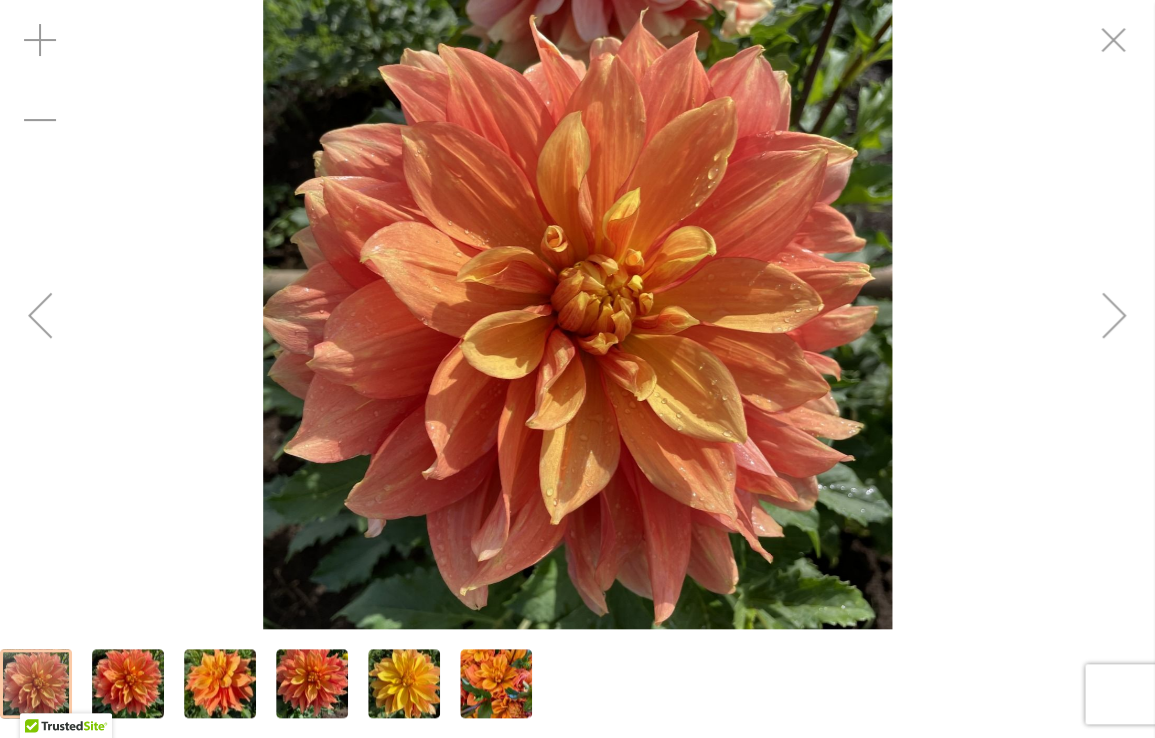 click at bounding box center [128, 684] 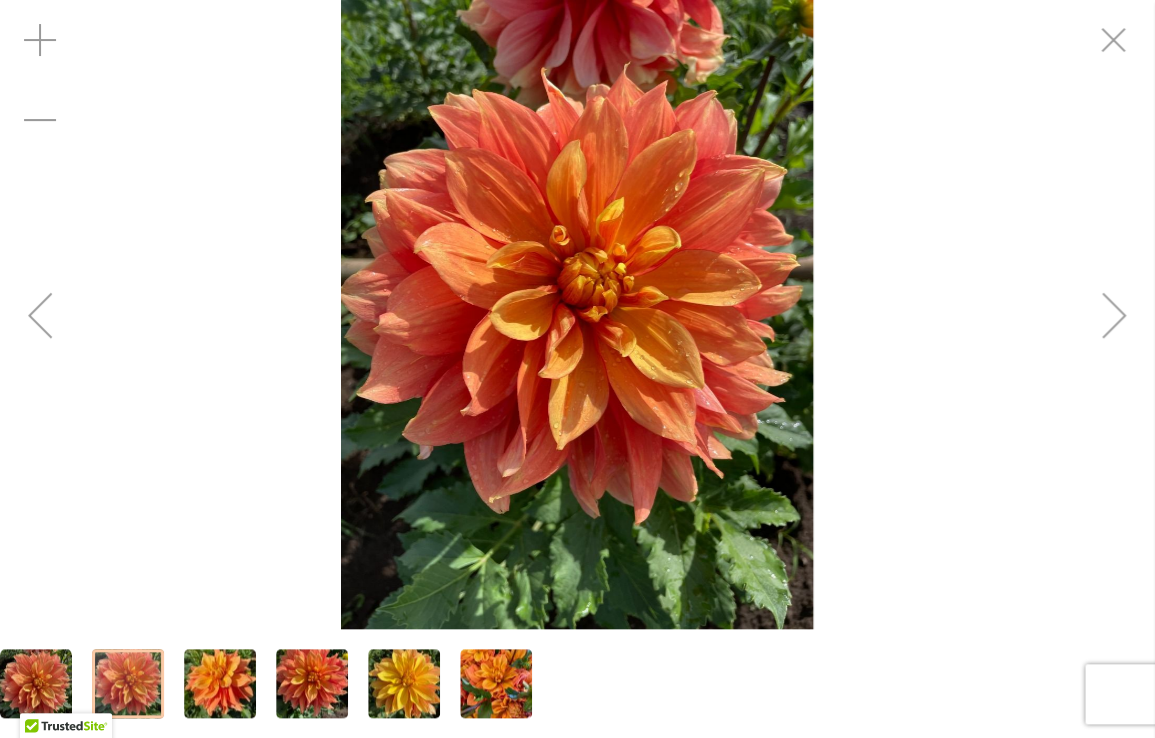 click at bounding box center [220, 684] 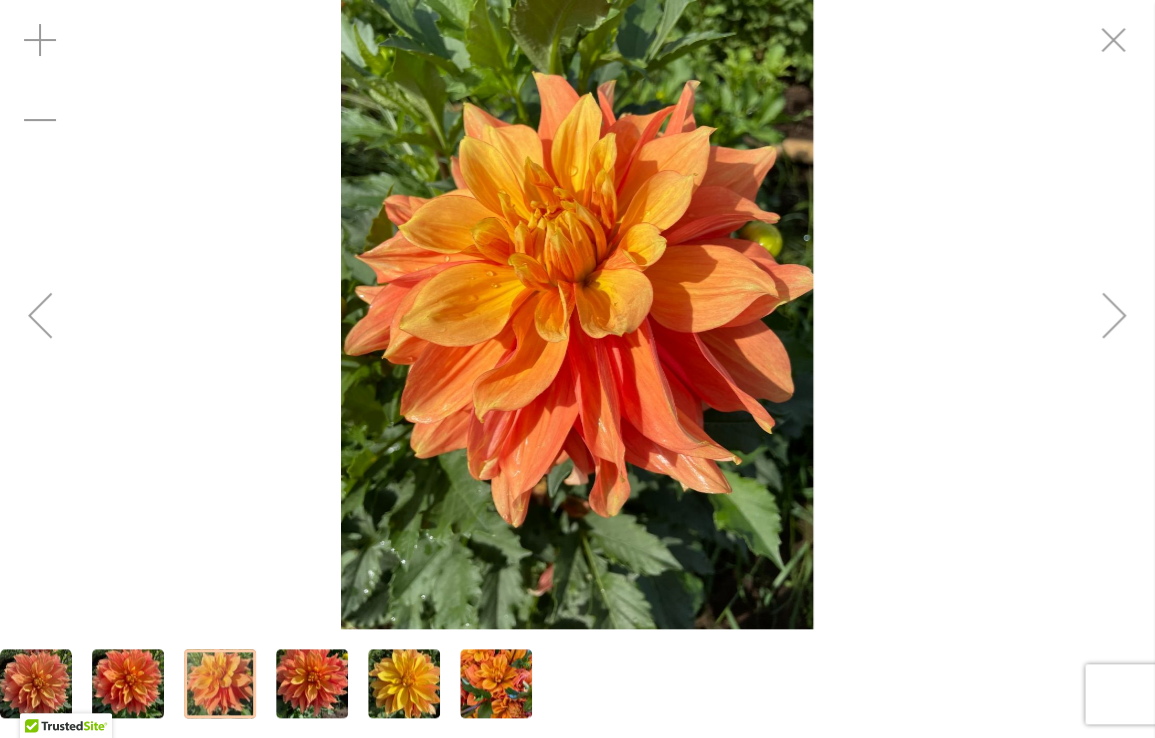 click at bounding box center (312, 684) 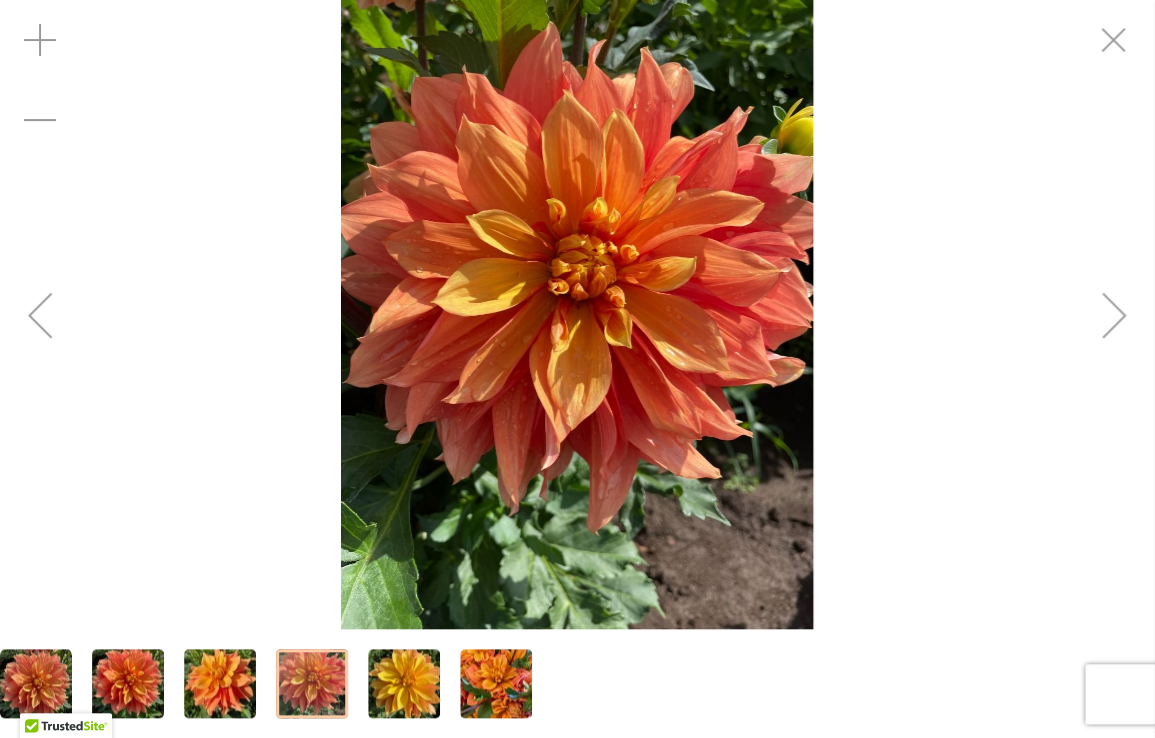 click at bounding box center [404, 684] 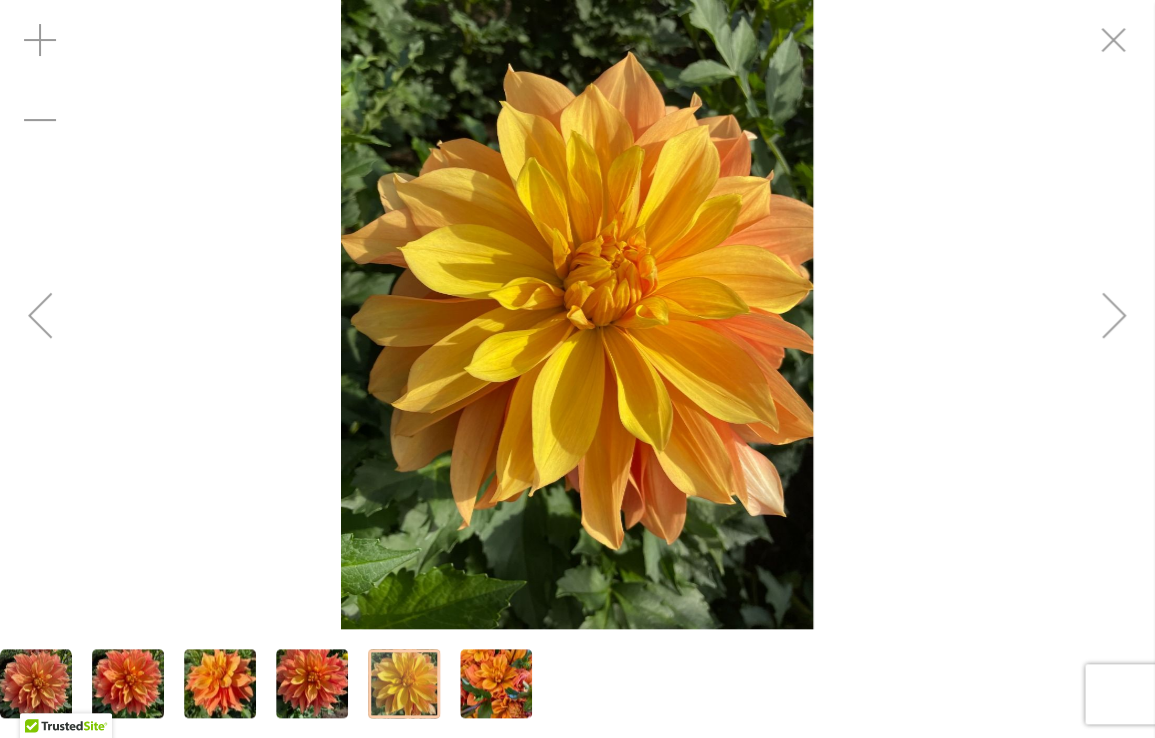 click at bounding box center [496, 684] 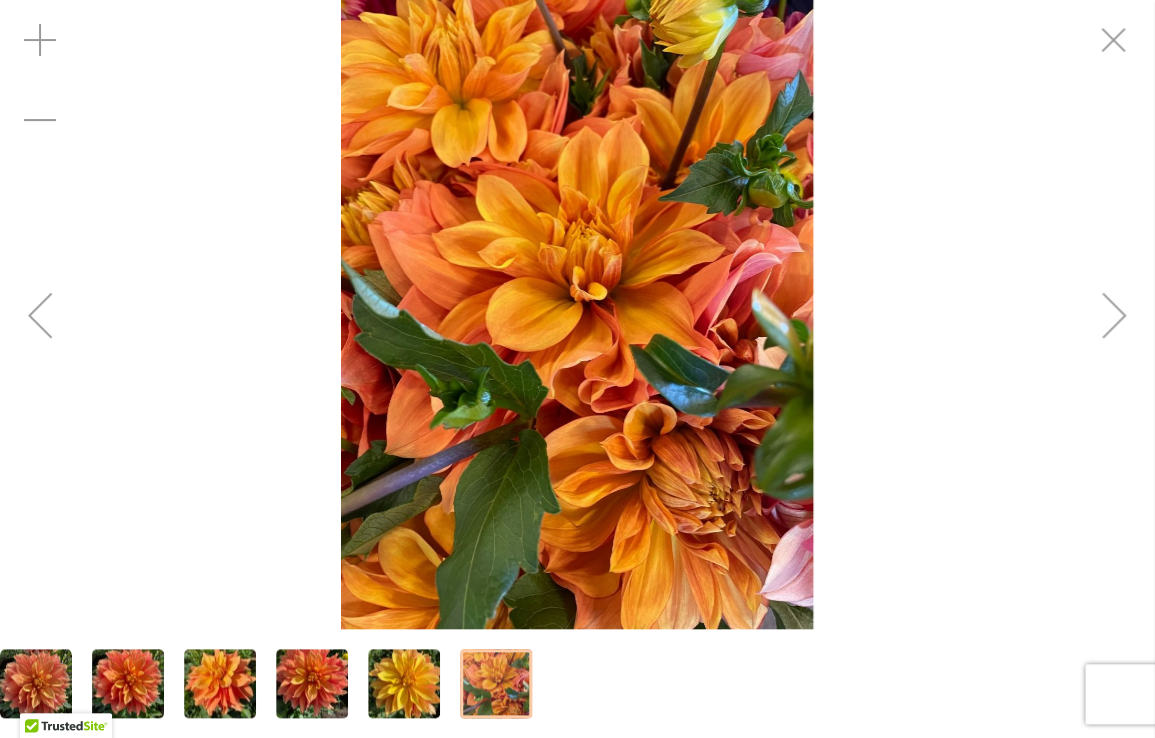 click at bounding box center (404, 684) 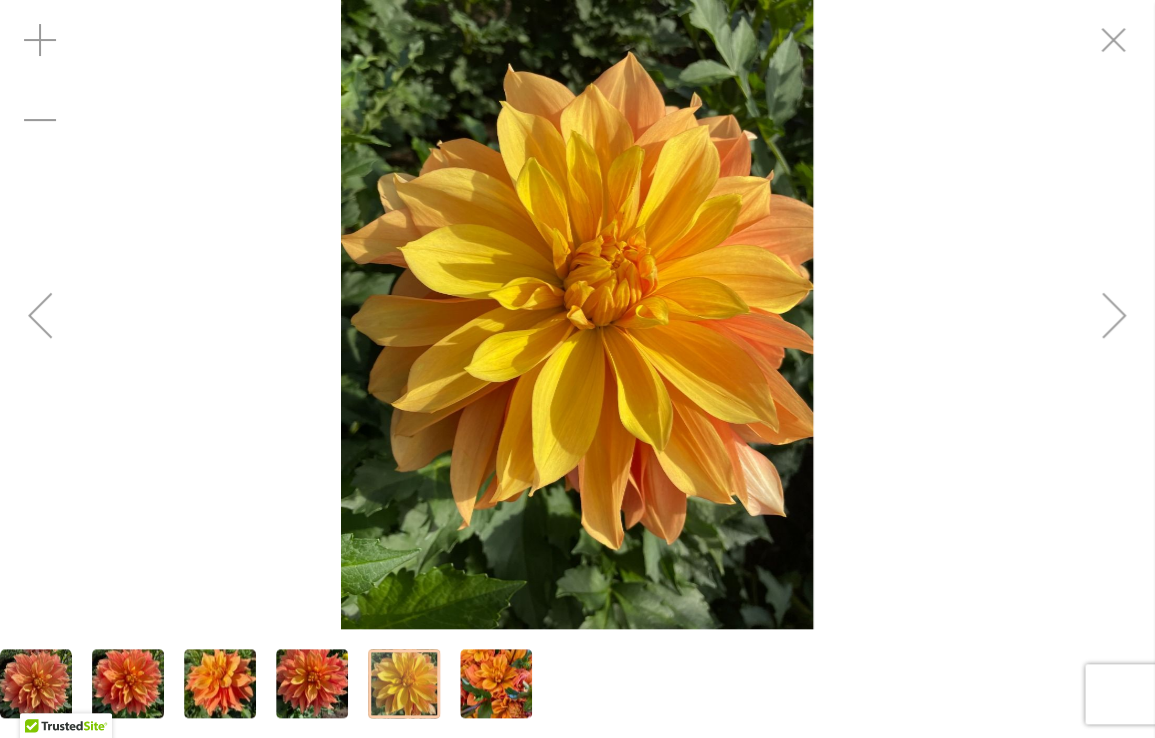 click at bounding box center (312, 684) 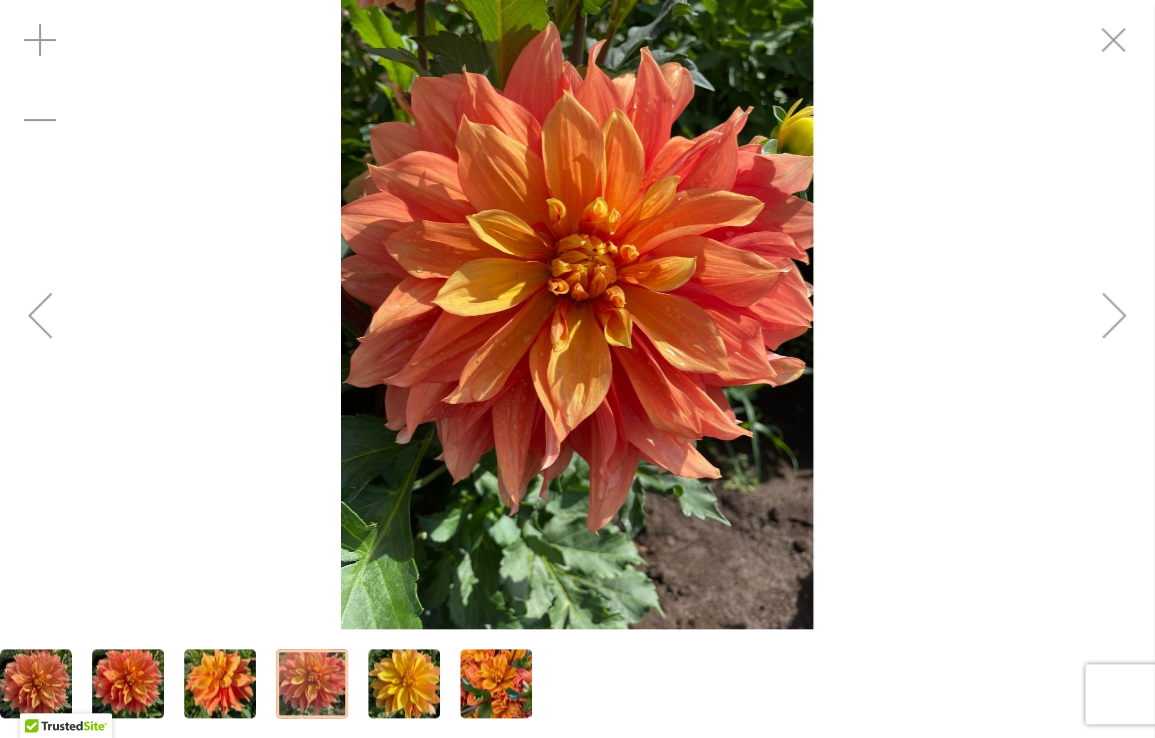 click at bounding box center [220, 684] 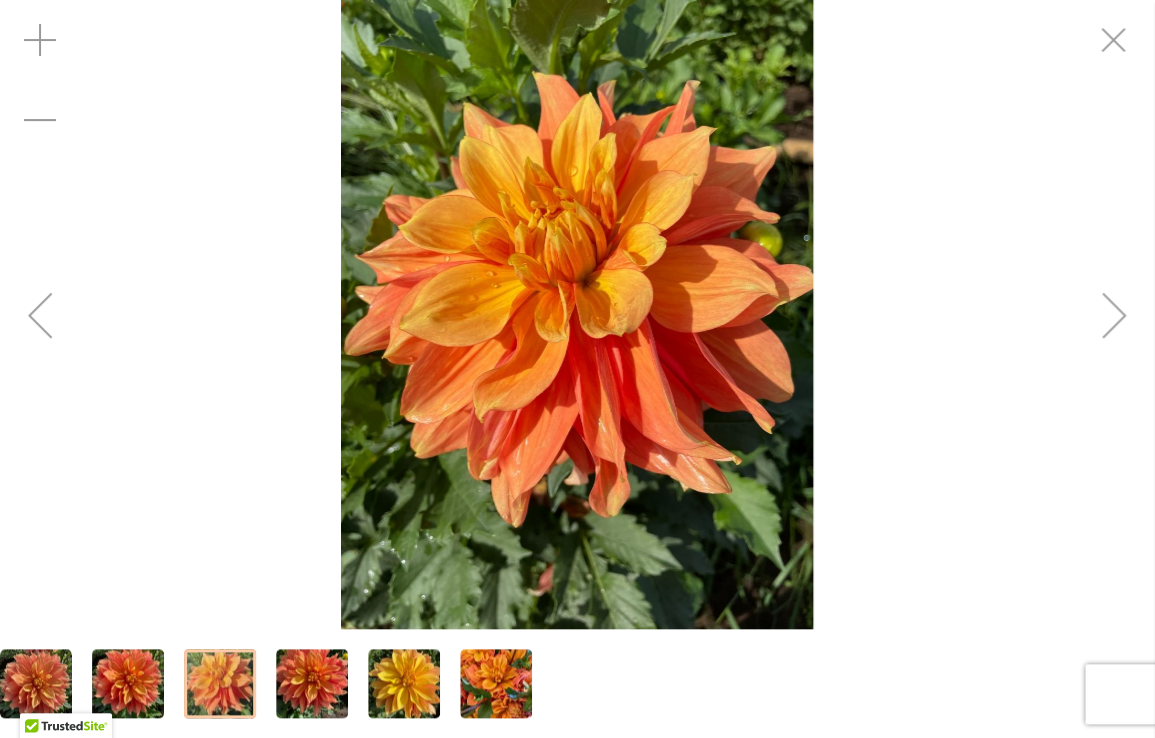click at bounding box center [128, 684] 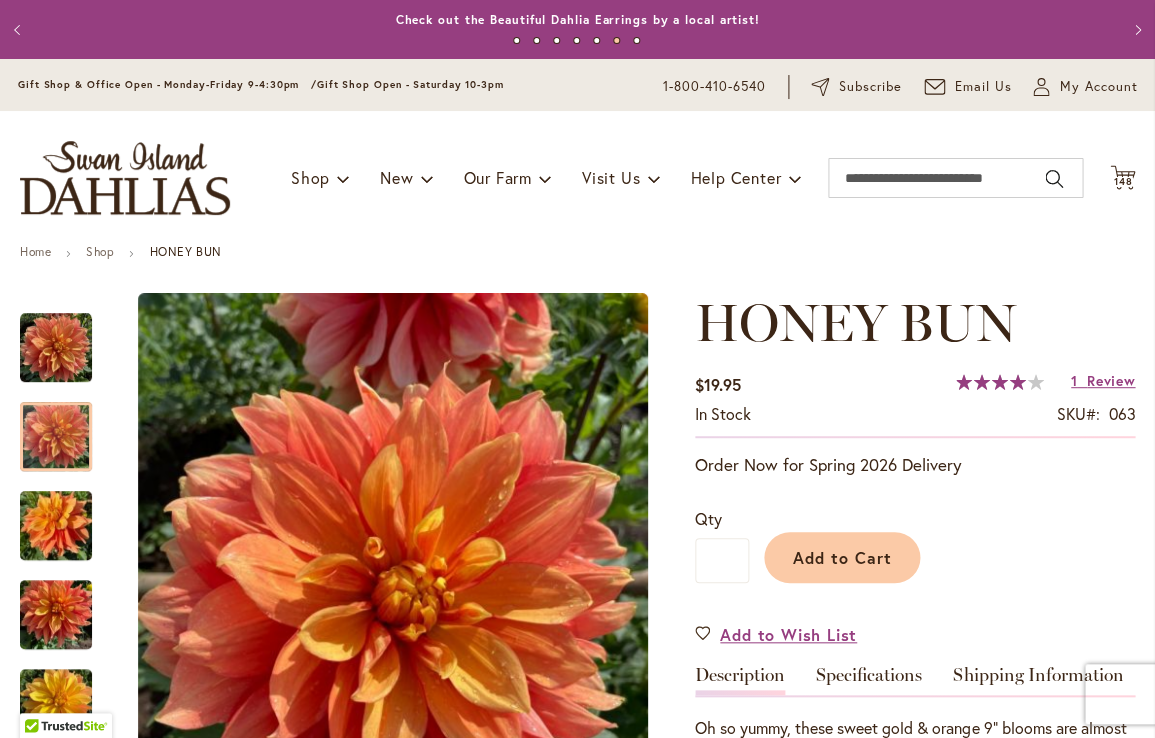 scroll, scrollTop: 0, scrollLeft: 0, axis: both 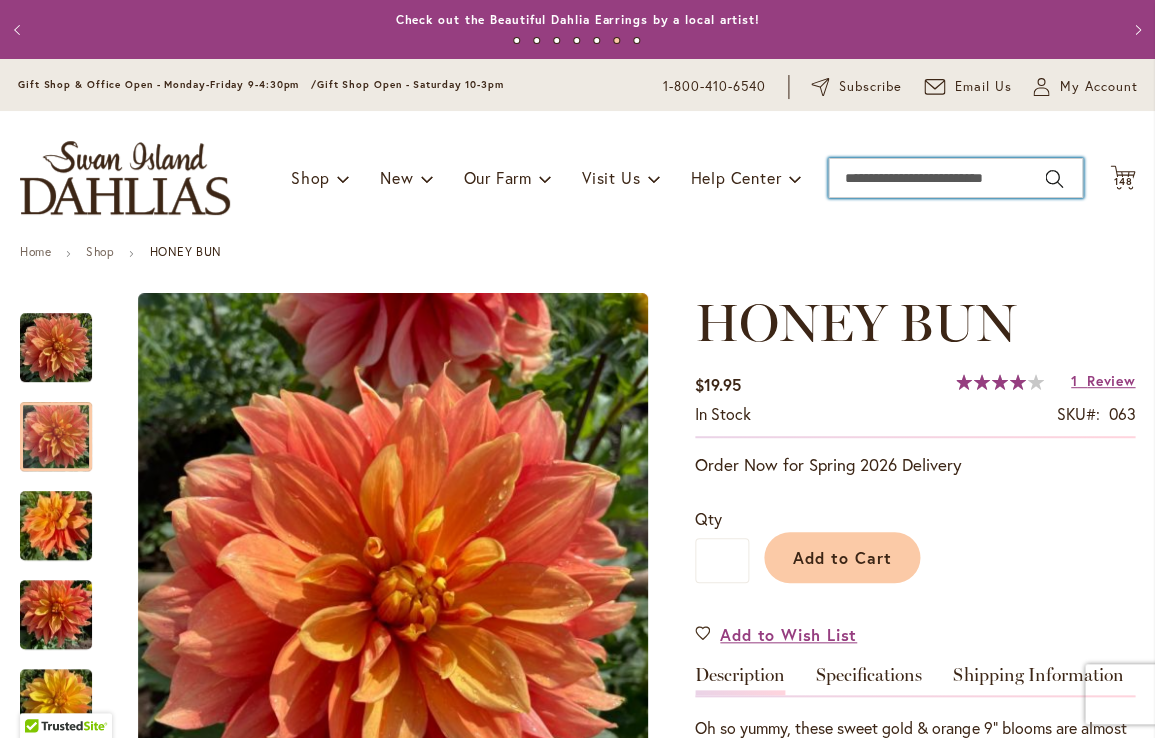click on "Search" at bounding box center (955, 178) 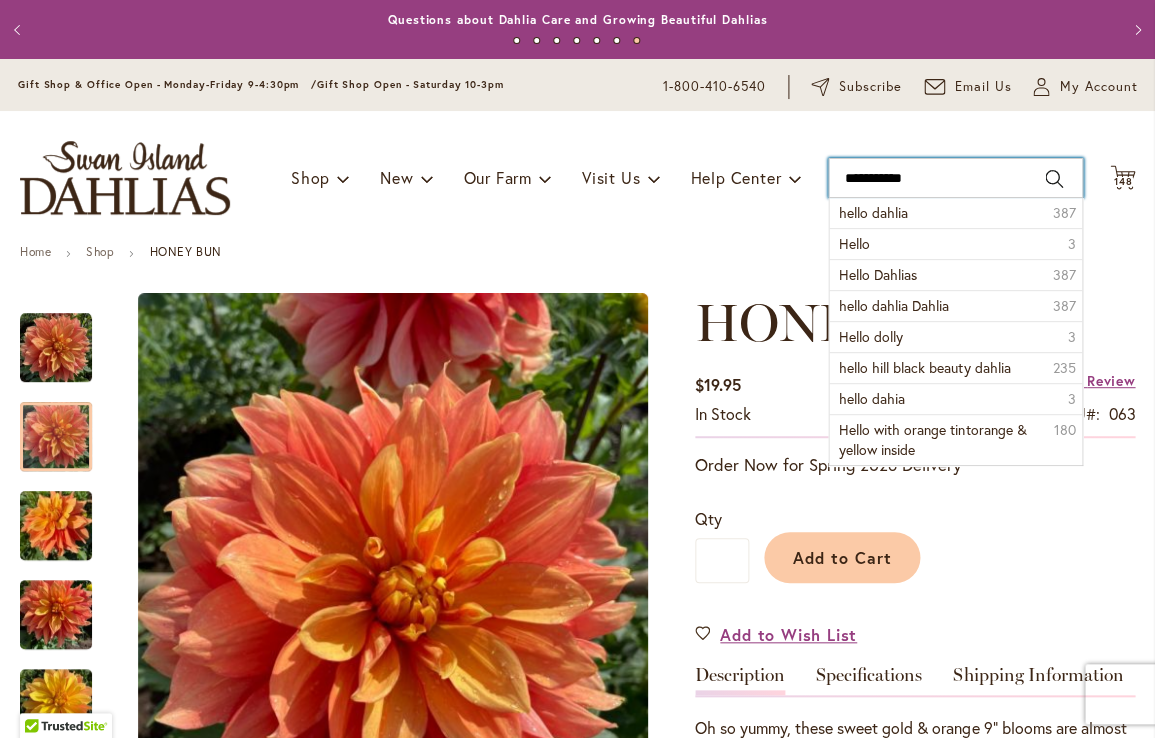 type on "**********" 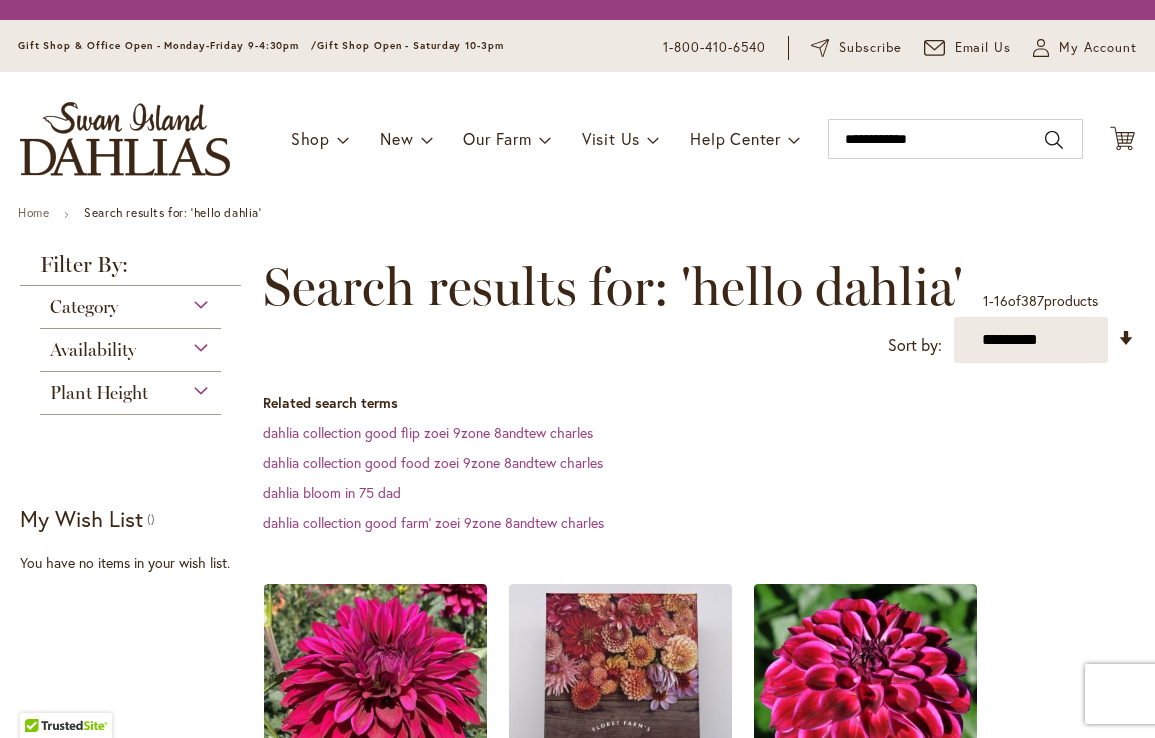 scroll, scrollTop: 0, scrollLeft: 0, axis: both 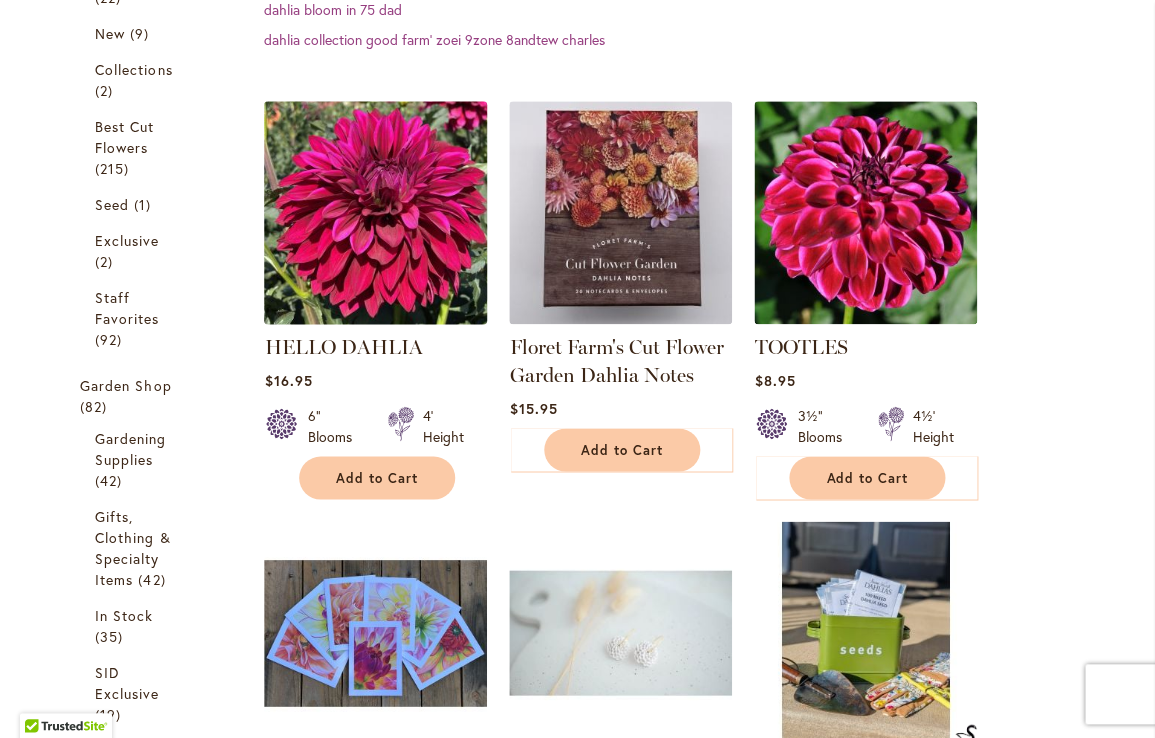 click at bounding box center [376, 213] 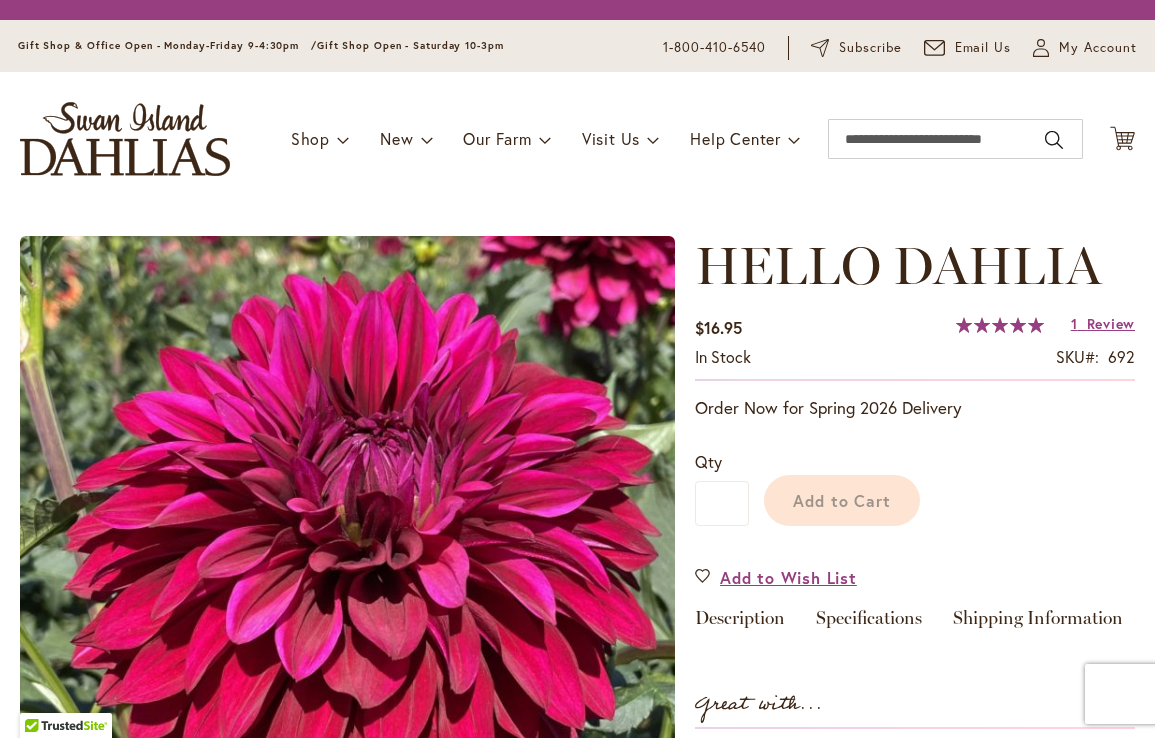 scroll, scrollTop: 0, scrollLeft: 0, axis: both 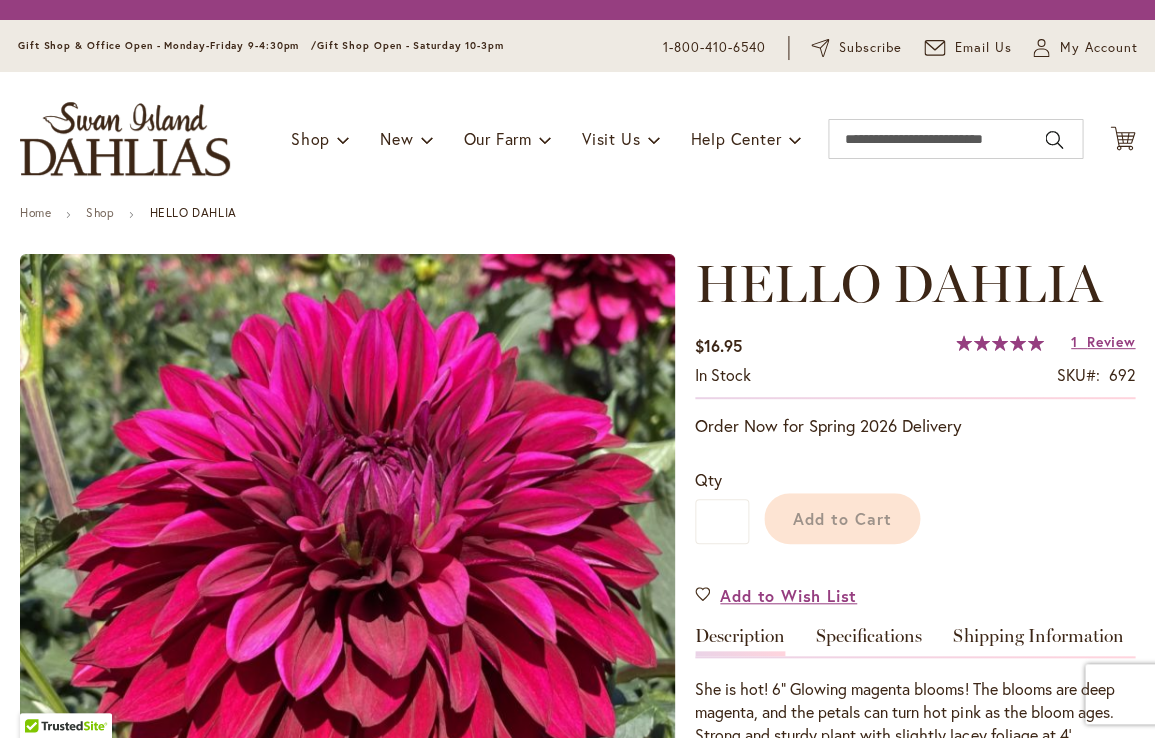 type on "*********" 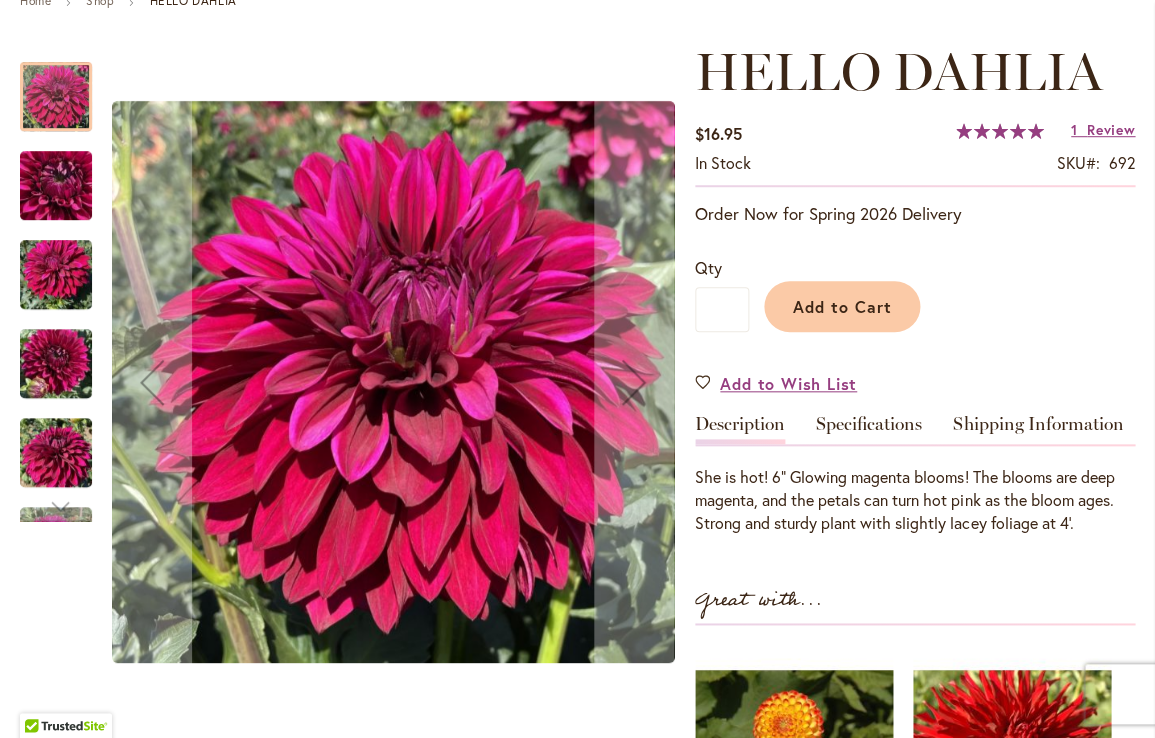 scroll, scrollTop: 249, scrollLeft: 0, axis: vertical 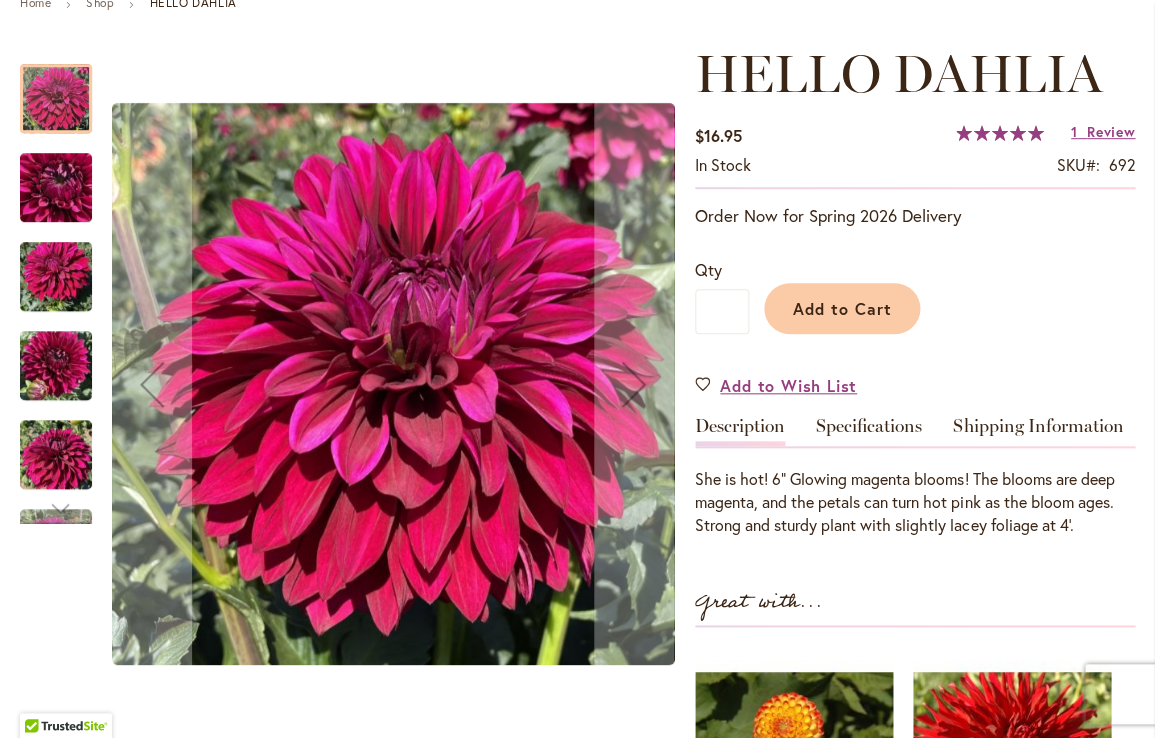 click at bounding box center [56, 277] 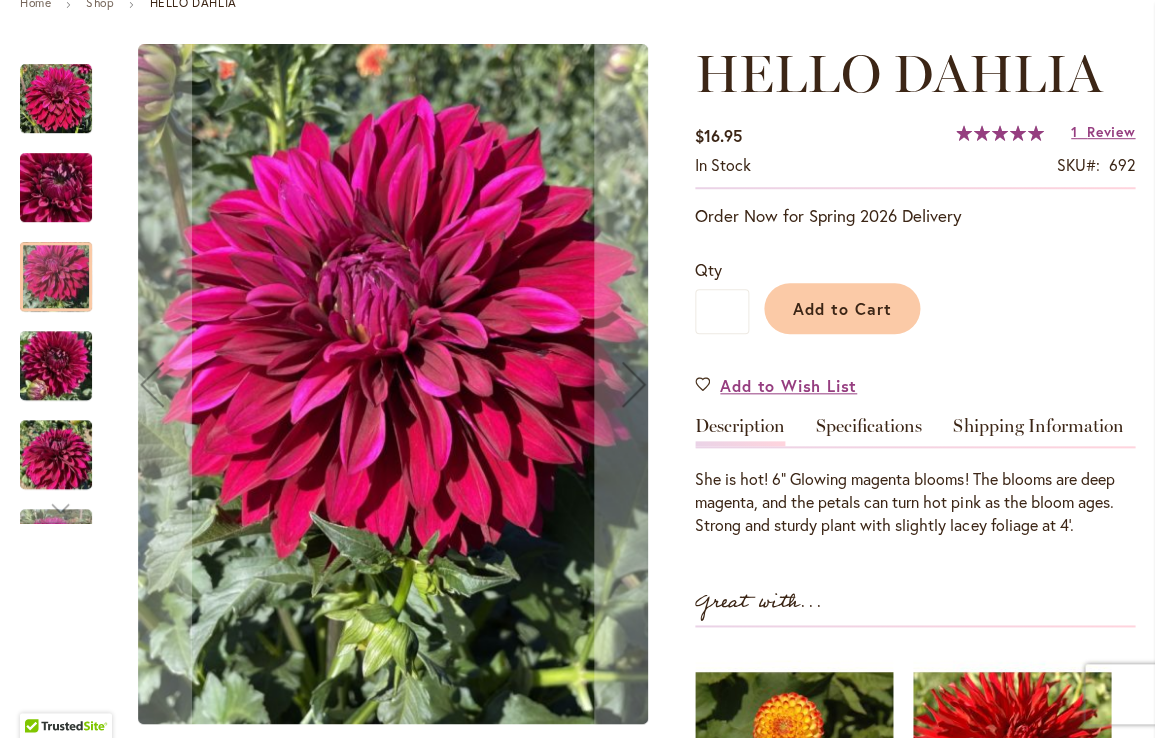 click at bounding box center (56, 366) 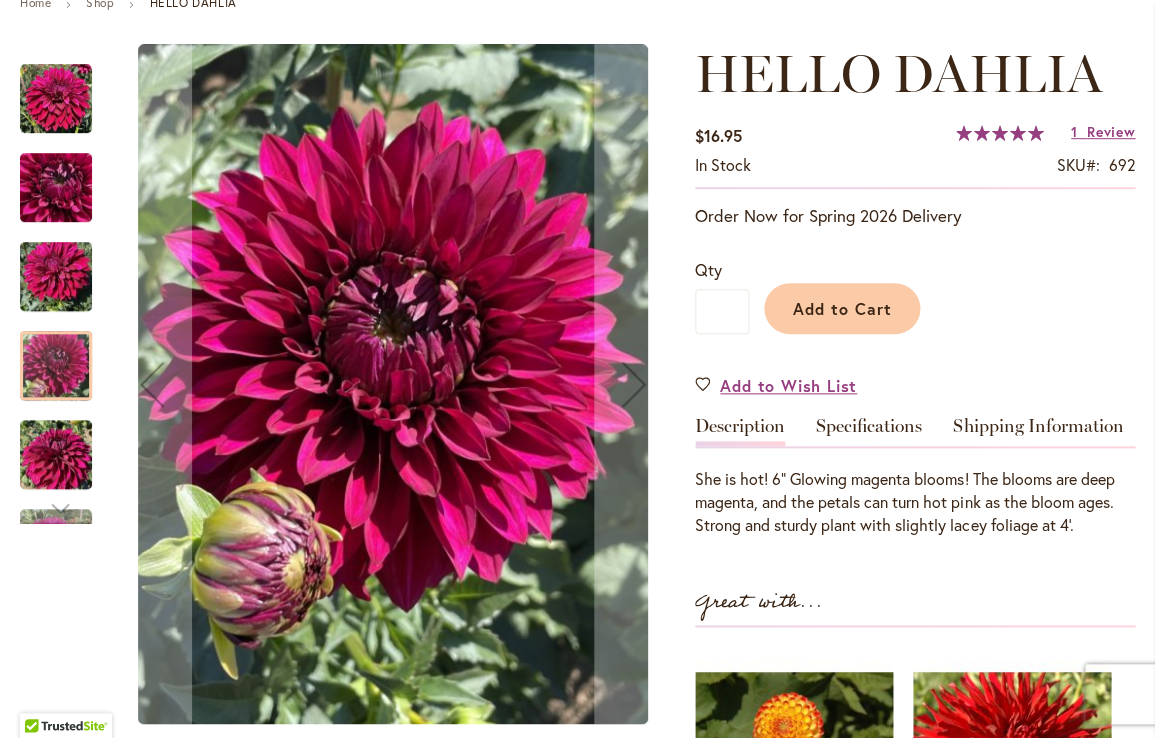 click at bounding box center [56, 455] 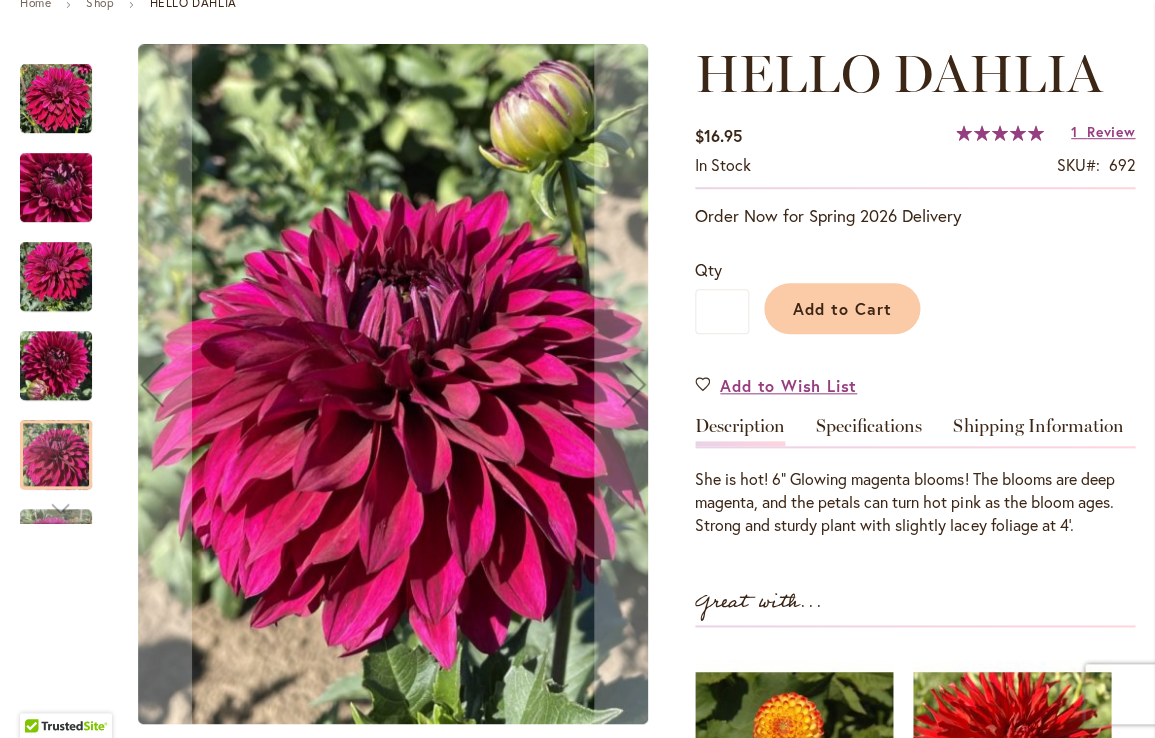 click at bounding box center [56, 277] 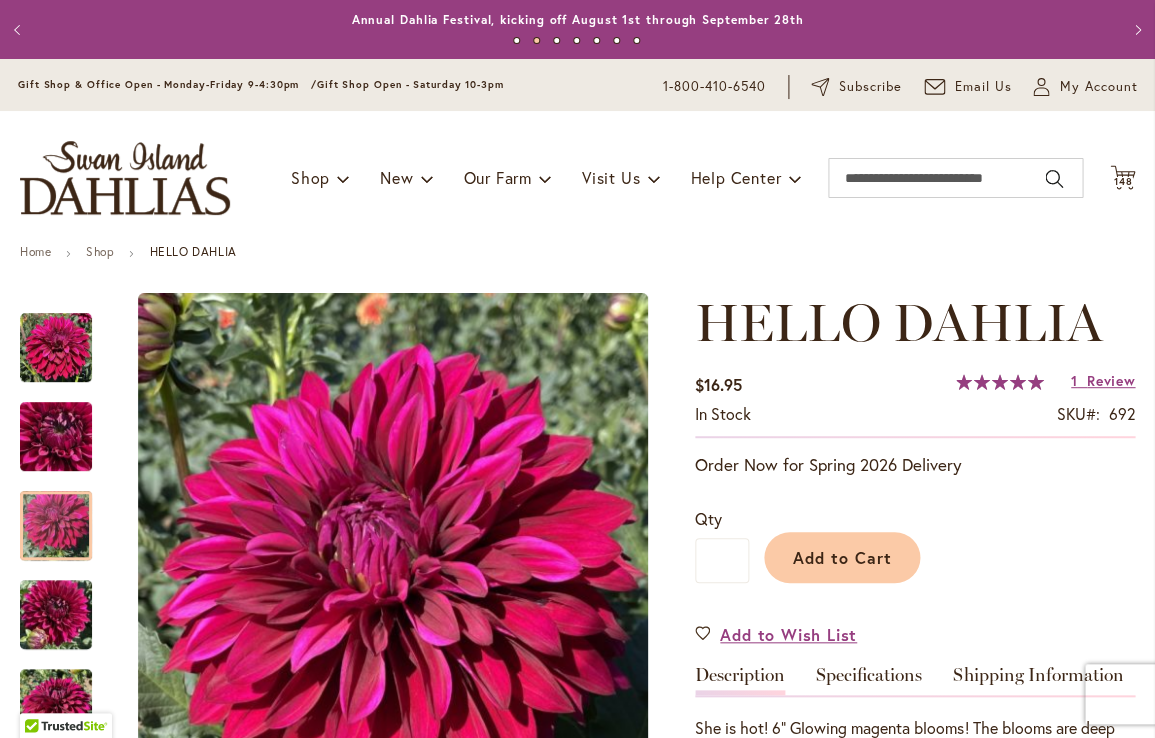 scroll, scrollTop: 0, scrollLeft: 0, axis: both 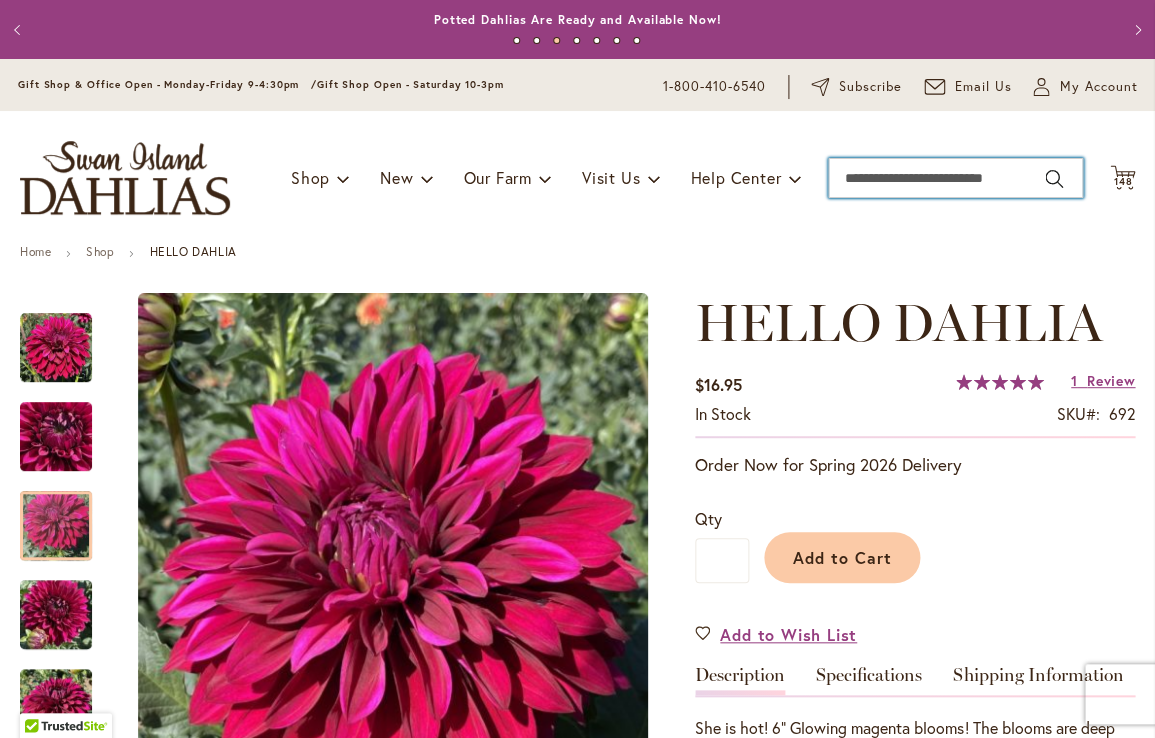 click on "Search" at bounding box center (955, 178) 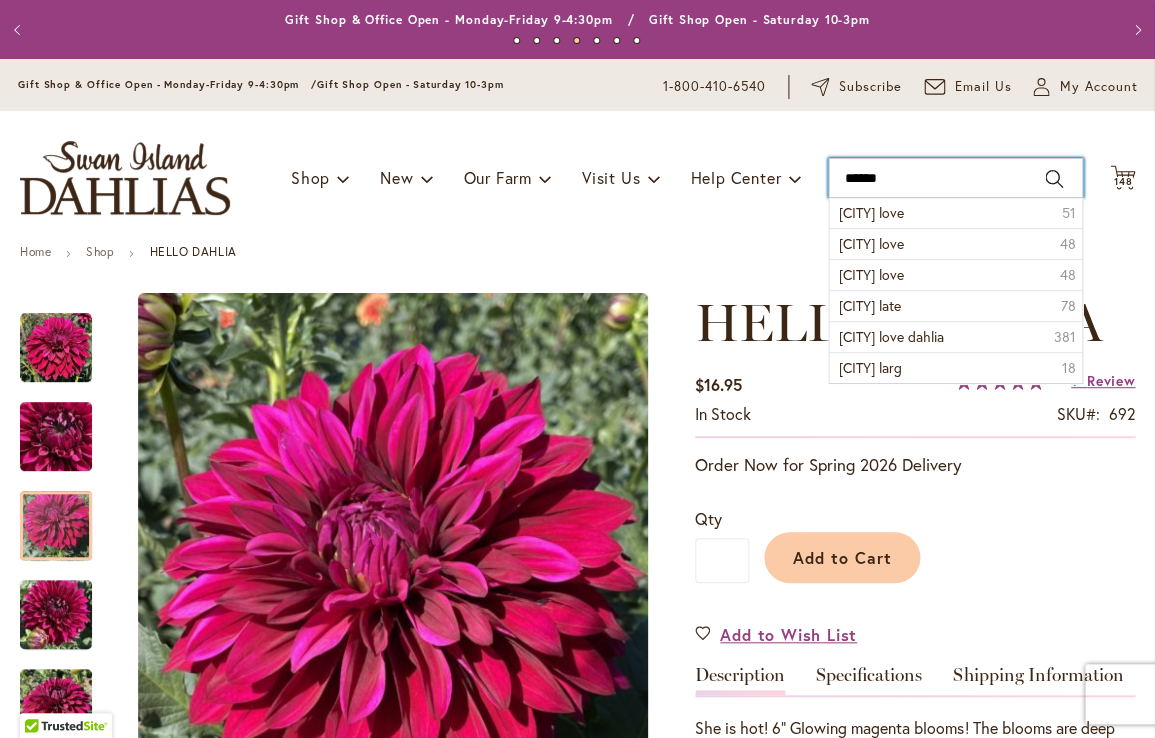 type on "*******" 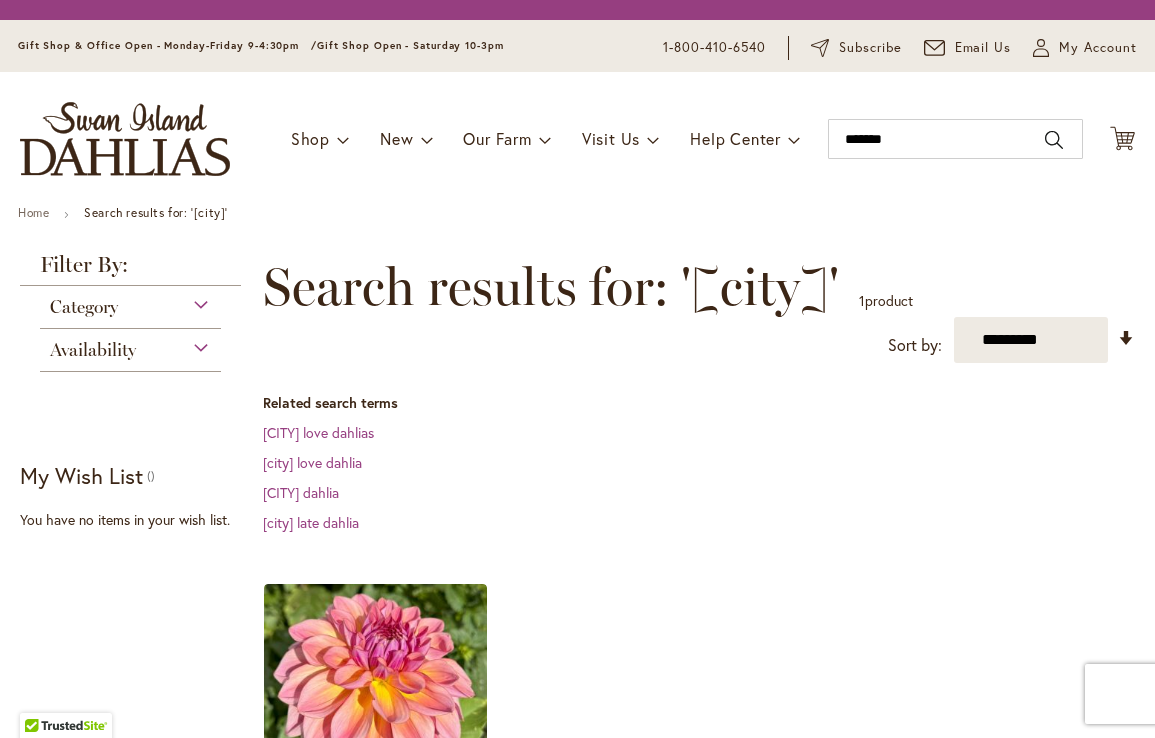 scroll, scrollTop: 0, scrollLeft: 0, axis: both 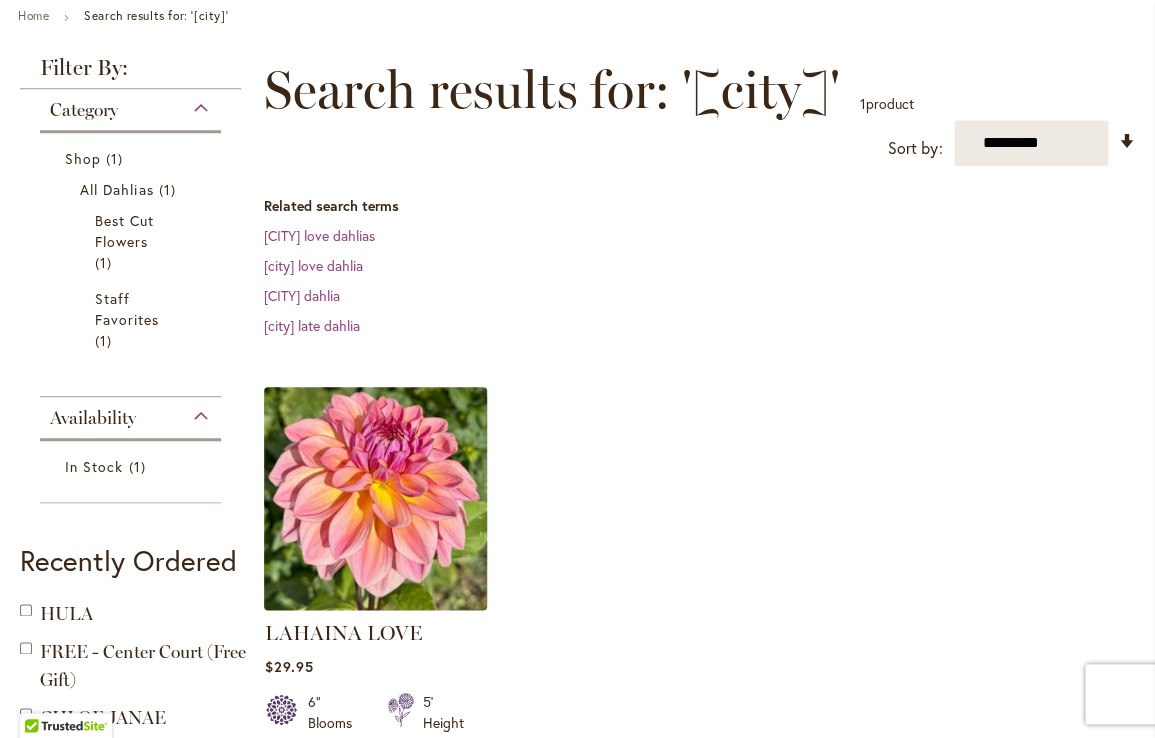 click at bounding box center [376, 499] 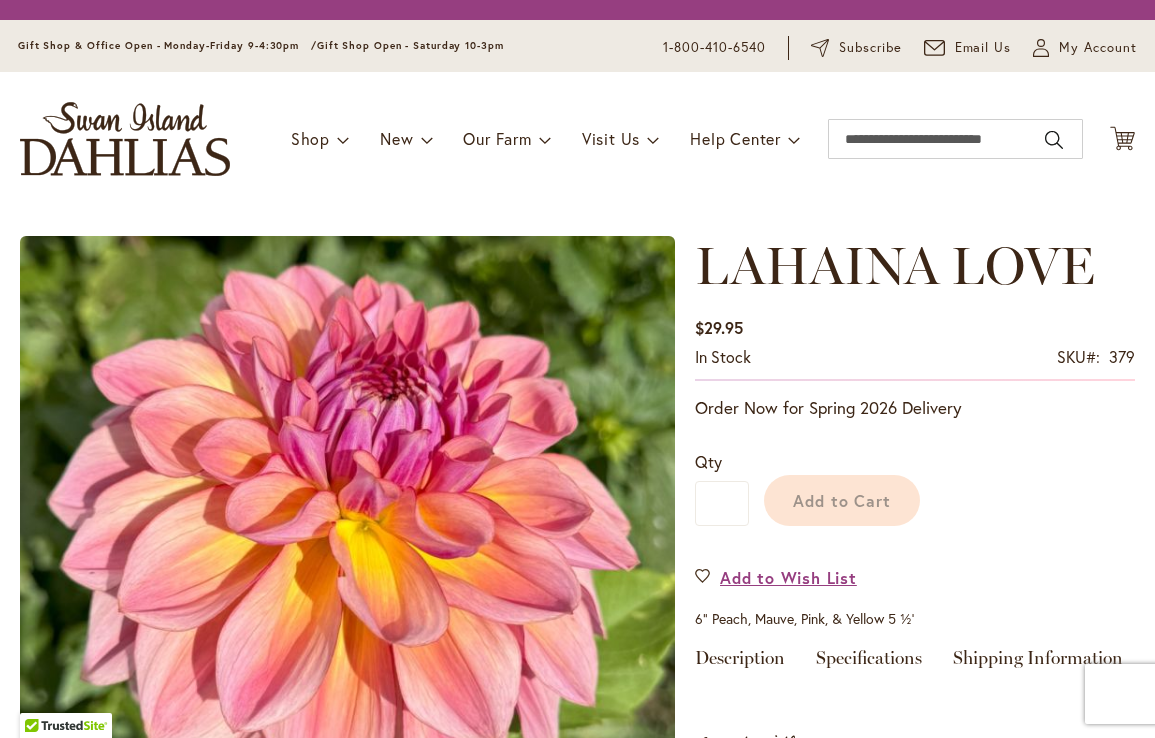 scroll, scrollTop: 0, scrollLeft: 0, axis: both 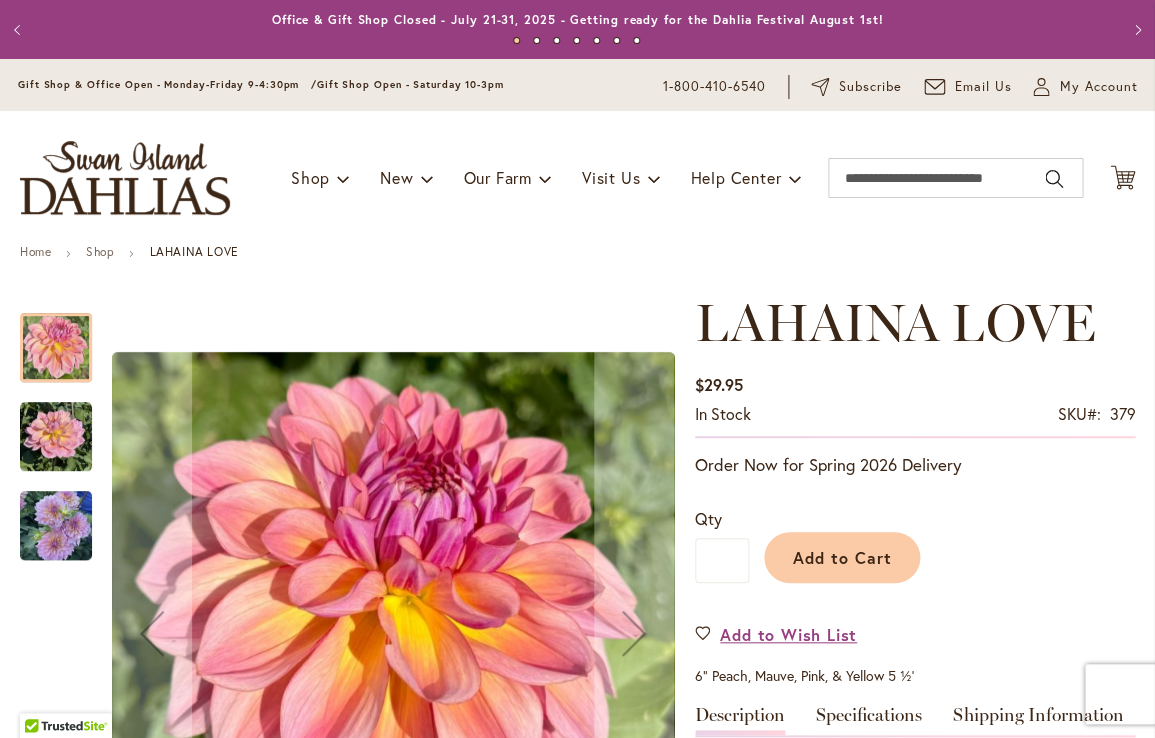 type on "*********" 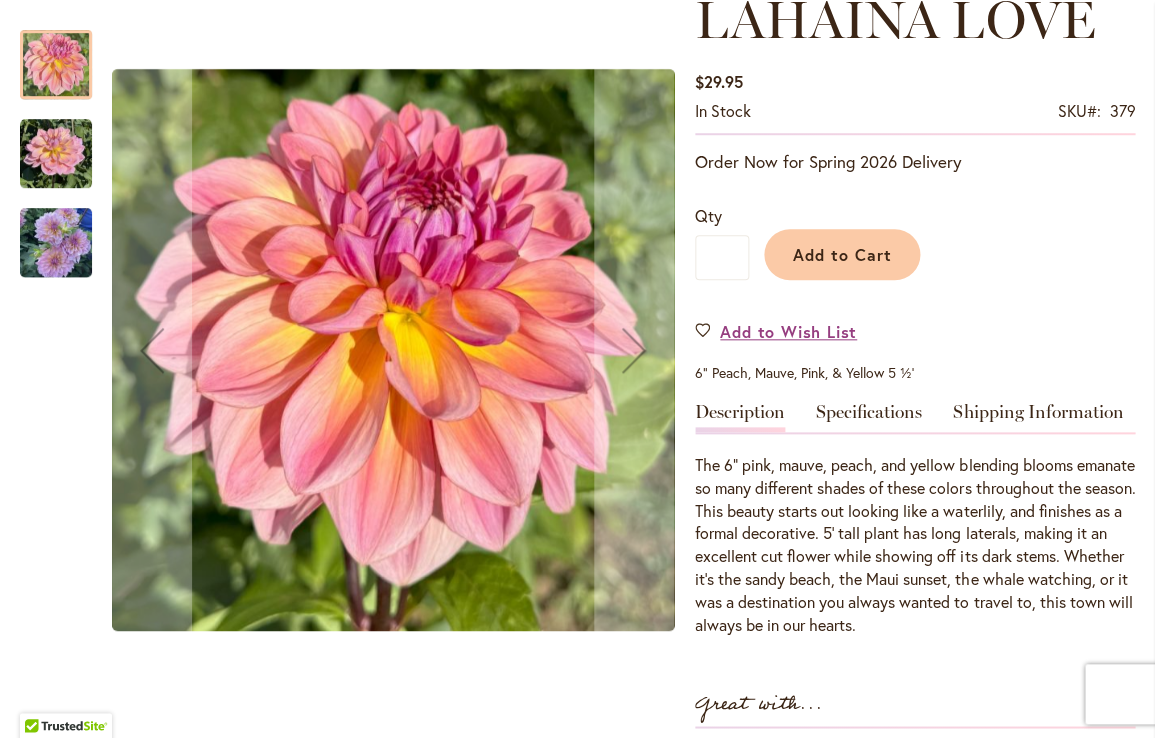 scroll, scrollTop: 300, scrollLeft: 0, axis: vertical 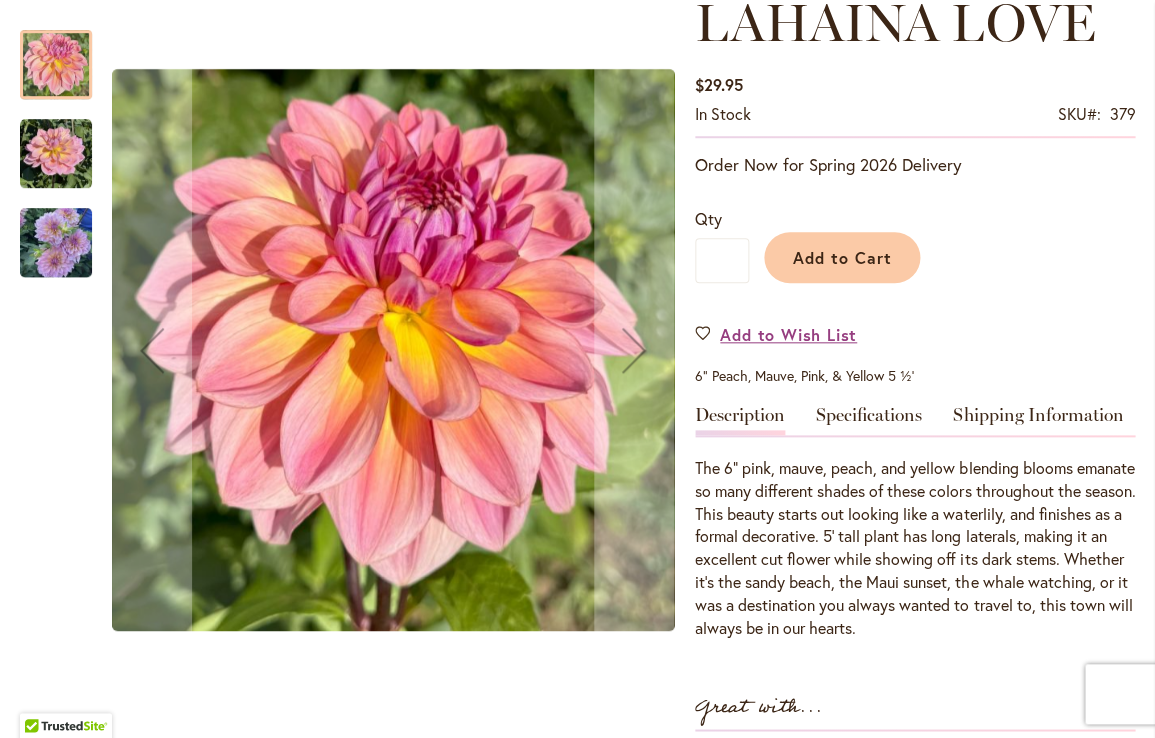 click at bounding box center (56, 154) 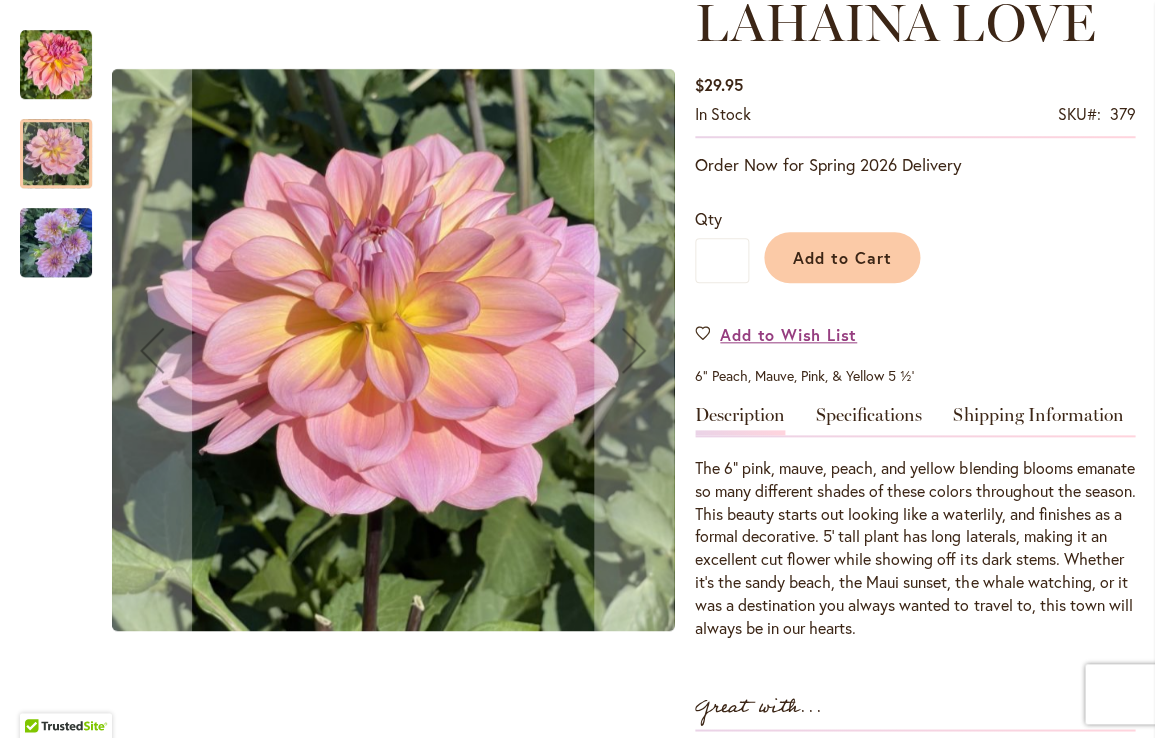 click at bounding box center [56, 65] 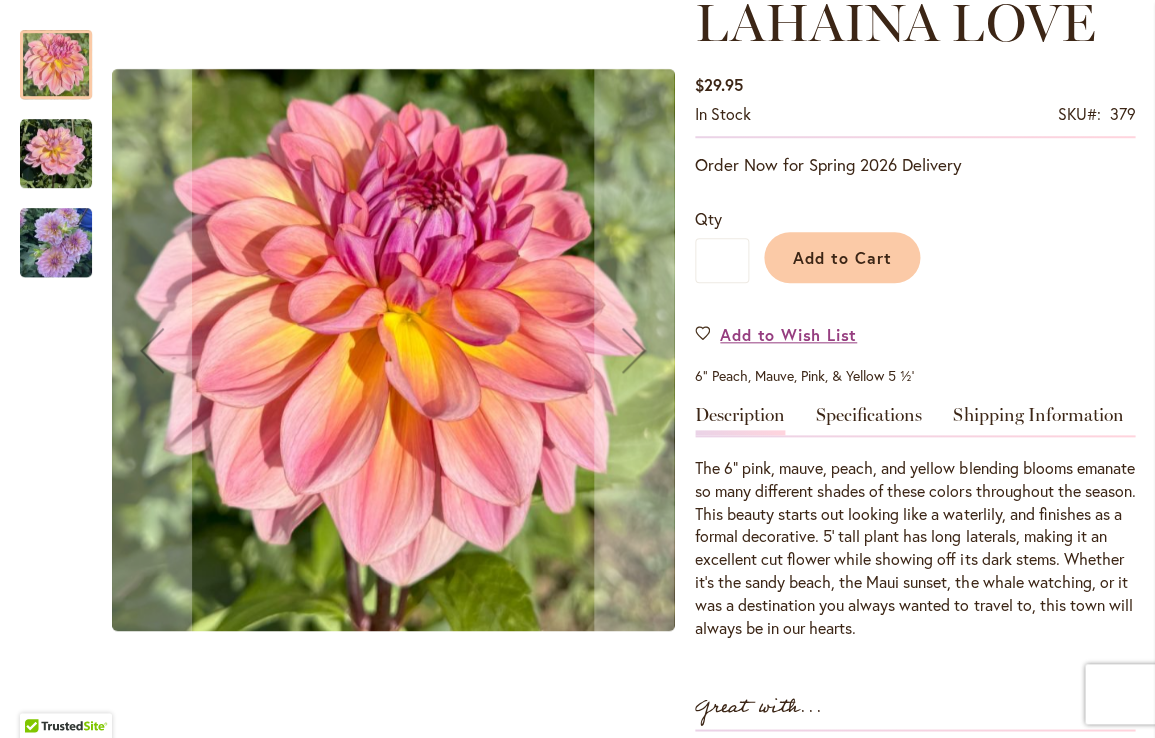 click at bounding box center [56, 154] 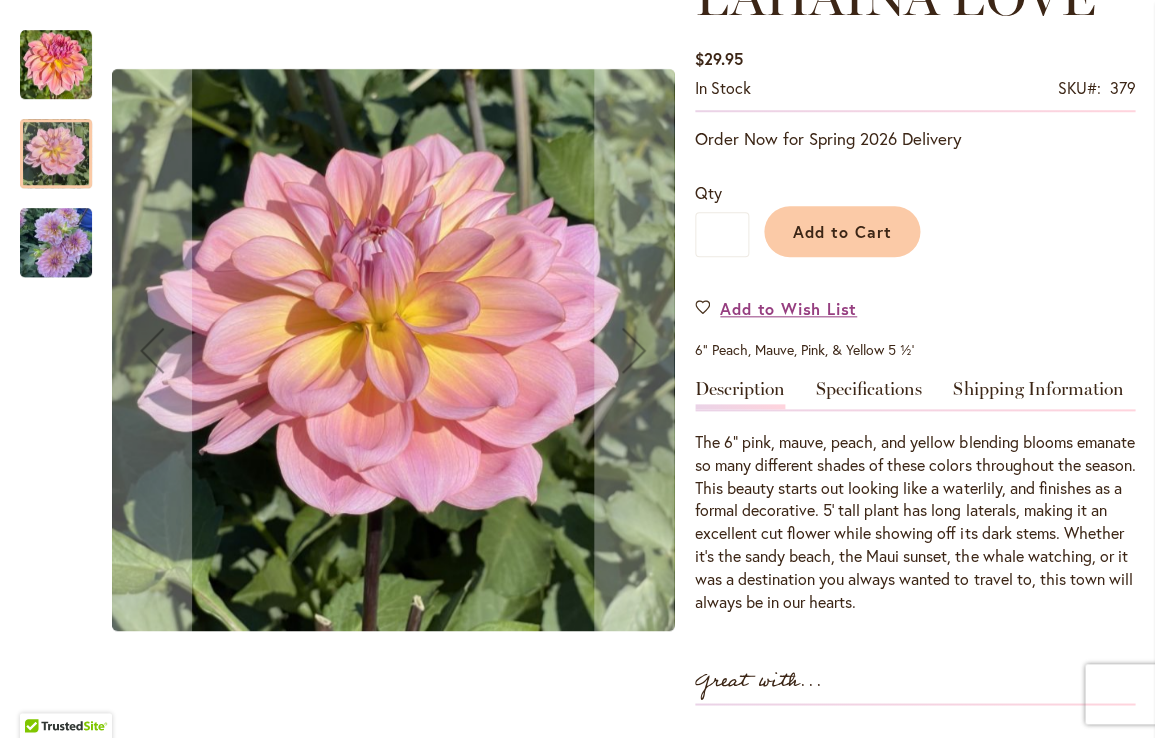 scroll, scrollTop: 328, scrollLeft: 0, axis: vertical 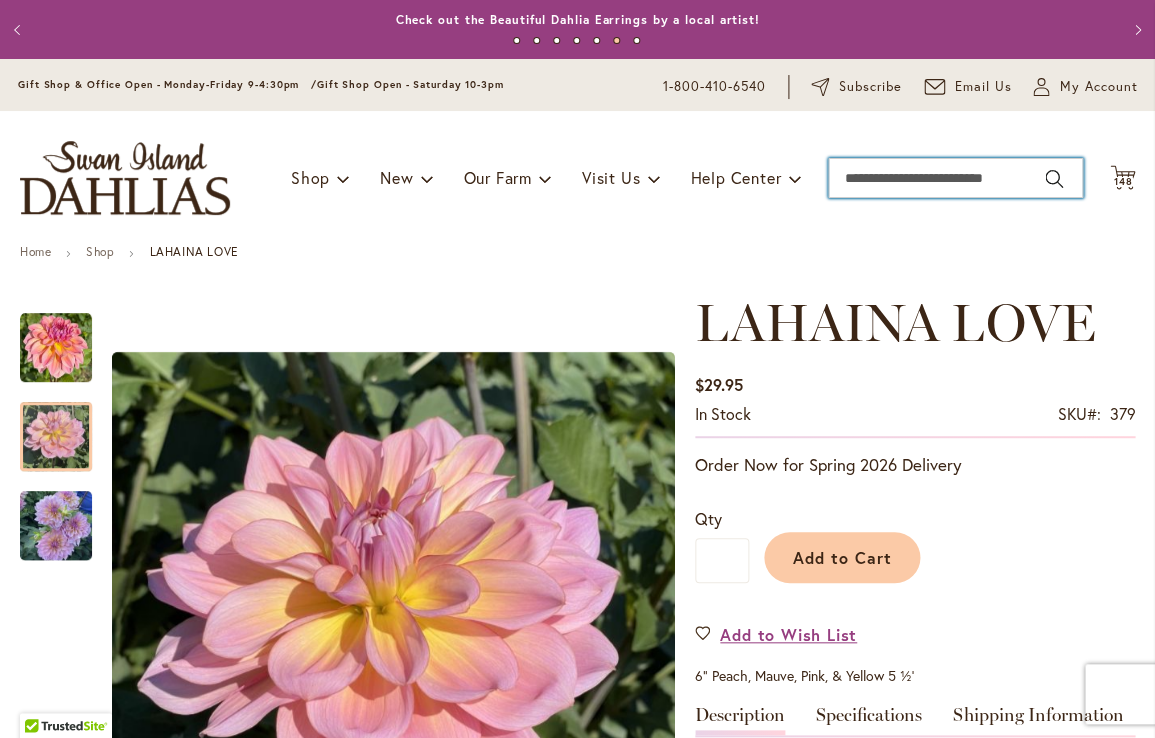 click on "Search" at bounding box center (955, 178) 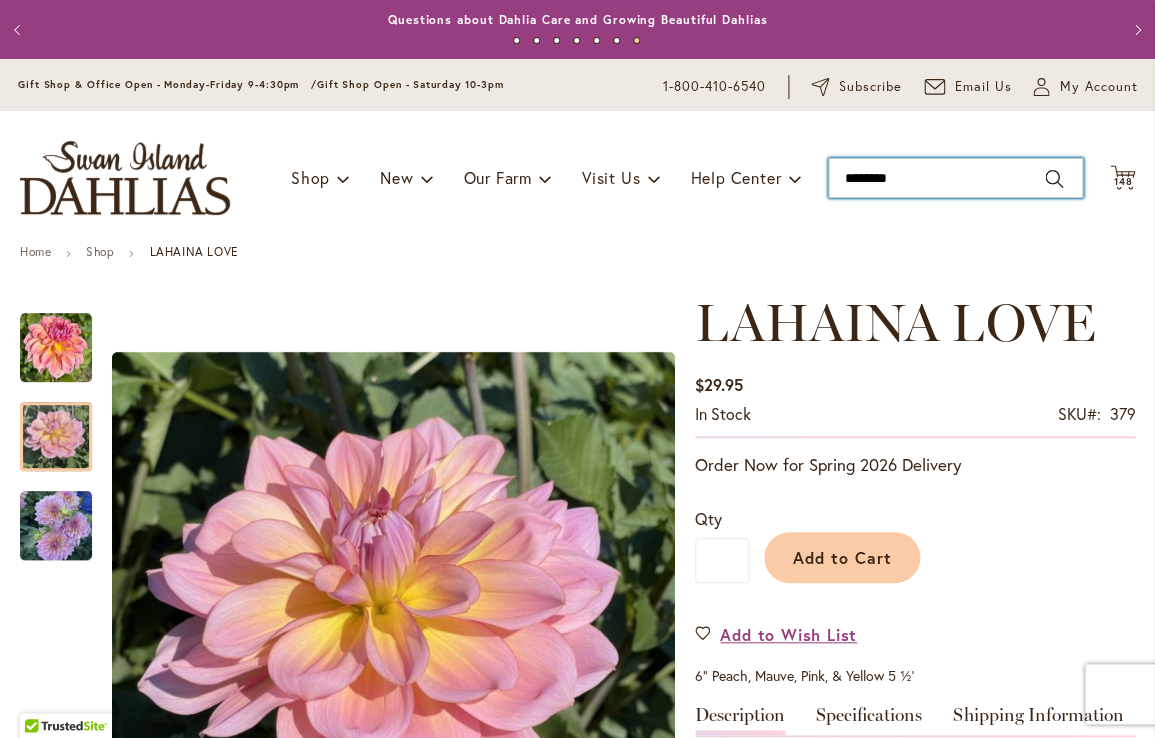 type on "*********" 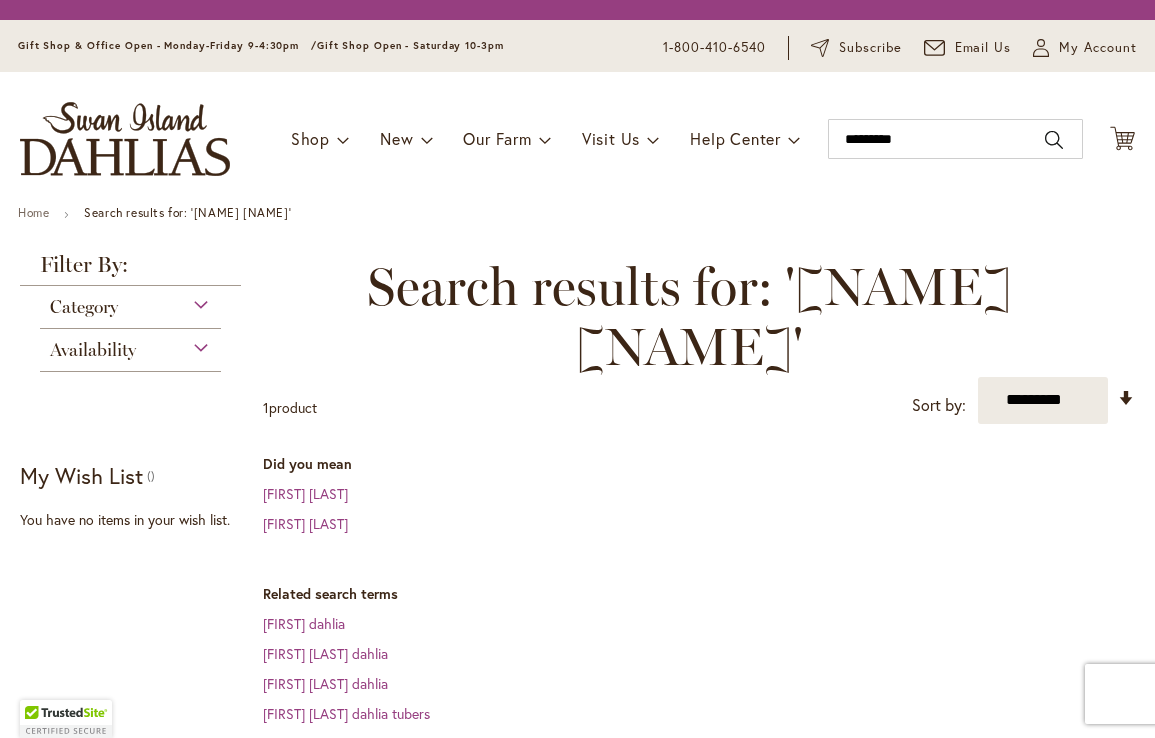 scroll, scrollTop: 0, scrollLeft: 0, axis: both 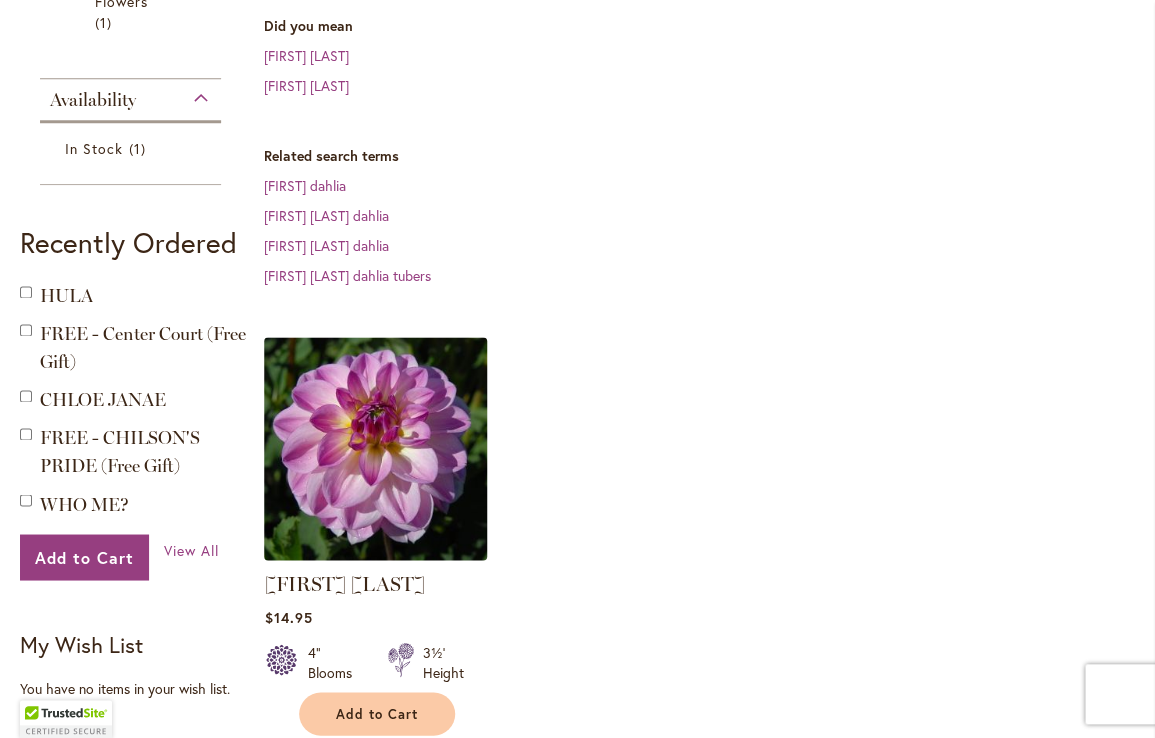 click at bounding box center (376, 449) 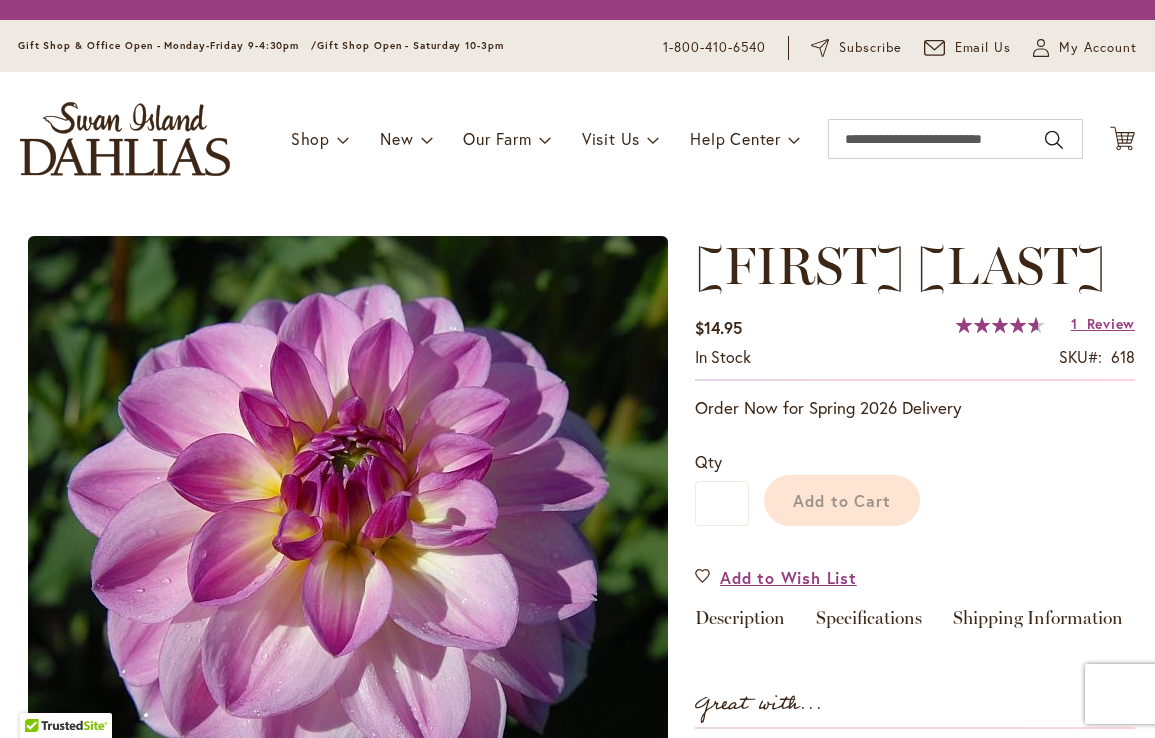 scroll, scrollTop: 0, scrollLeft: 0, axis: both 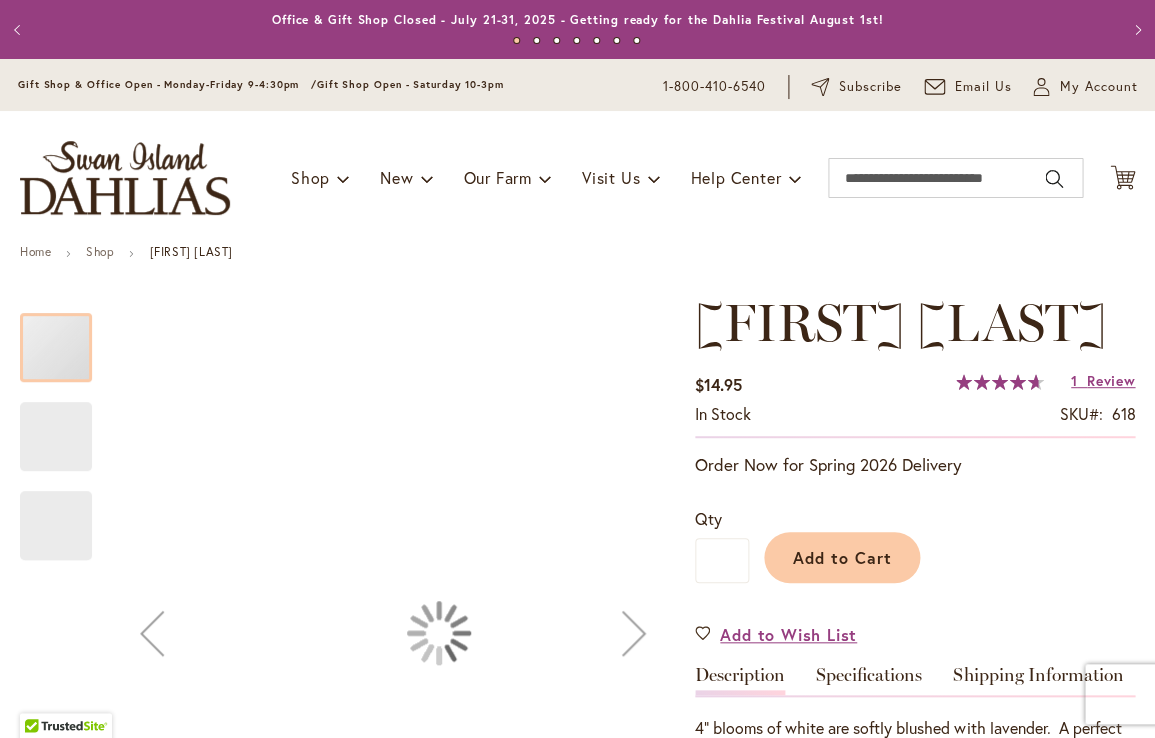 type on "*********" 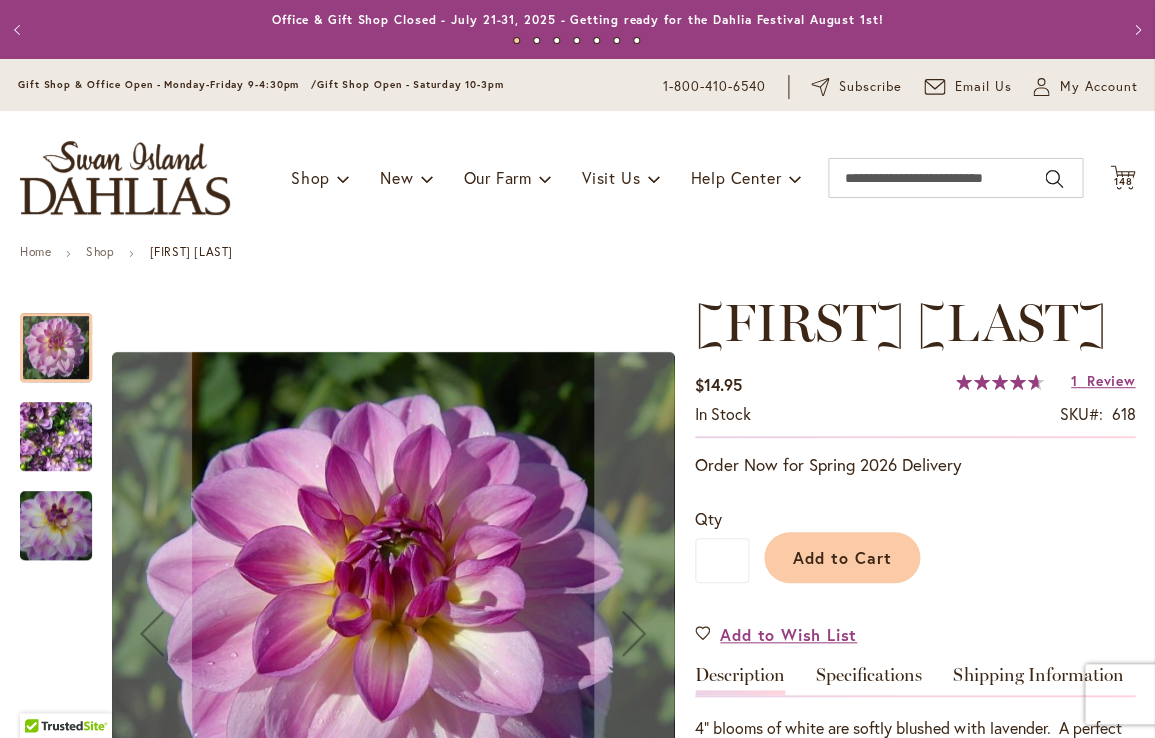 scroll, scrollTop: 240, scrollLeft: 0, axis: vertical 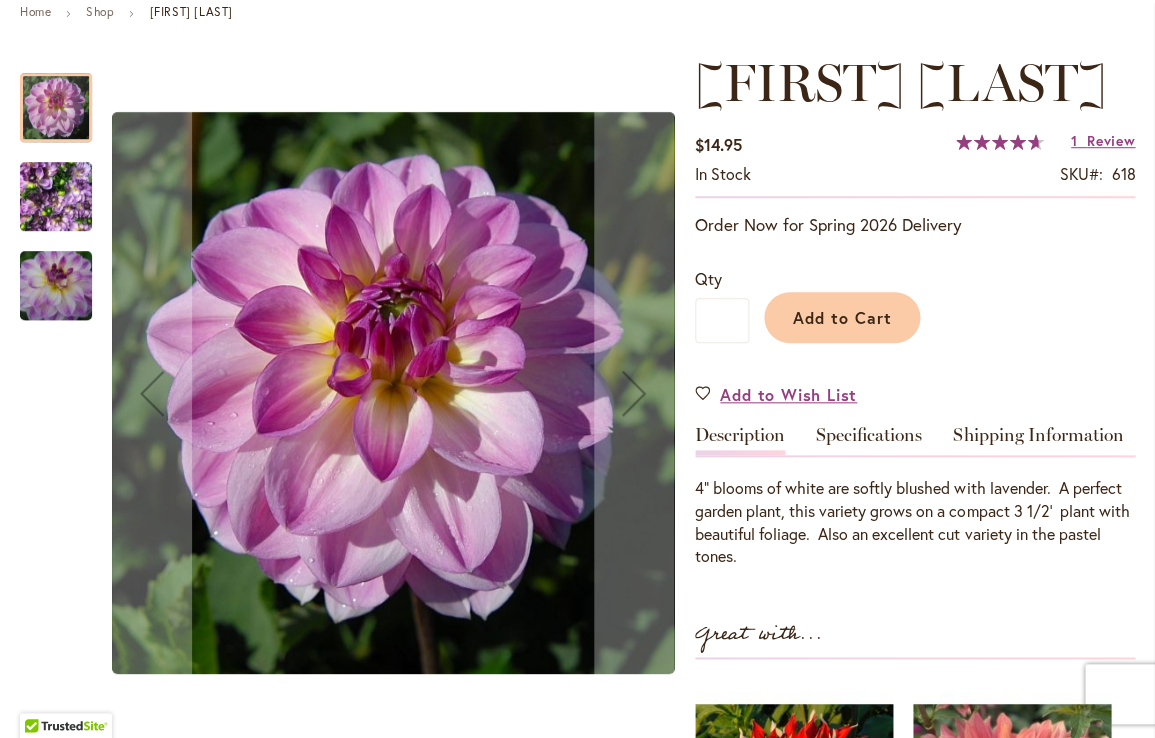 click at bounding box center [56, 286] 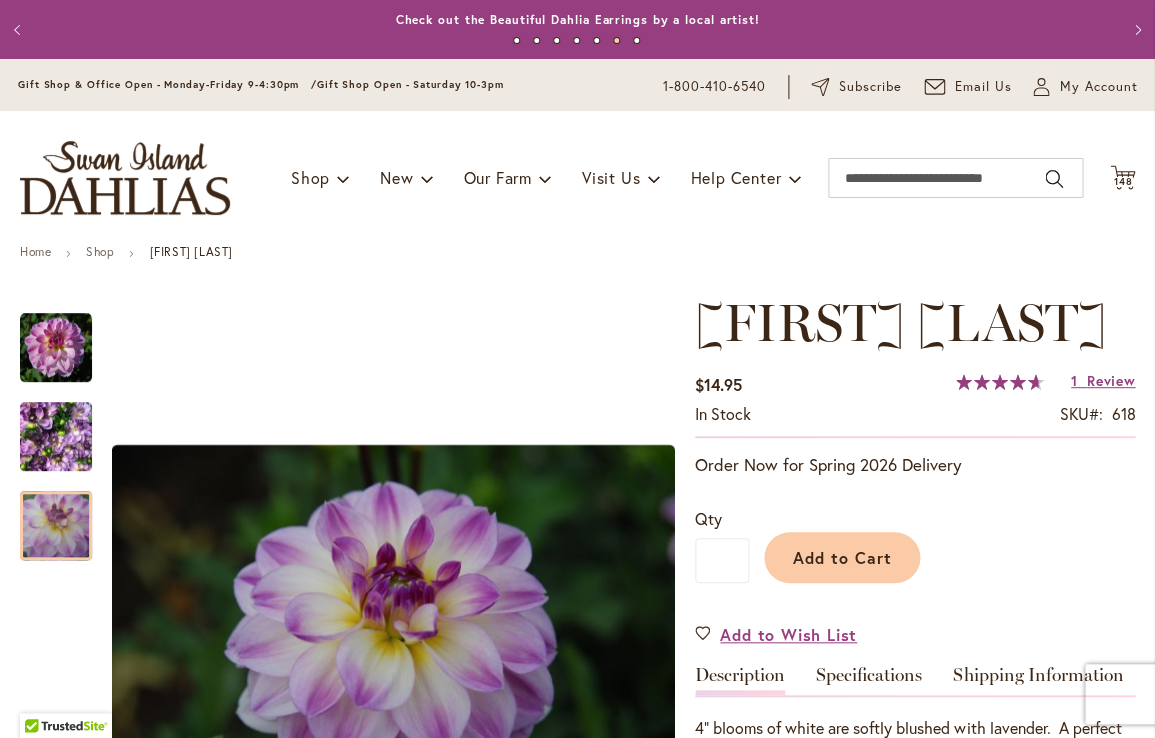 scroll, scrollTop: 0, scrollLeft: 0, axis: both 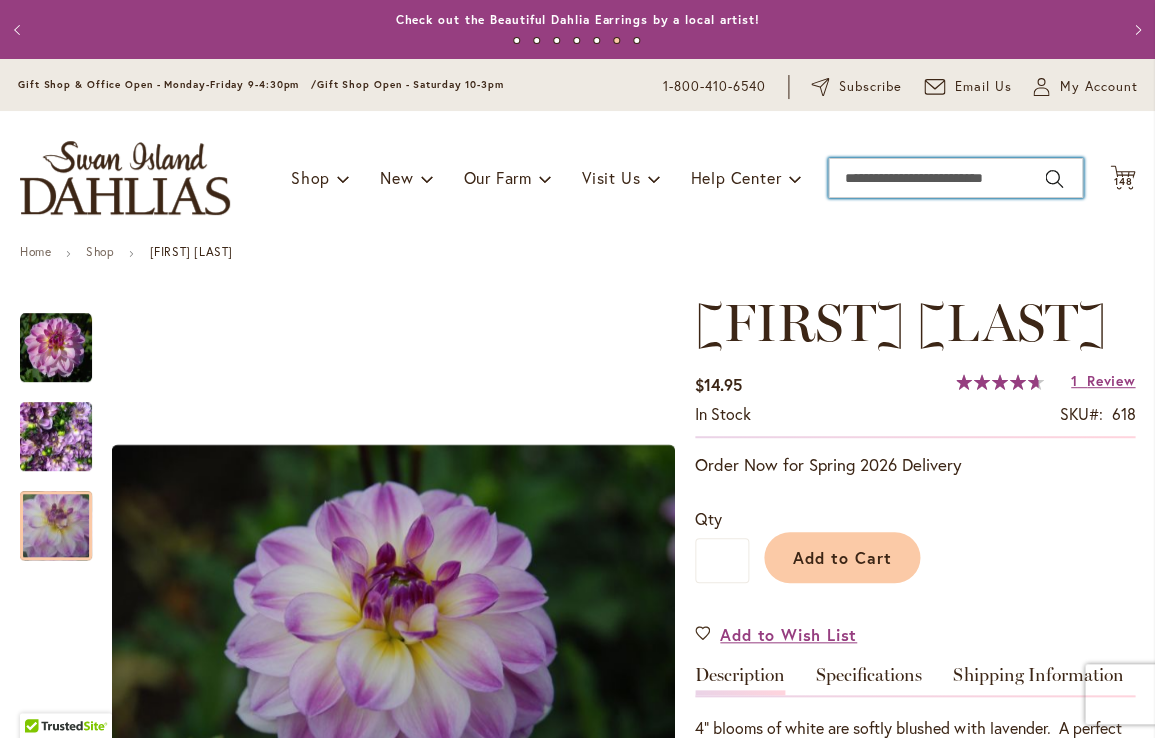 click on "Search" at bounding box center (955, 178) 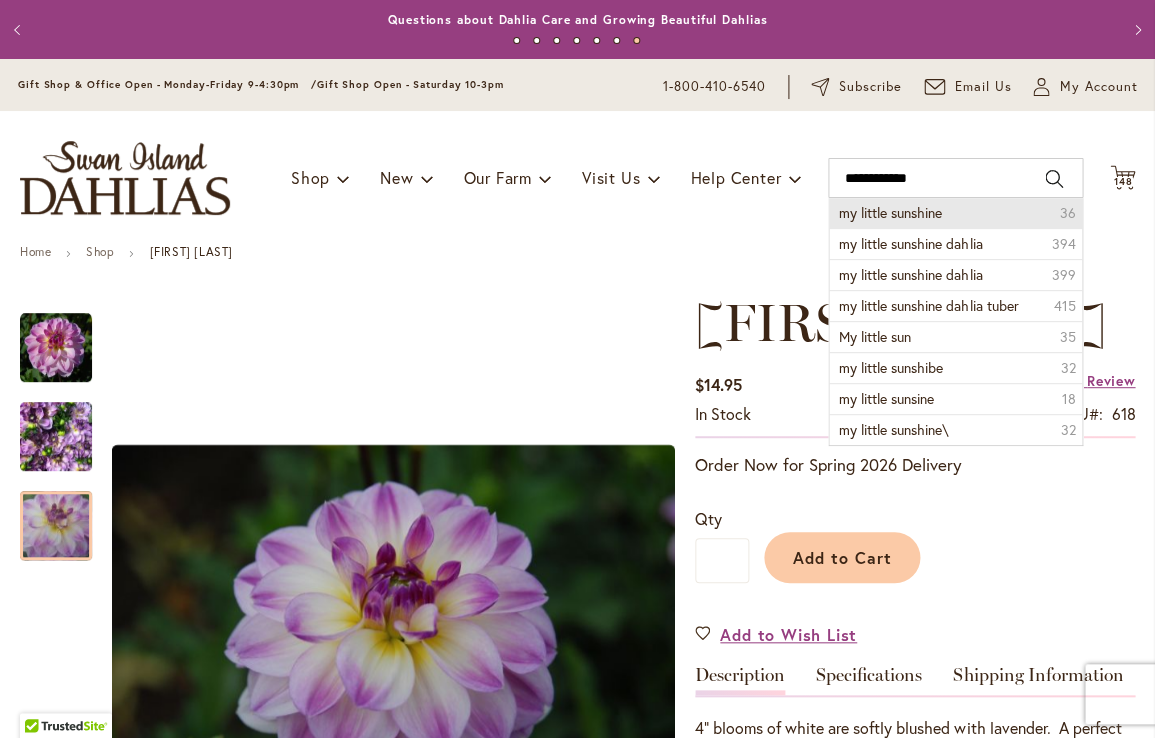 click on "my little sunshine" at bounding box center [890, 212] 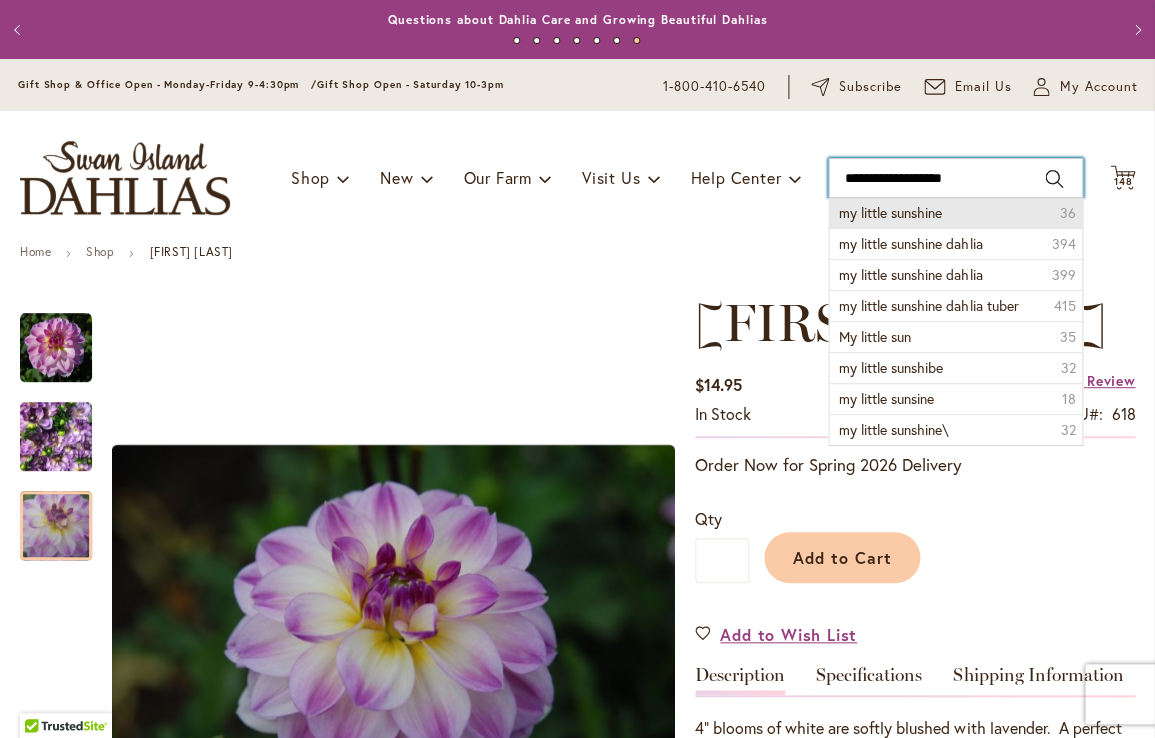 type on "**********" 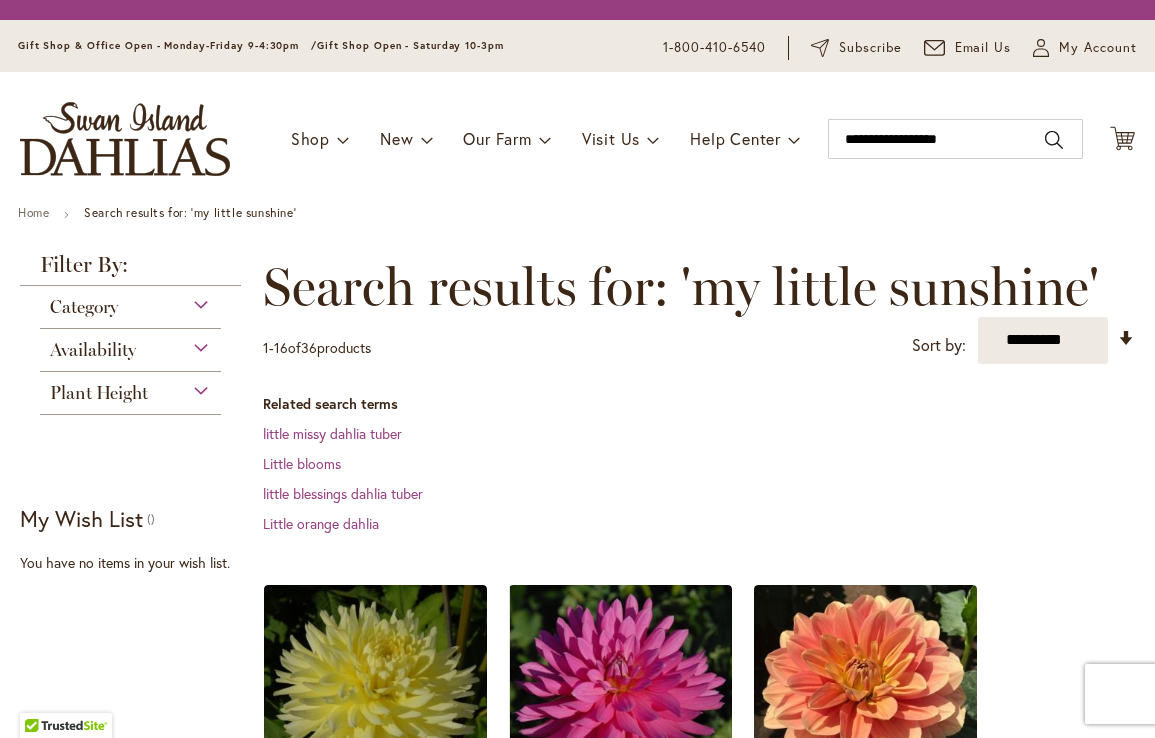 scroll, scrollTop: 0, scrollLeft: 0, axis: both 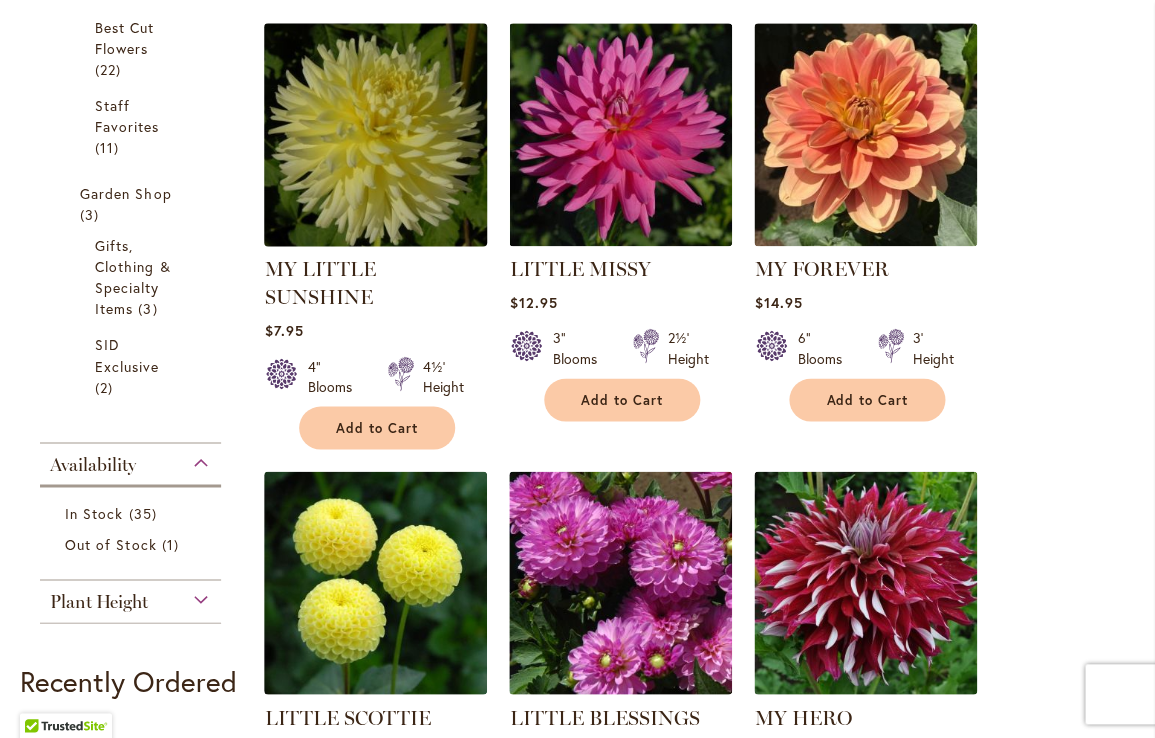 click at bounding box center (376, 135) 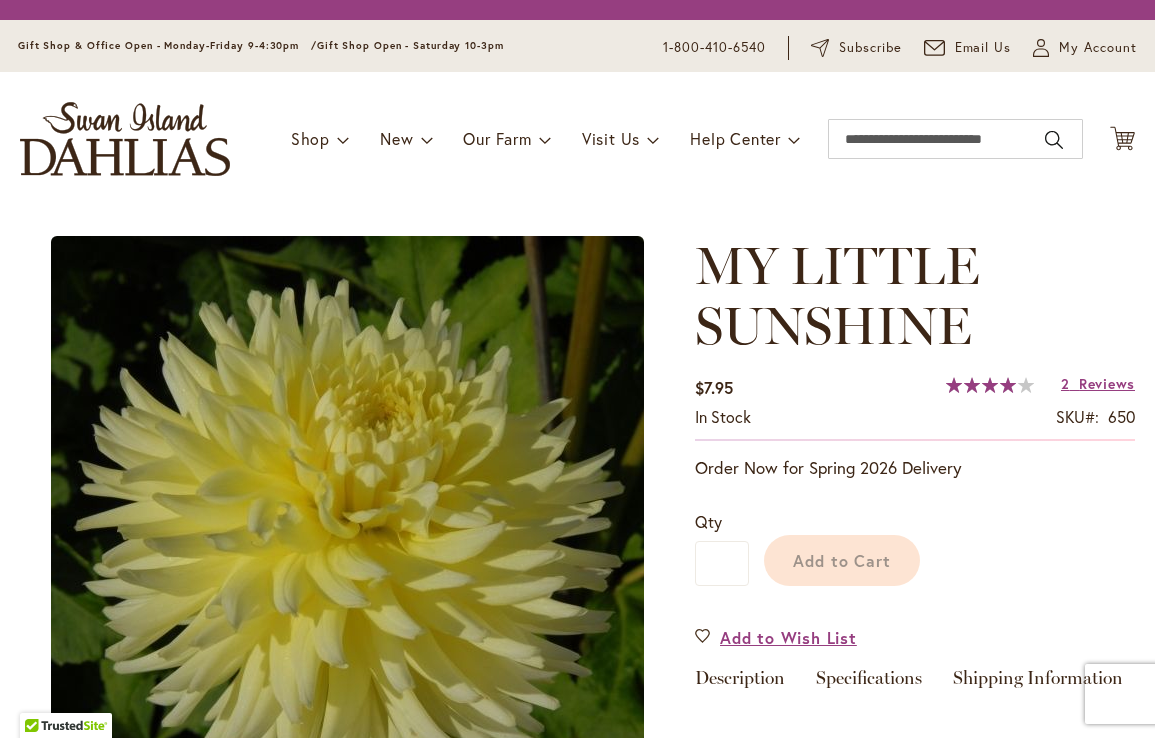 scroll, scrollTop: 0, scrollLeft: 0, axis: both 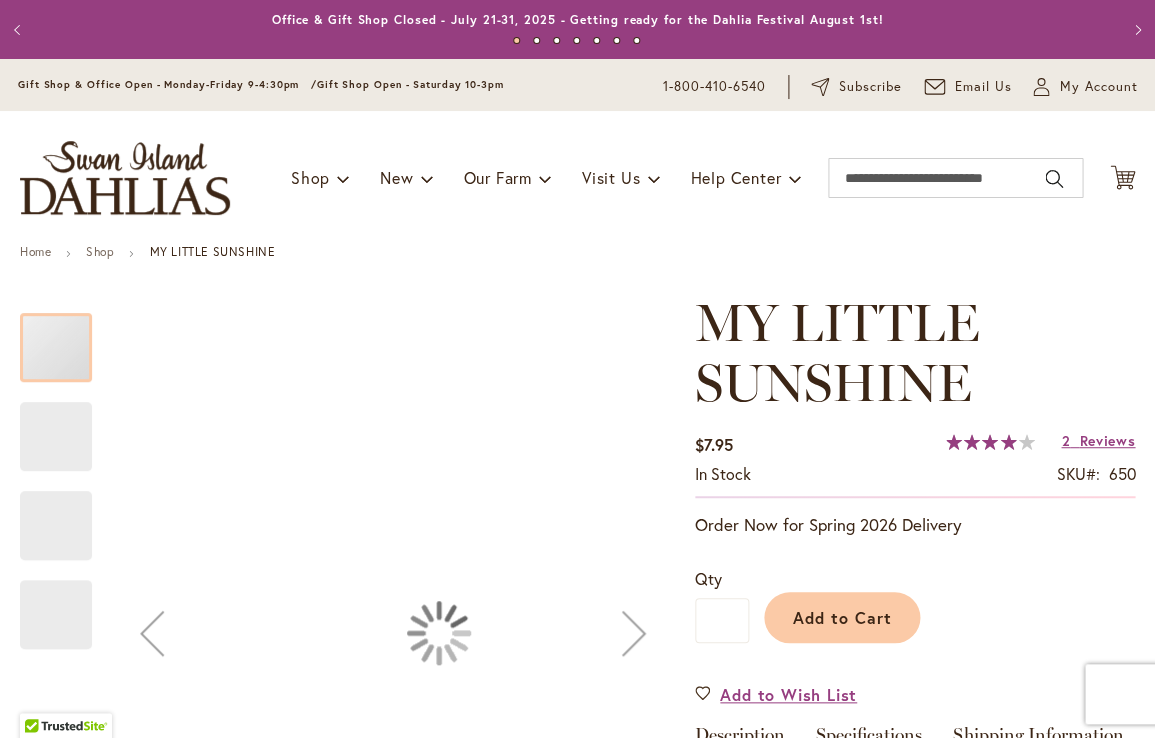 type on "*********" 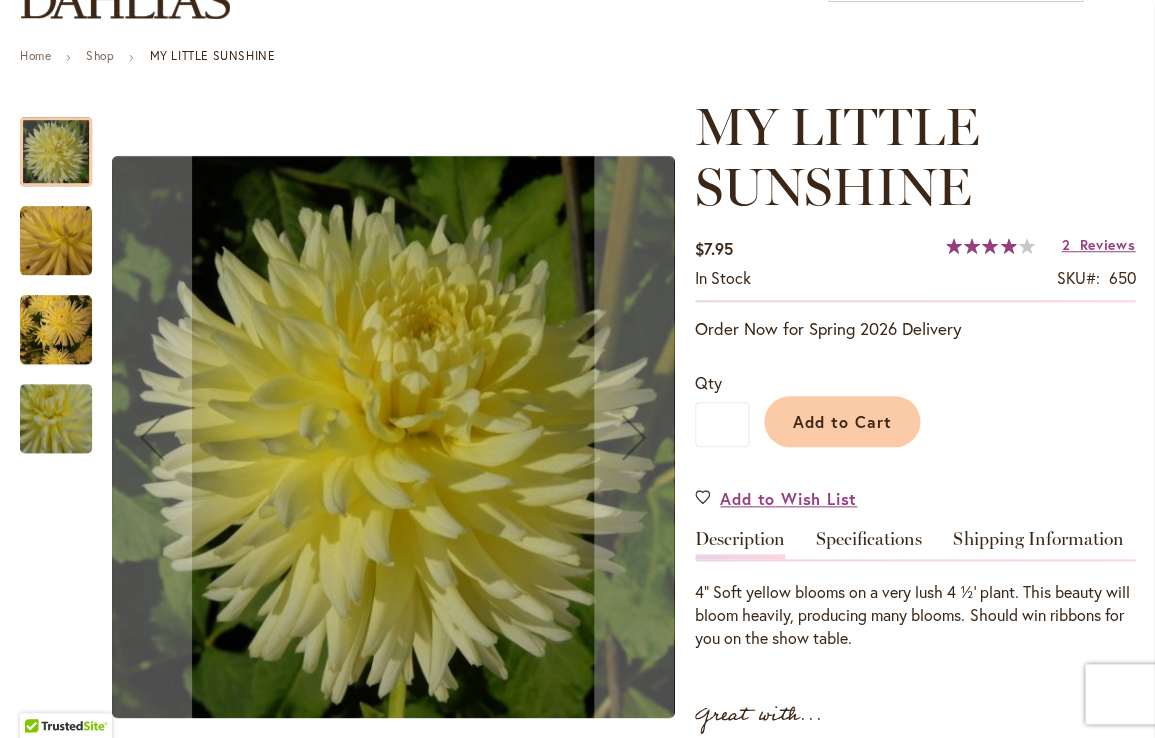 scroll, scrollTop: 211, scrollLeft: 0, axis: vertical 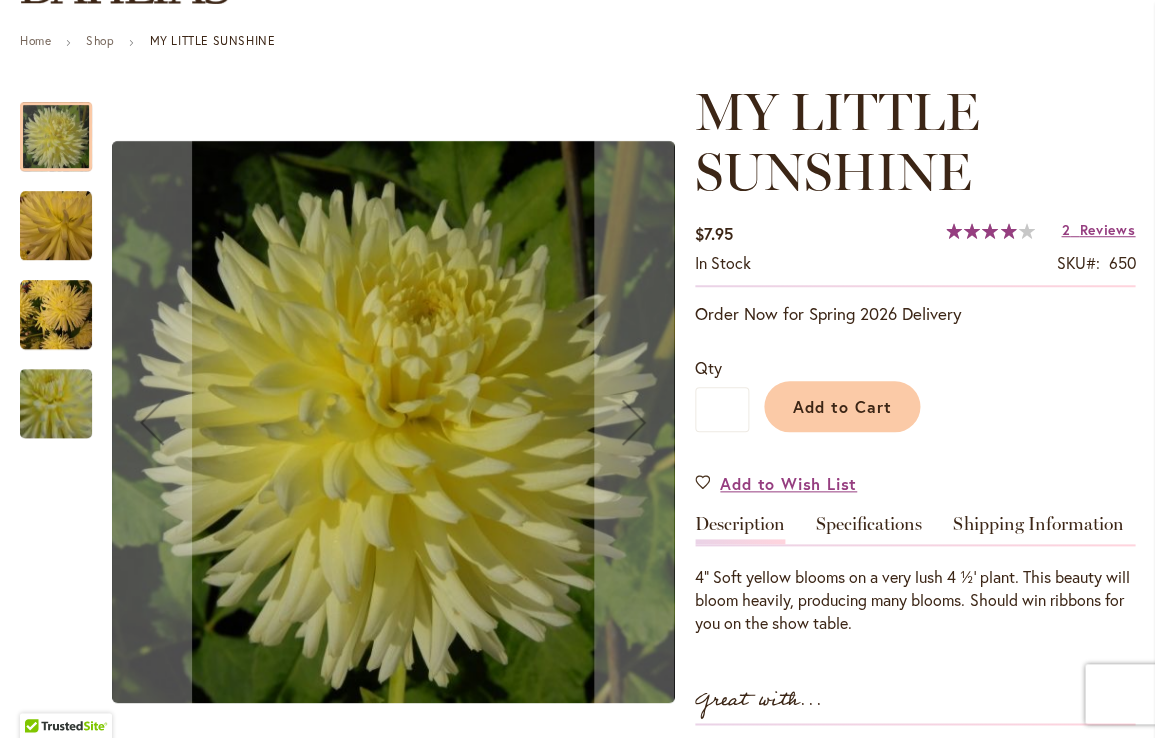 click at bounding box center [56, 403] 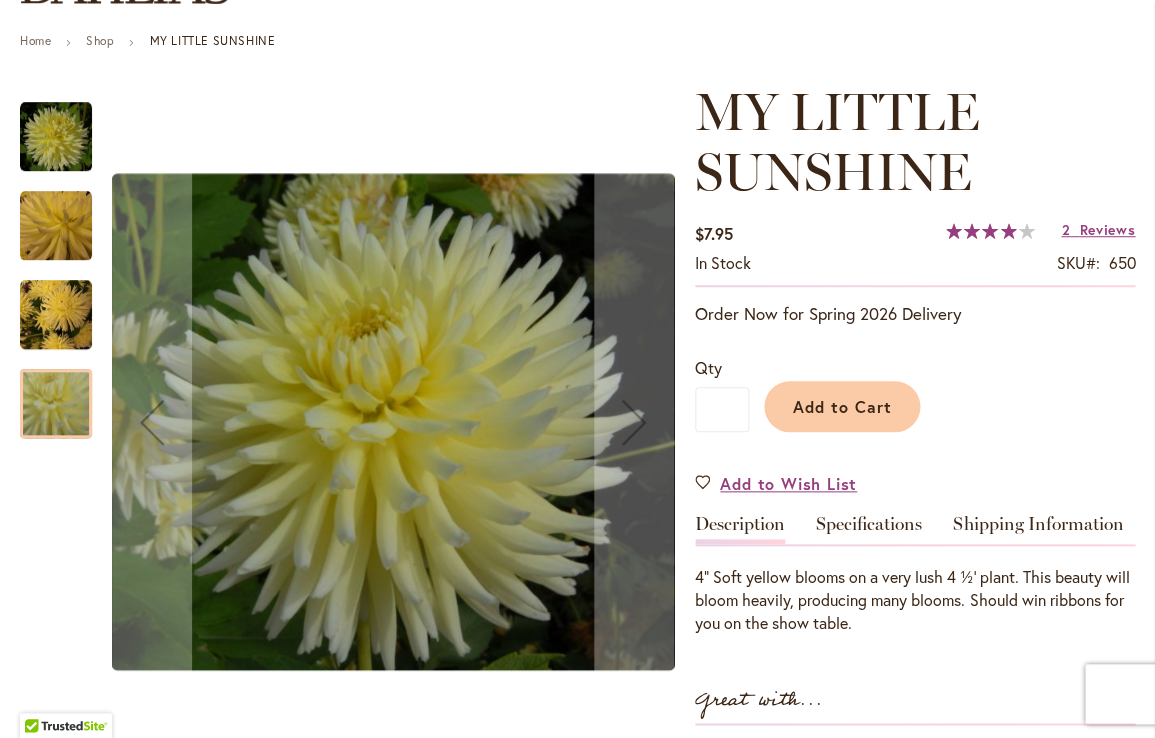 click at bounding box center (56, 315) 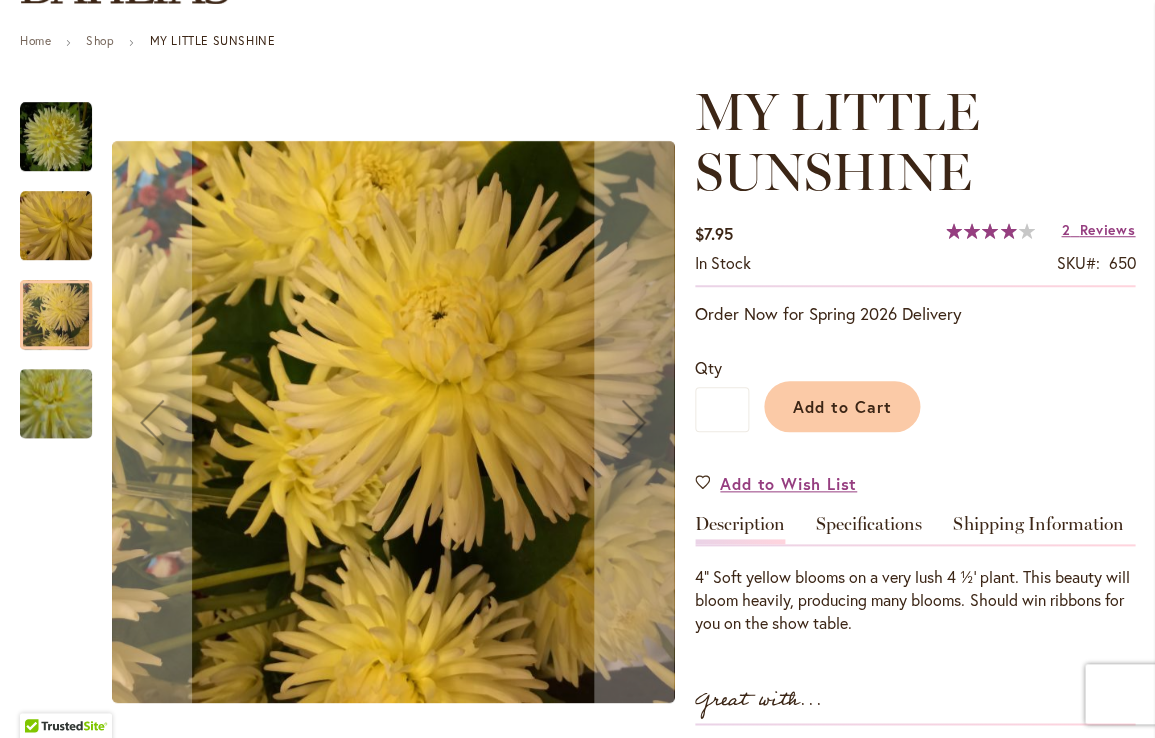 click at bounding box center [56, 403] 